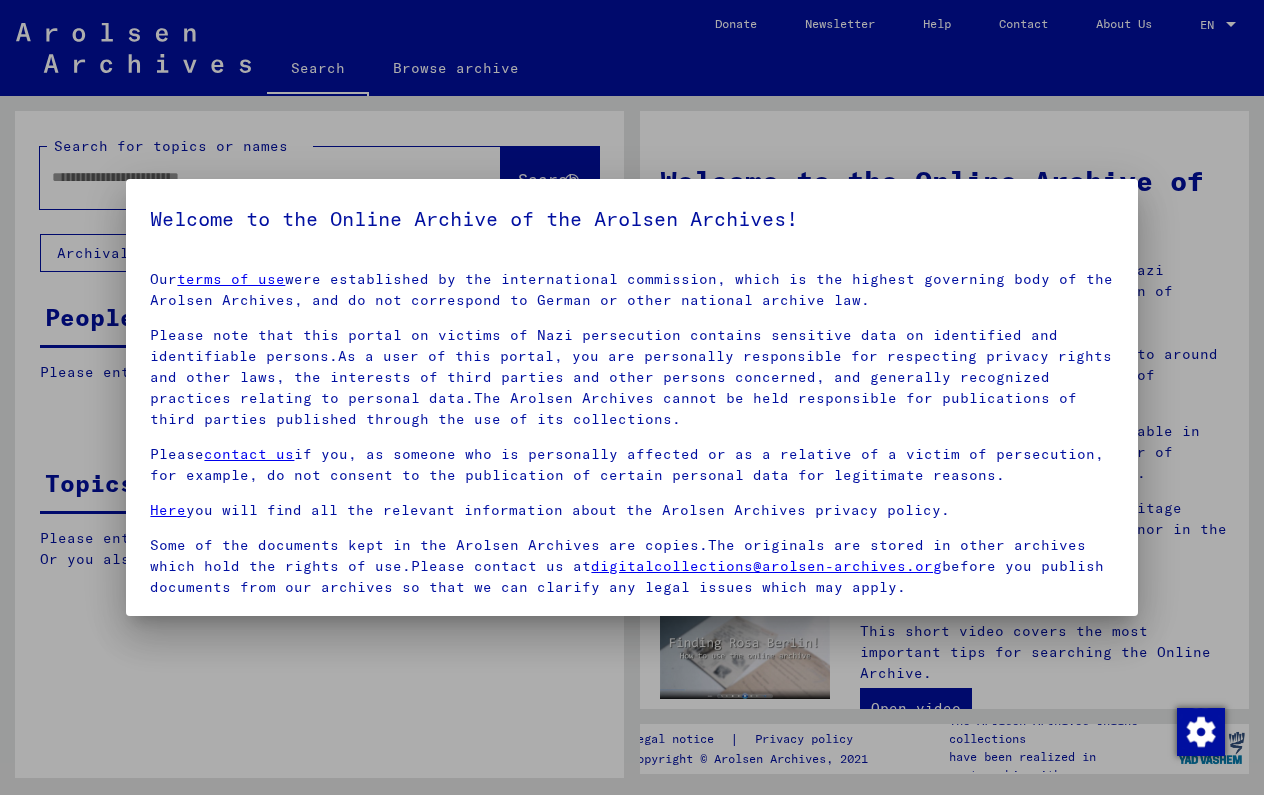 scroll, scrollTop: 0, scrollLeft: 0, axis: both 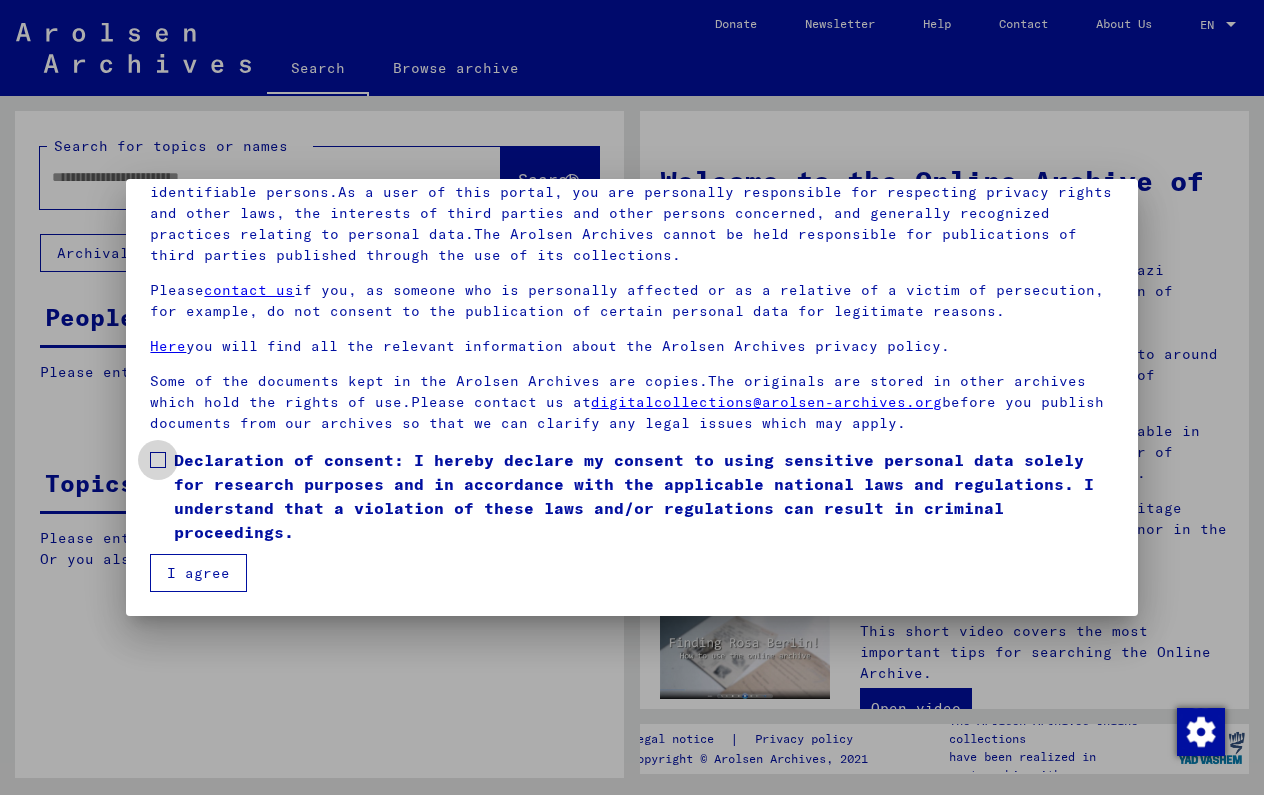 click at bounding box center (158, 460) 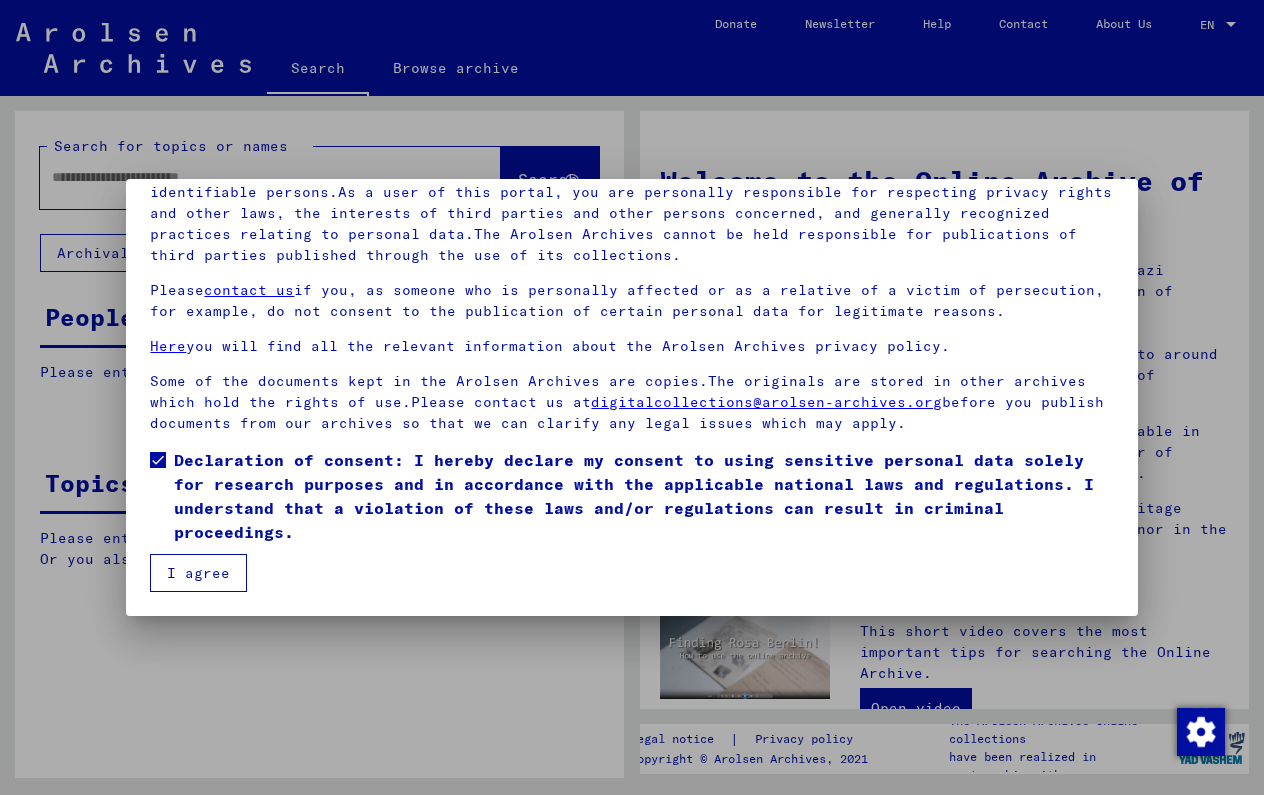 click on "I agree" at bounding box center (198, 573) 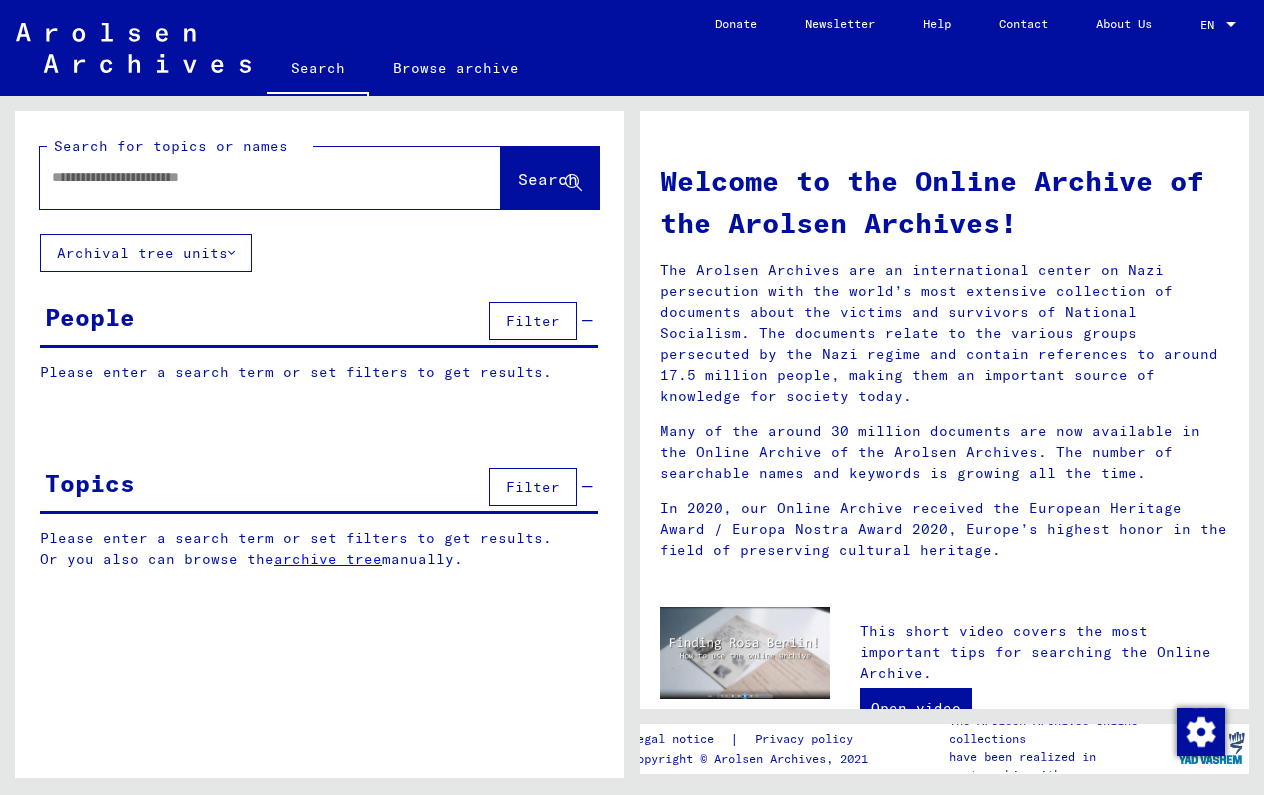 click 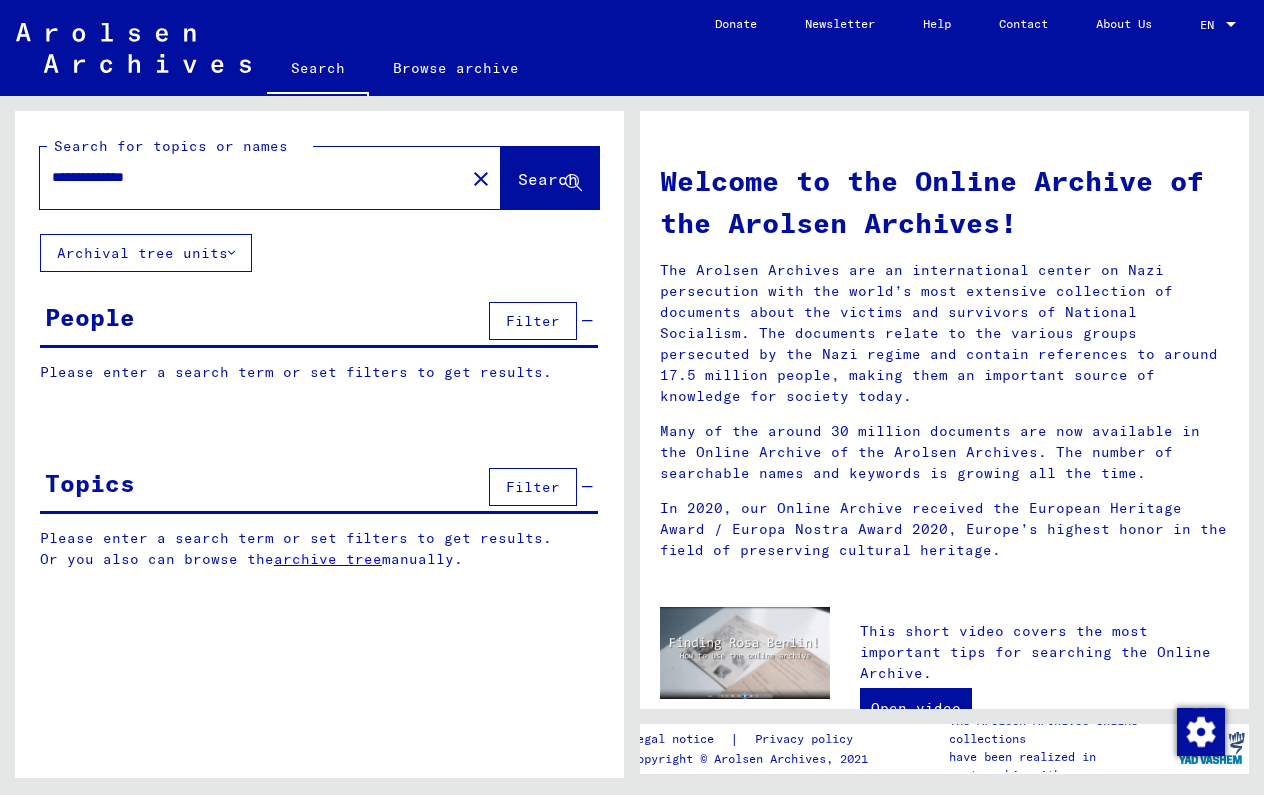 type on "**********" 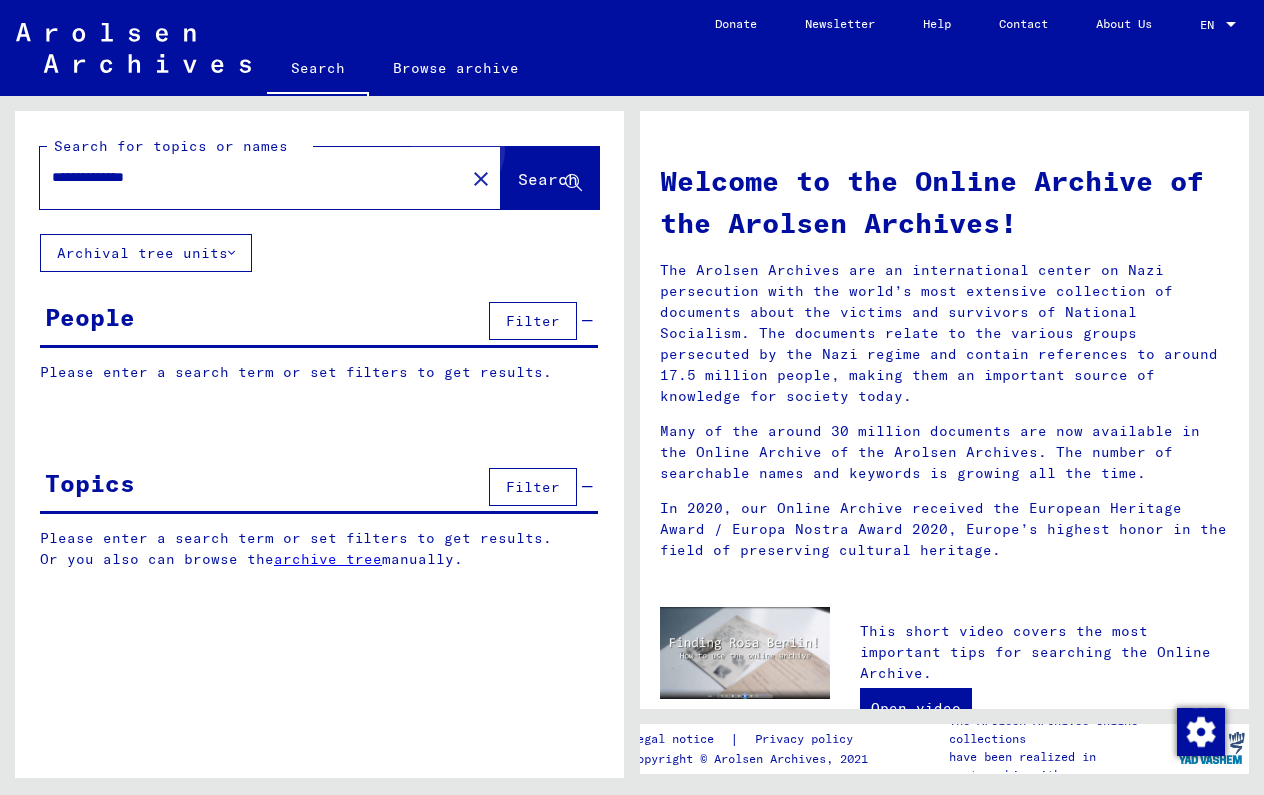 click on "Search" 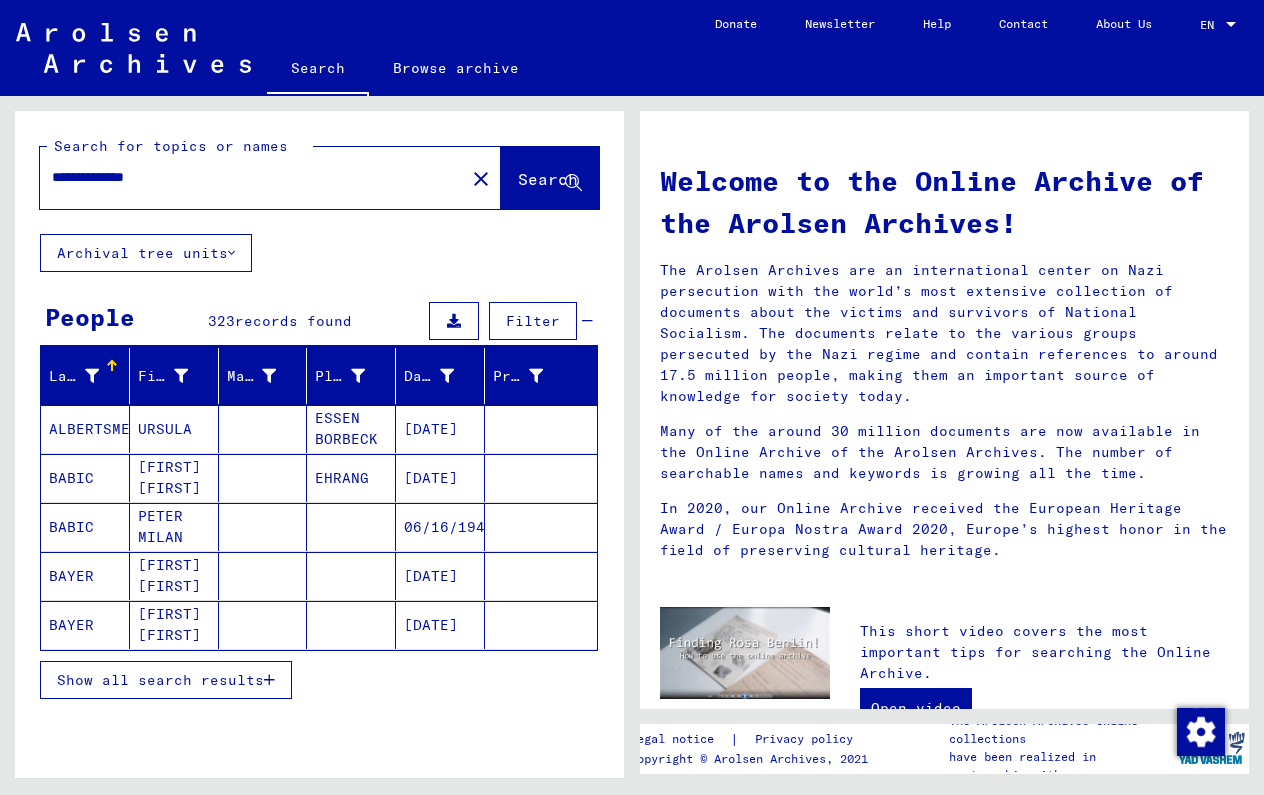 click on "Show all search results" at bounding box center [160, 680] 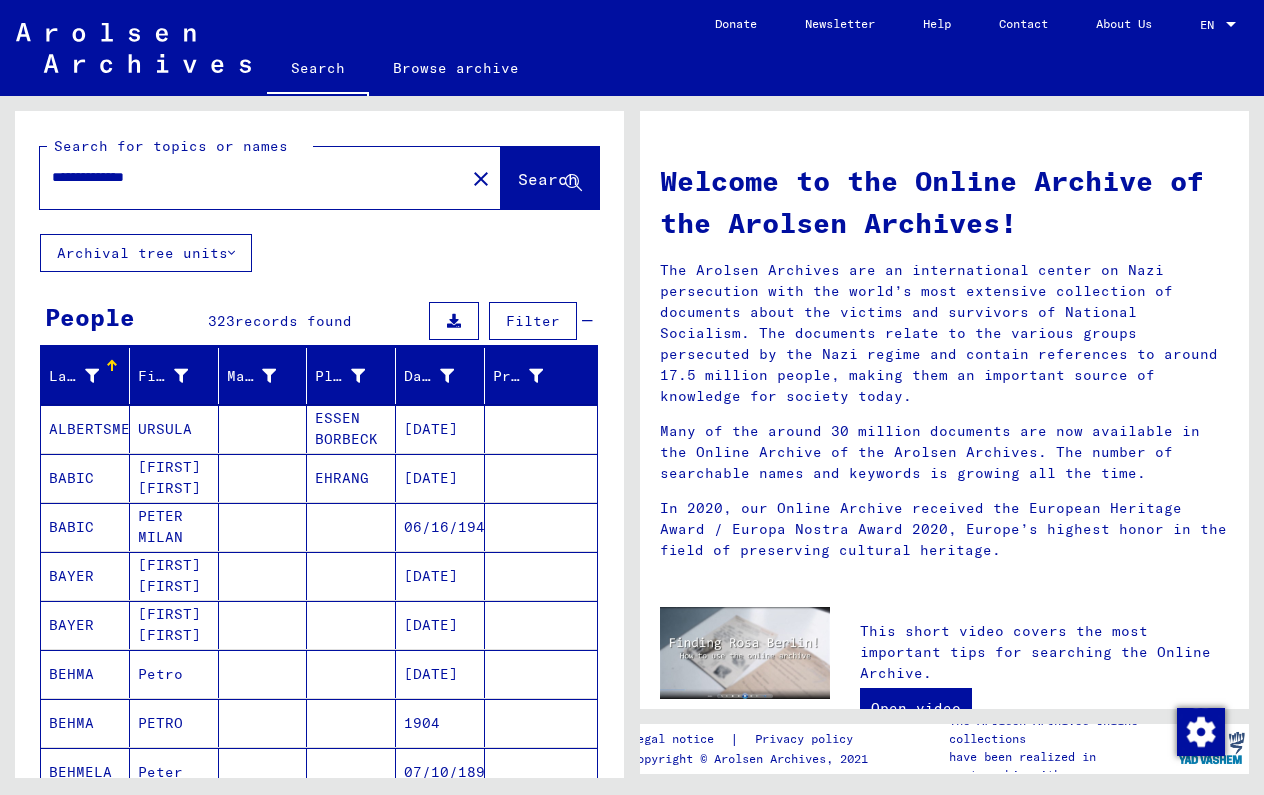scroll, scrollTop: 0, scrollLeft: 0, axis: both 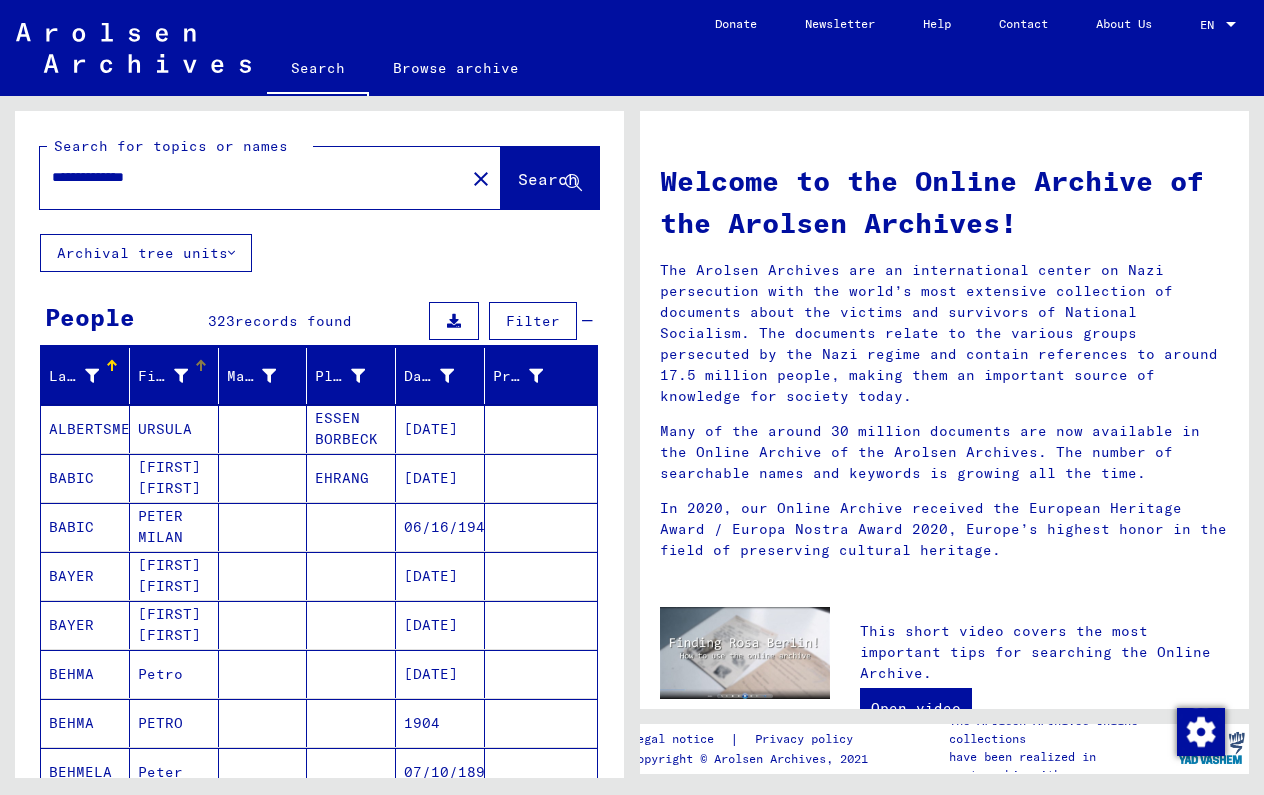 click at bounding box center (181, 376) 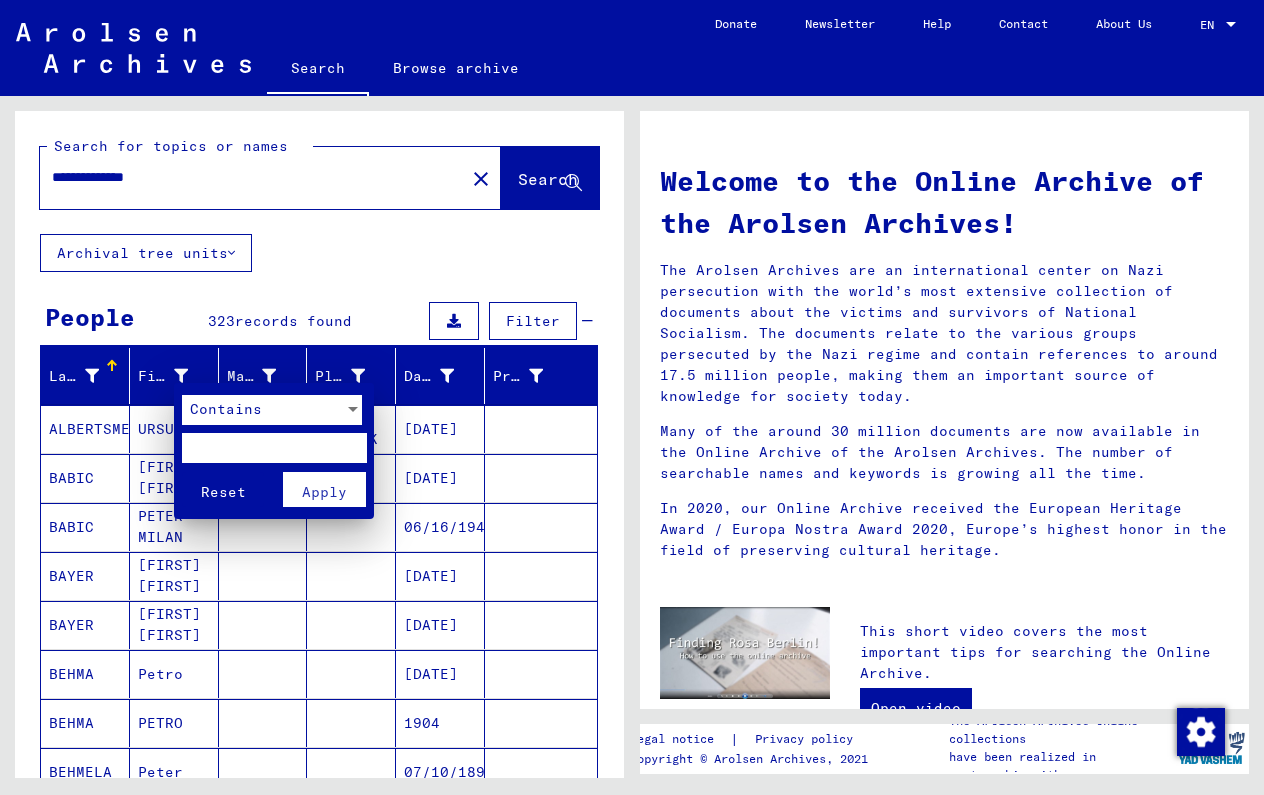 click at bounding box center [274, 448] 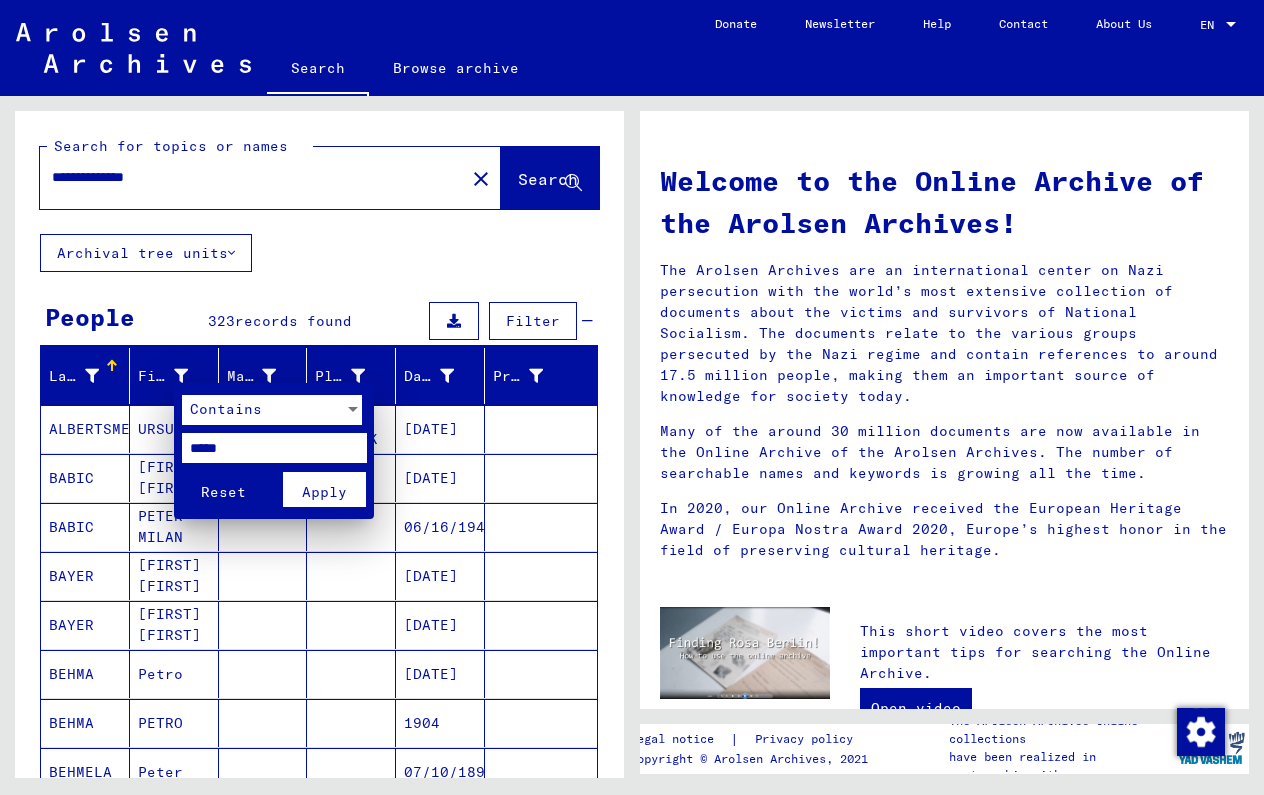 type on "*****" 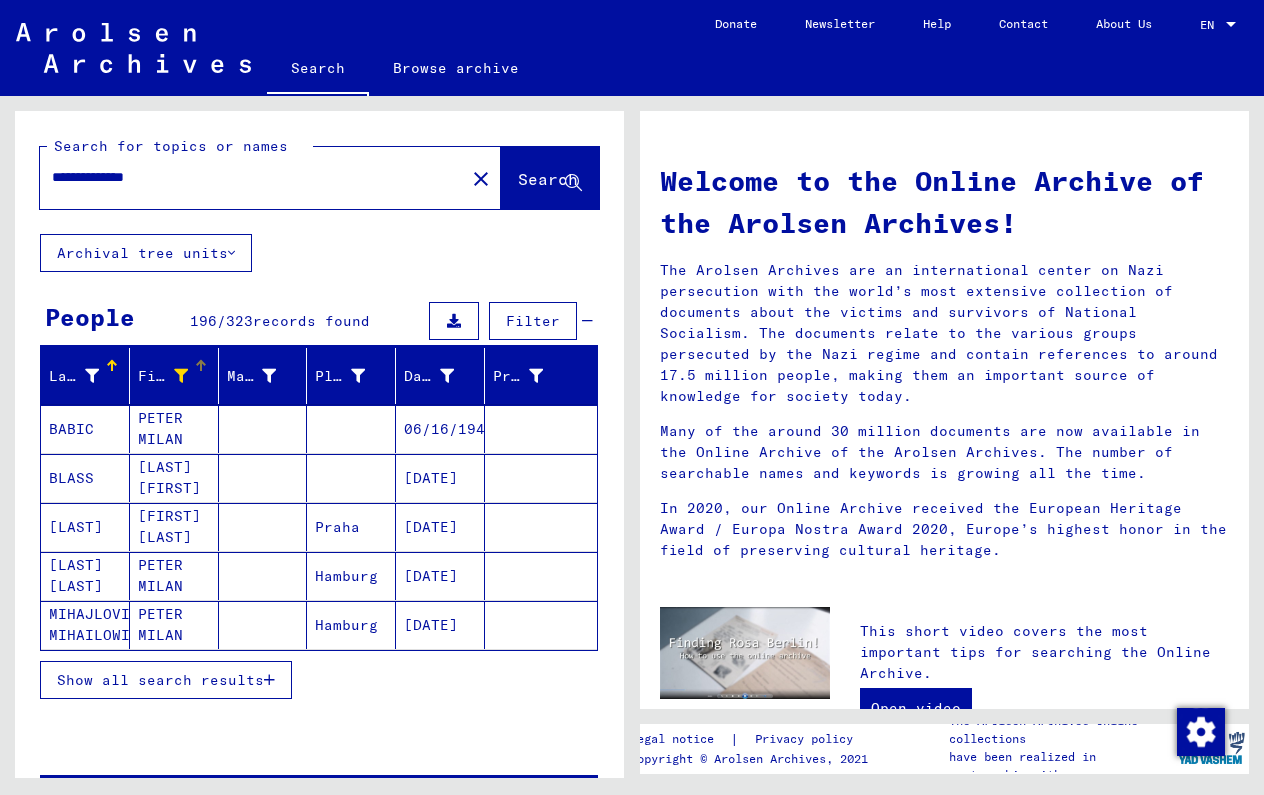 click at bounding box center [269, 680] 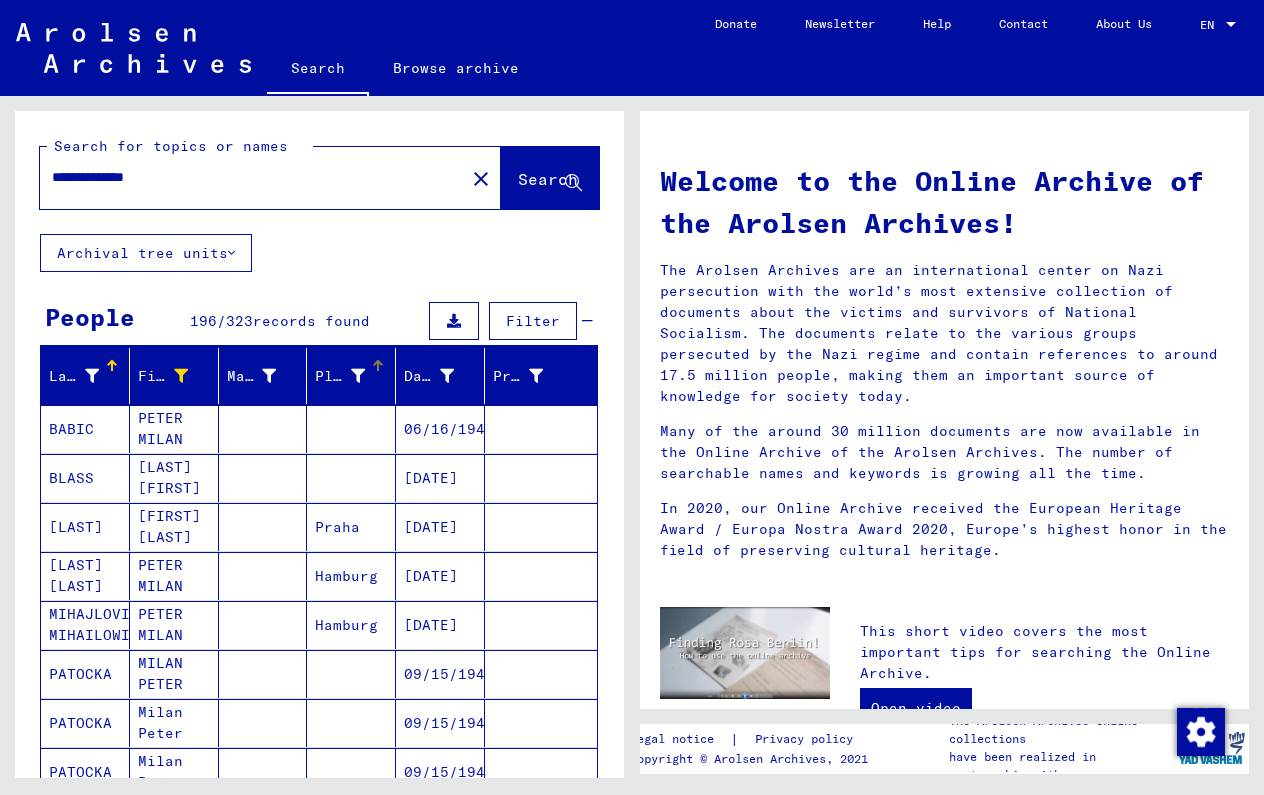click on "Place of Birth" at bounding box center [340, 376] 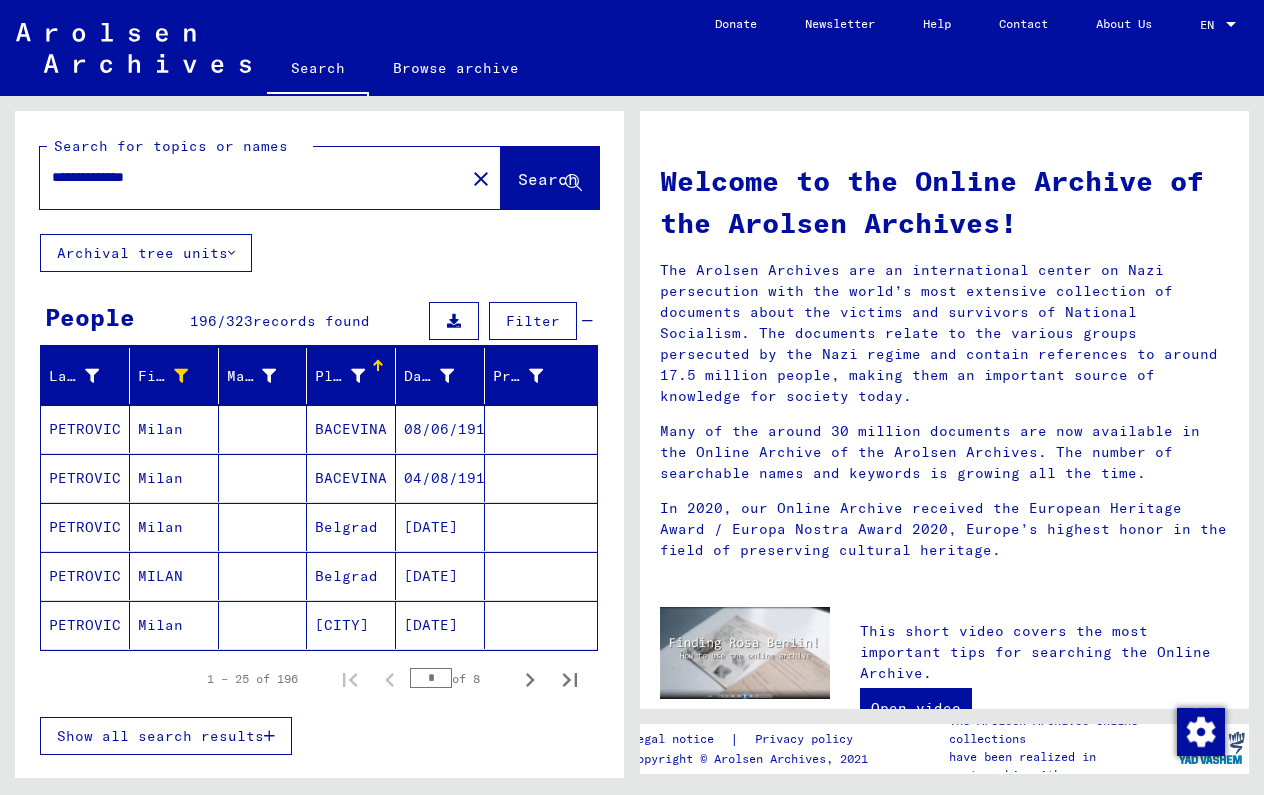 click on "Place of Birth" at bounding box center (342, 376) 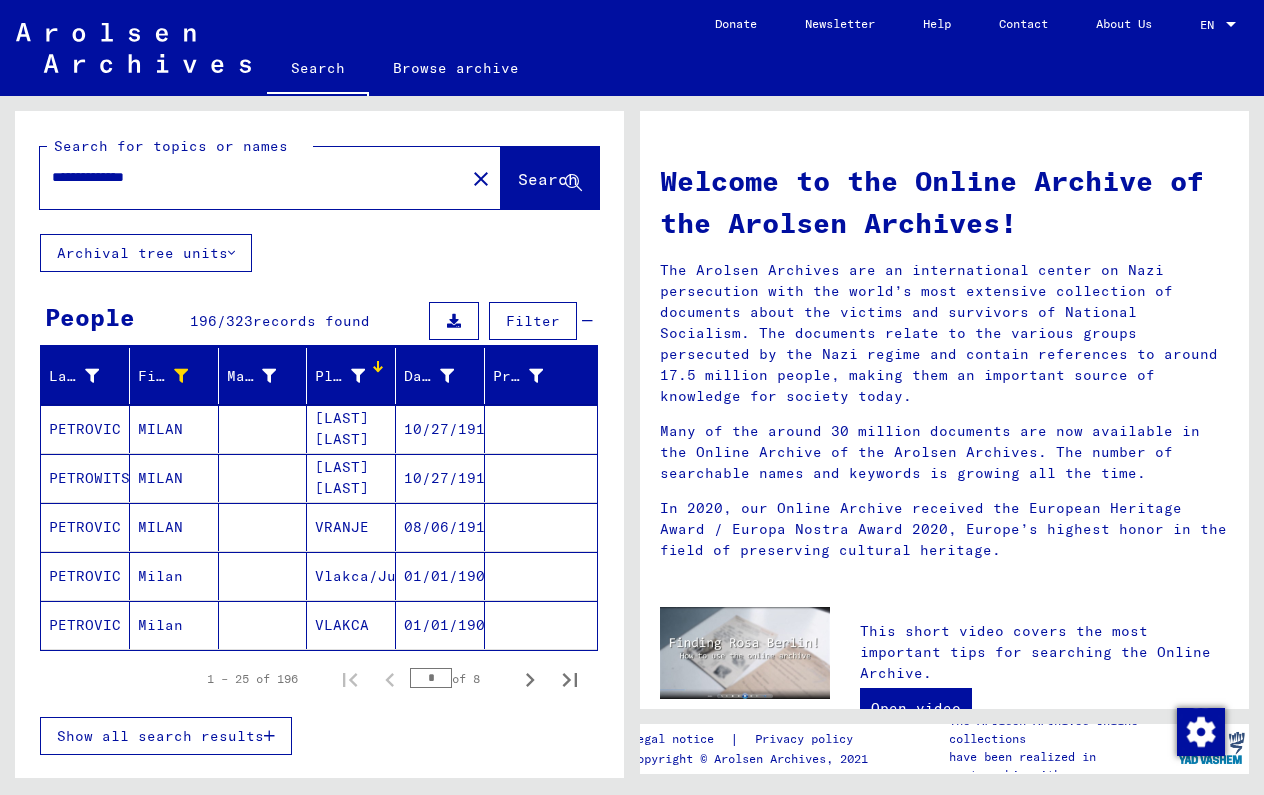 click at bounding box center [358, 376] 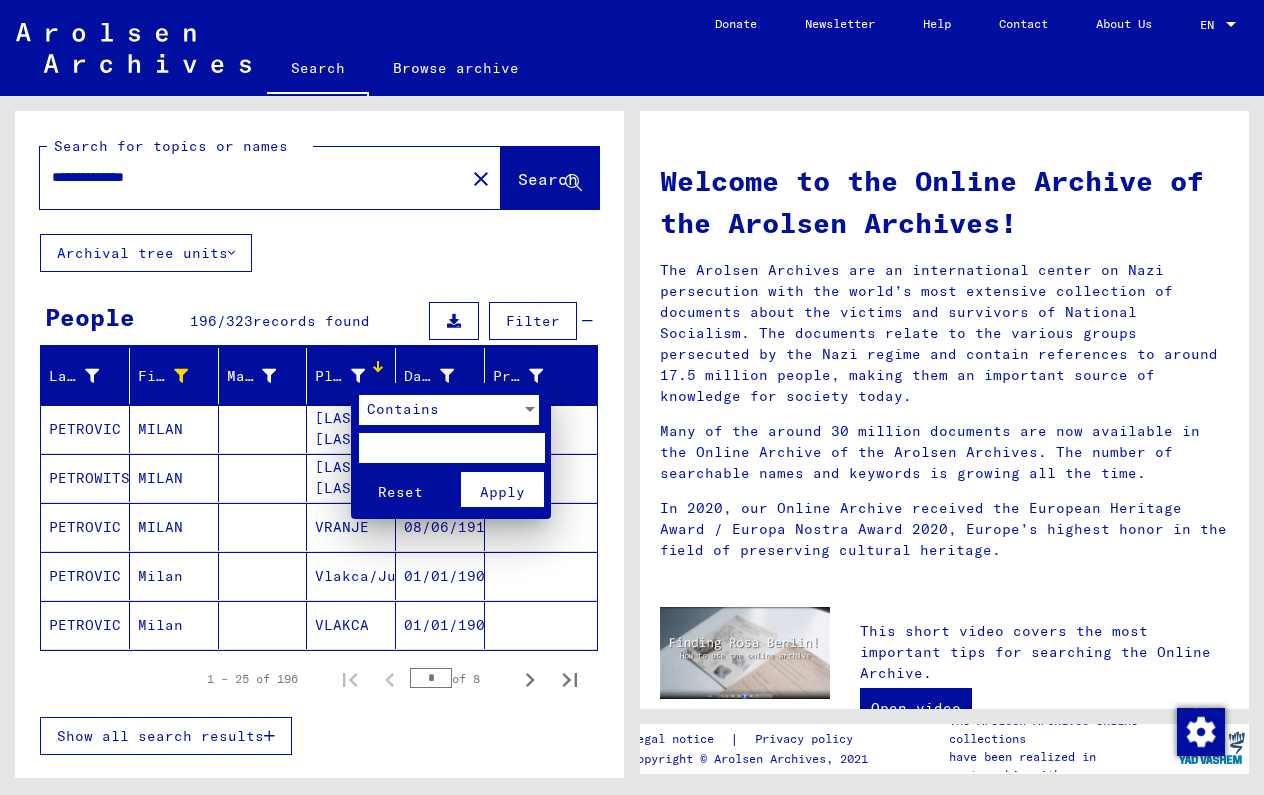 click at bounding box center [451, 448] 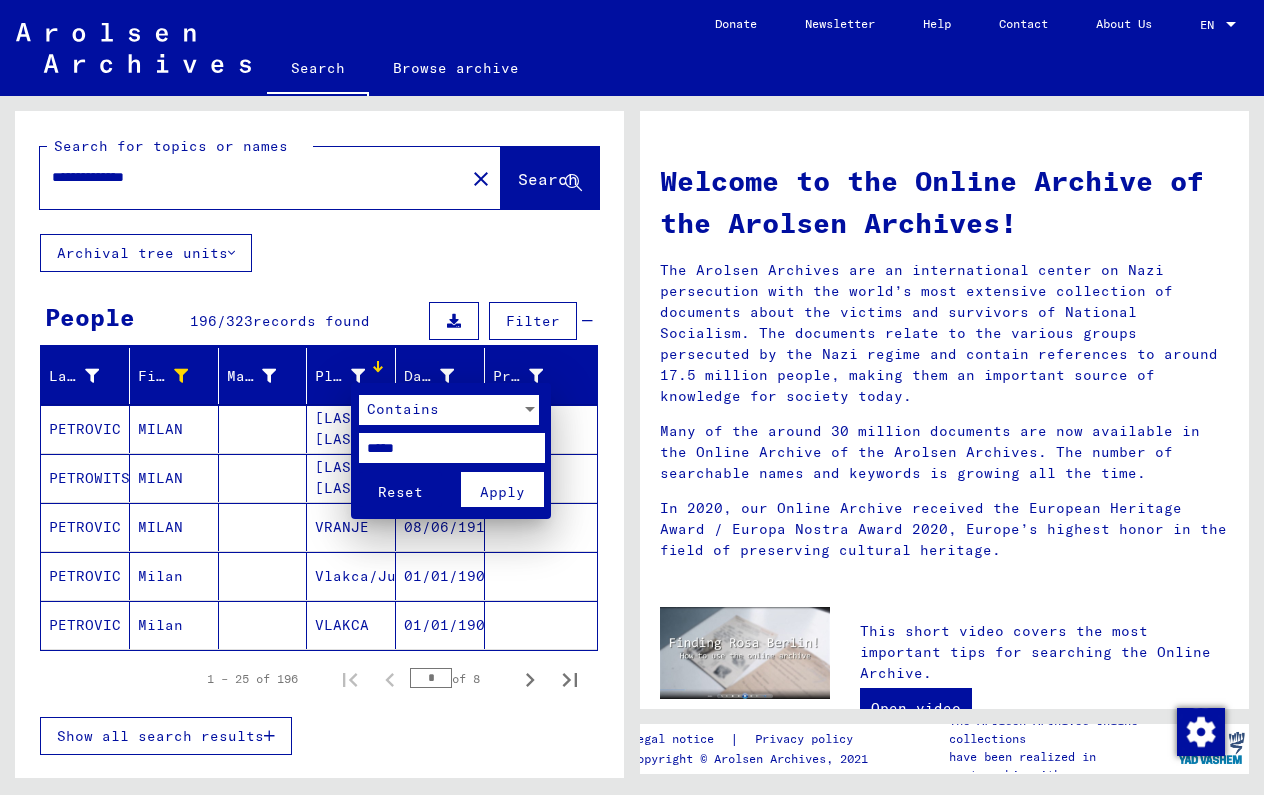 type on "*****" 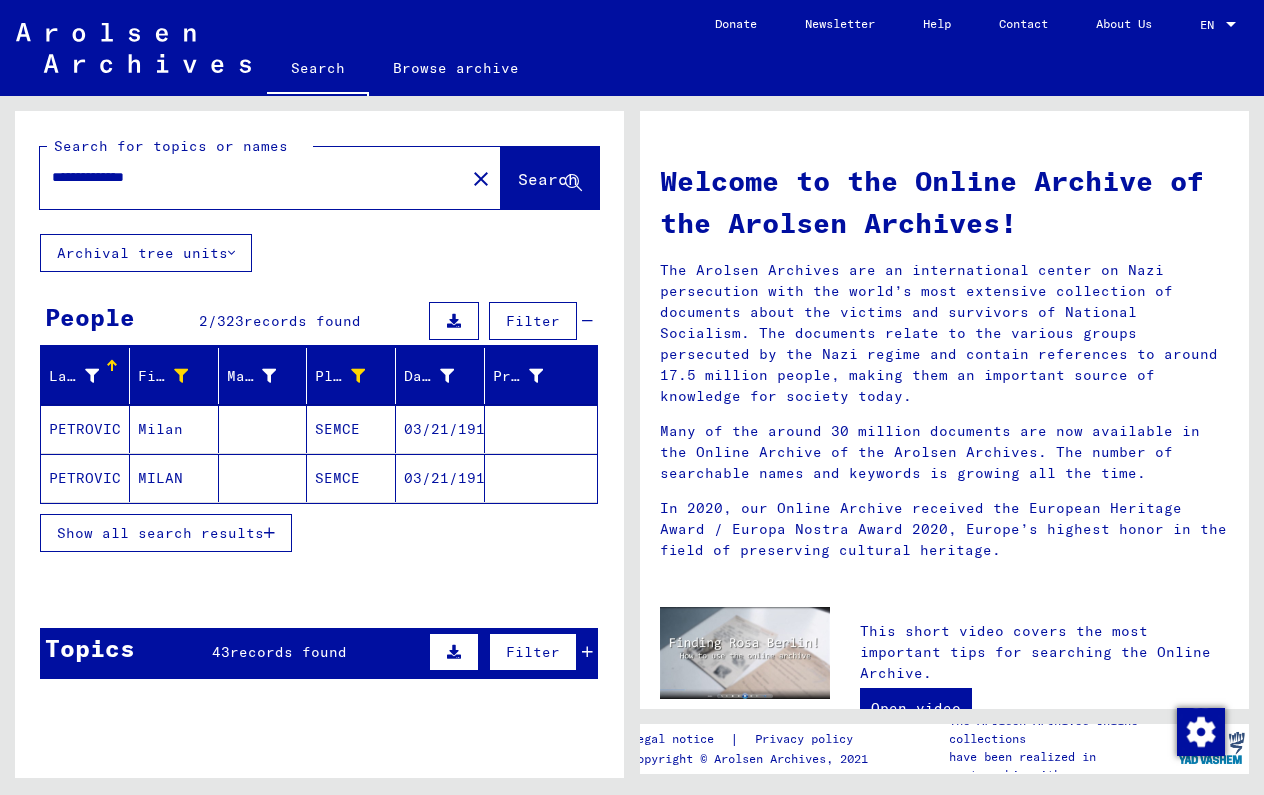 click on "03/21/1919" 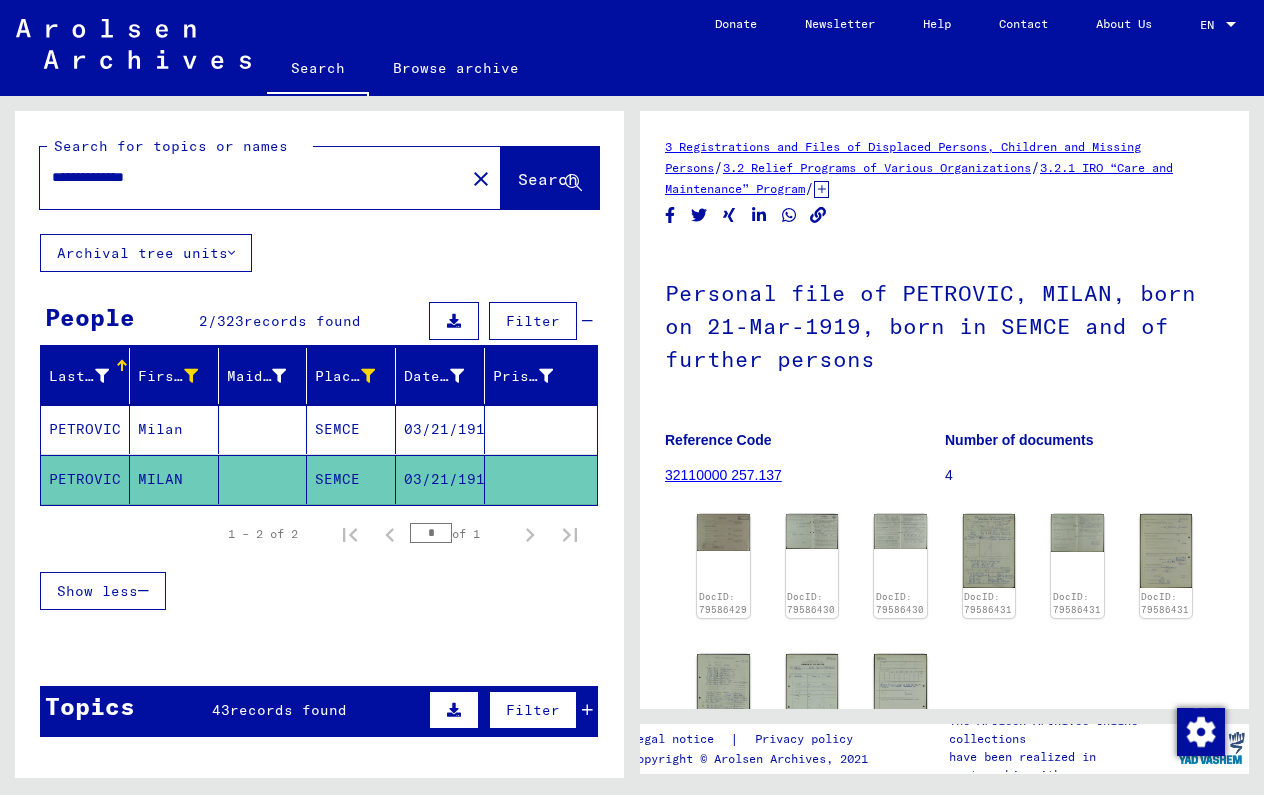 scroll, scrollTop: 0, scrollLeft: 0, axis: both 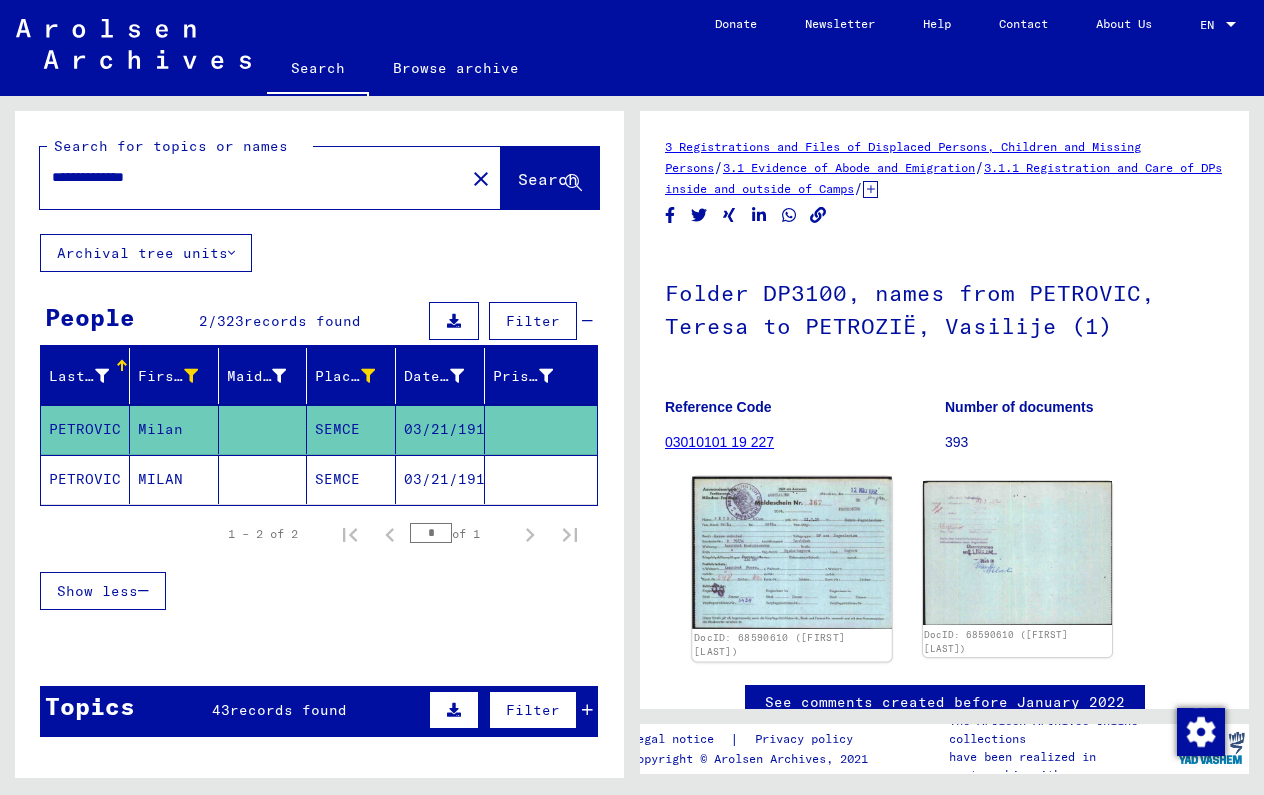 click 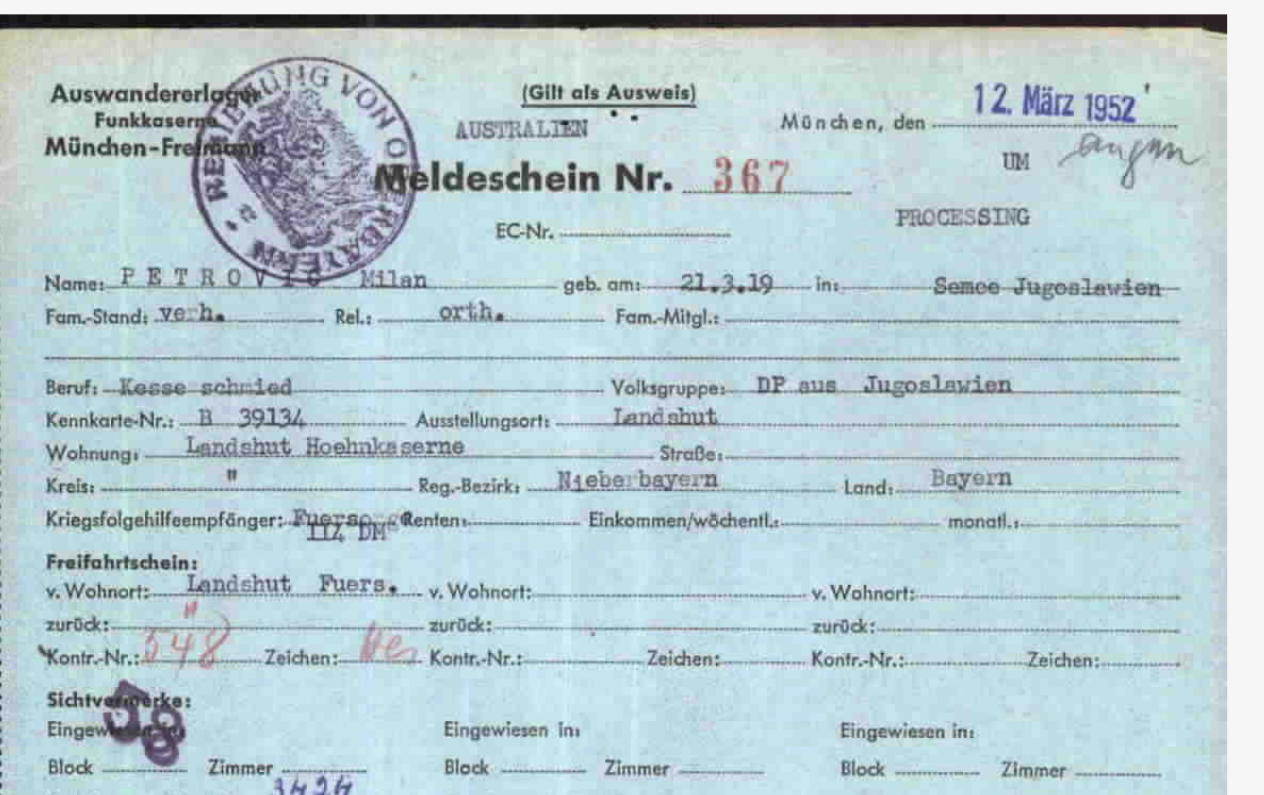 type 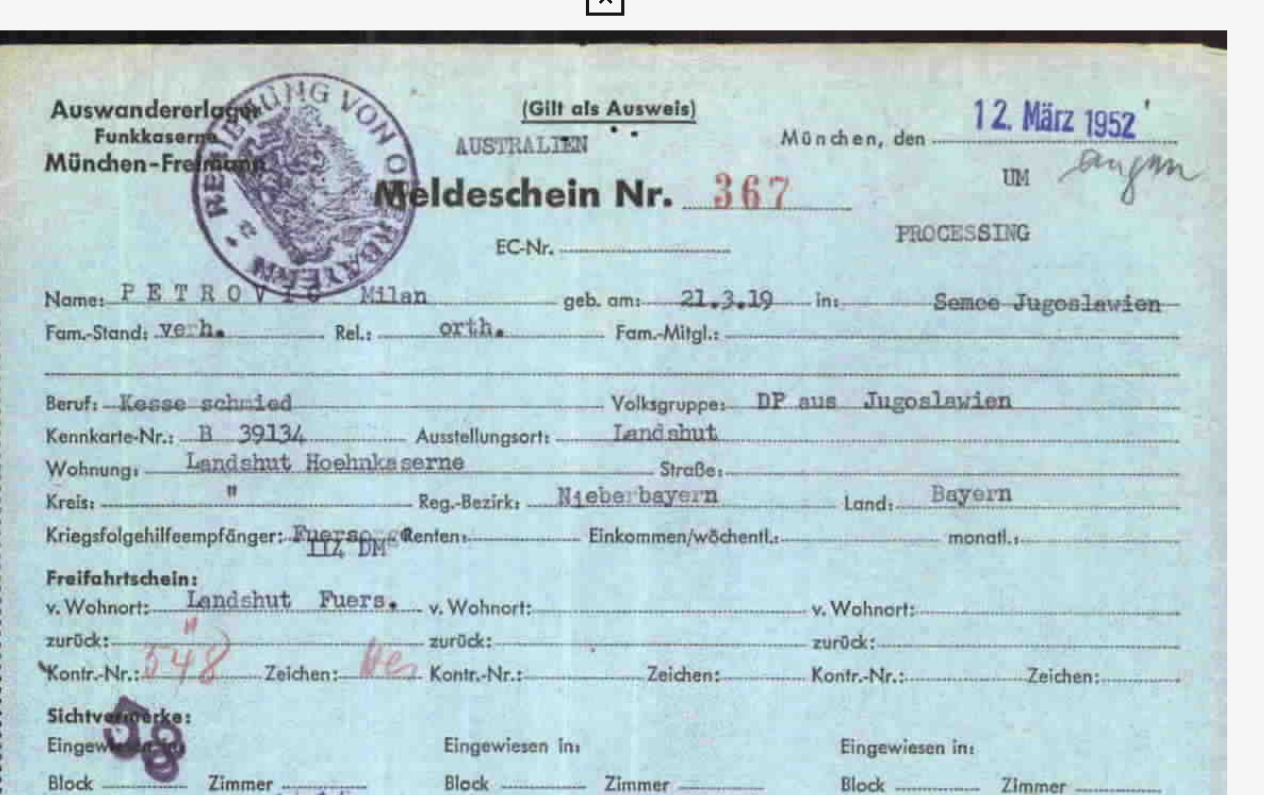 drag, startPoint x: 391, startPoint y: 209, endPoint x: 434, endPoint y: 208, distance: 43.011627 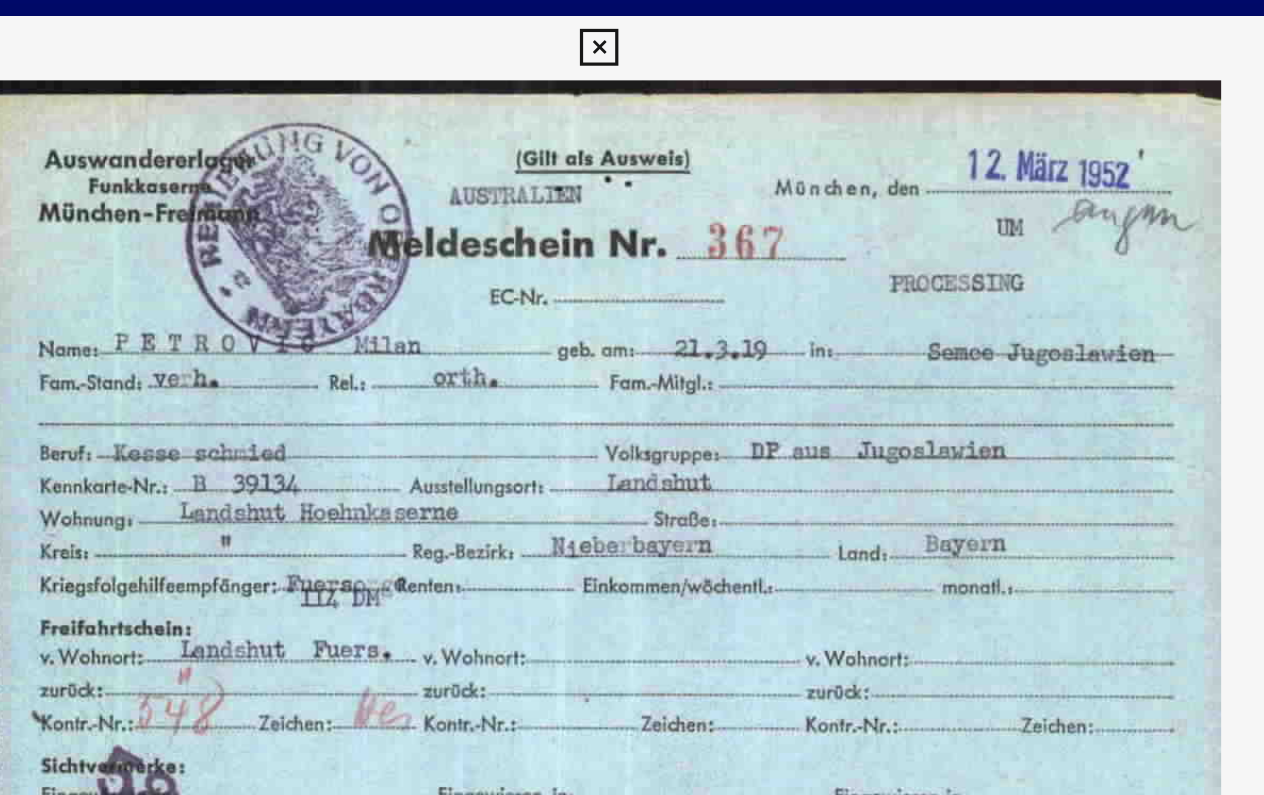 scroll, scrollTop: 0, scrollLeft: 0, axis: both 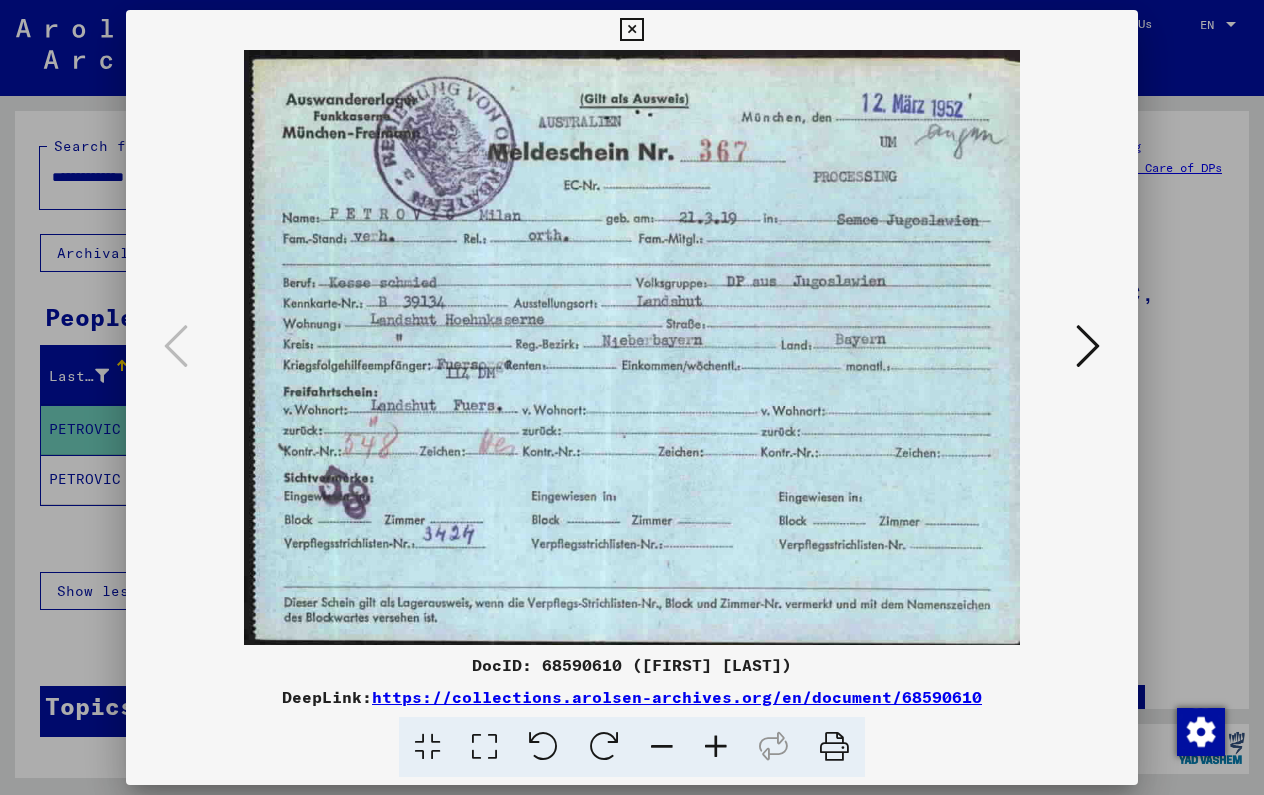 click at bounding box center [631, 30] 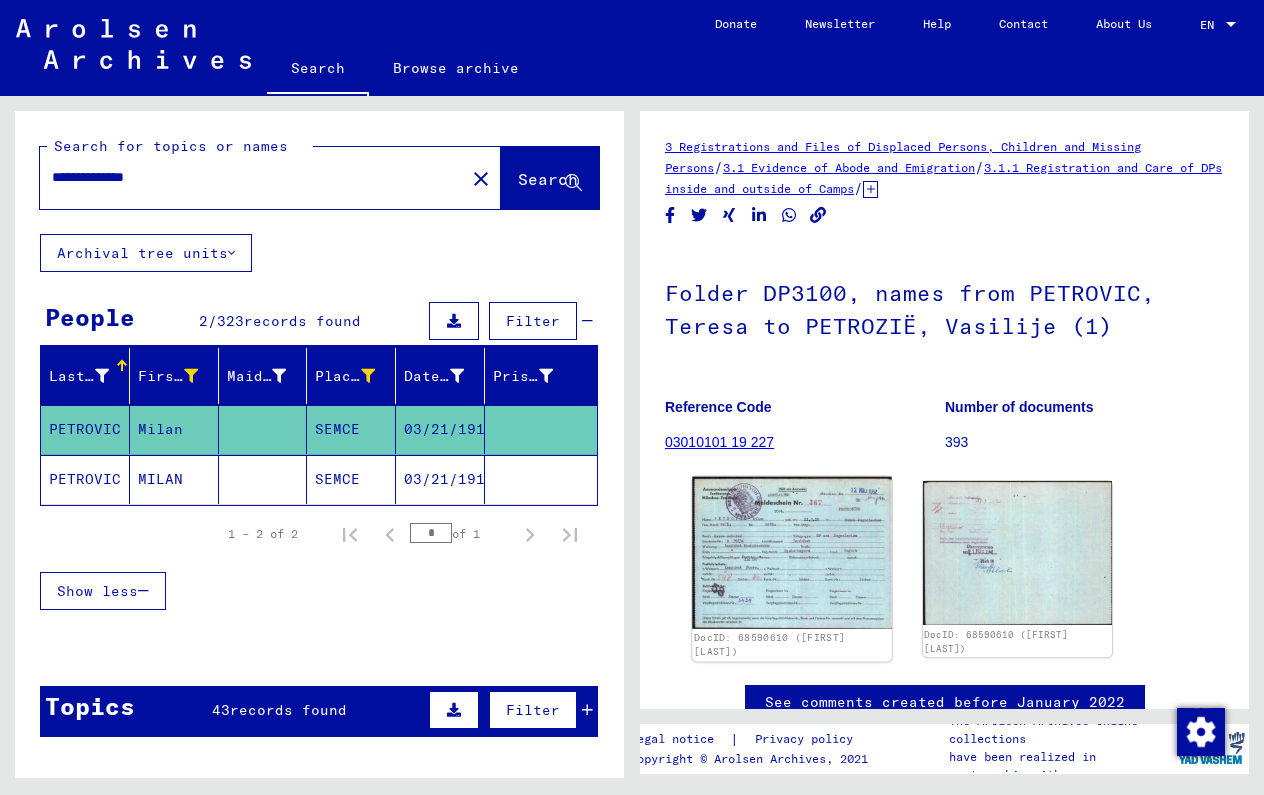 click 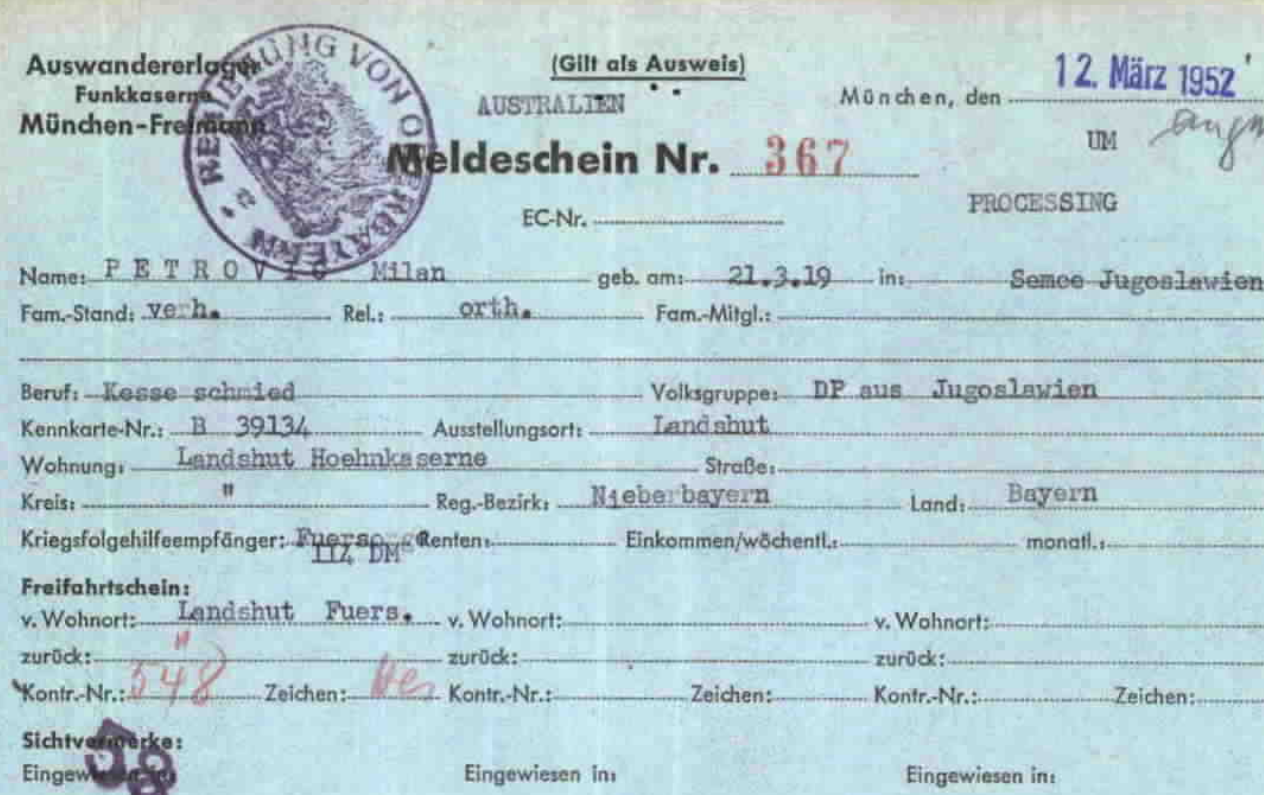 drag, startPoint x: 239, startPoint y: 244, endPoint x: 301, endPoint y: 245, distance: 62.008064 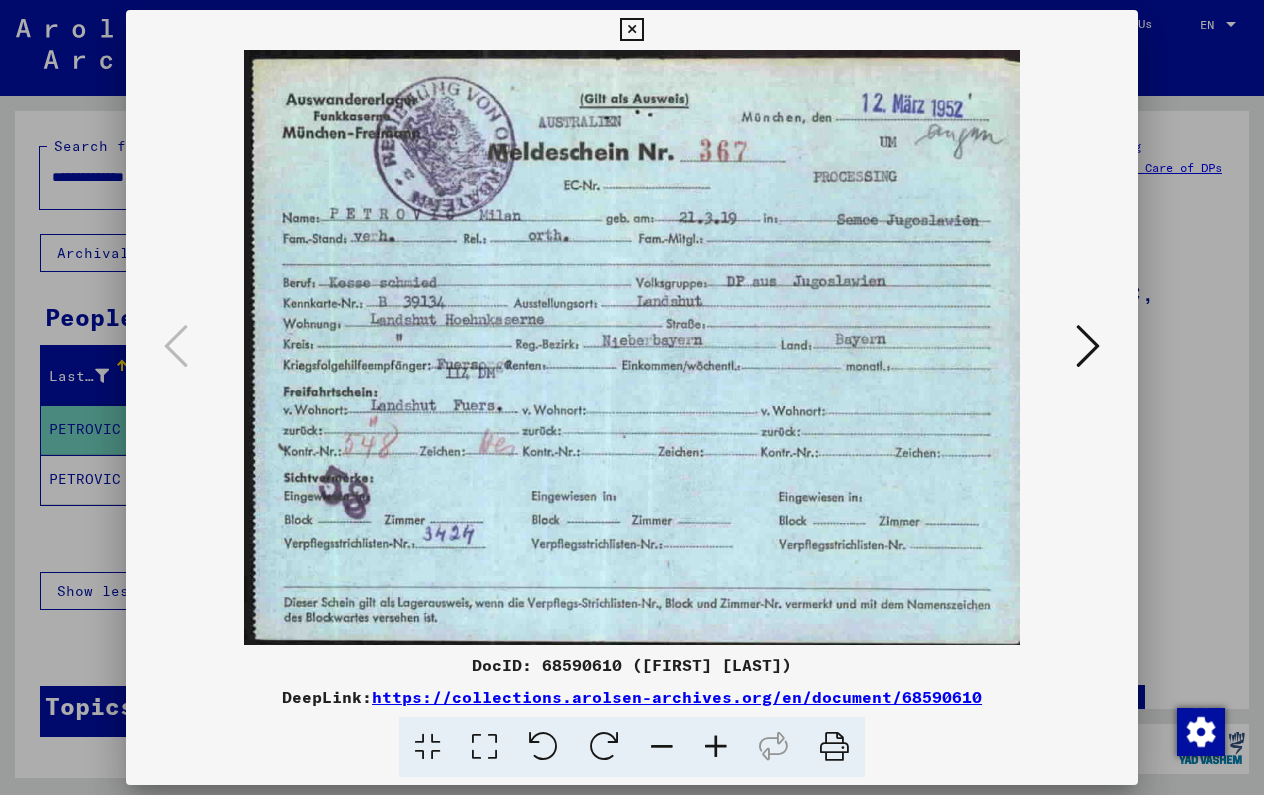 click at bounding box center (631, 30) 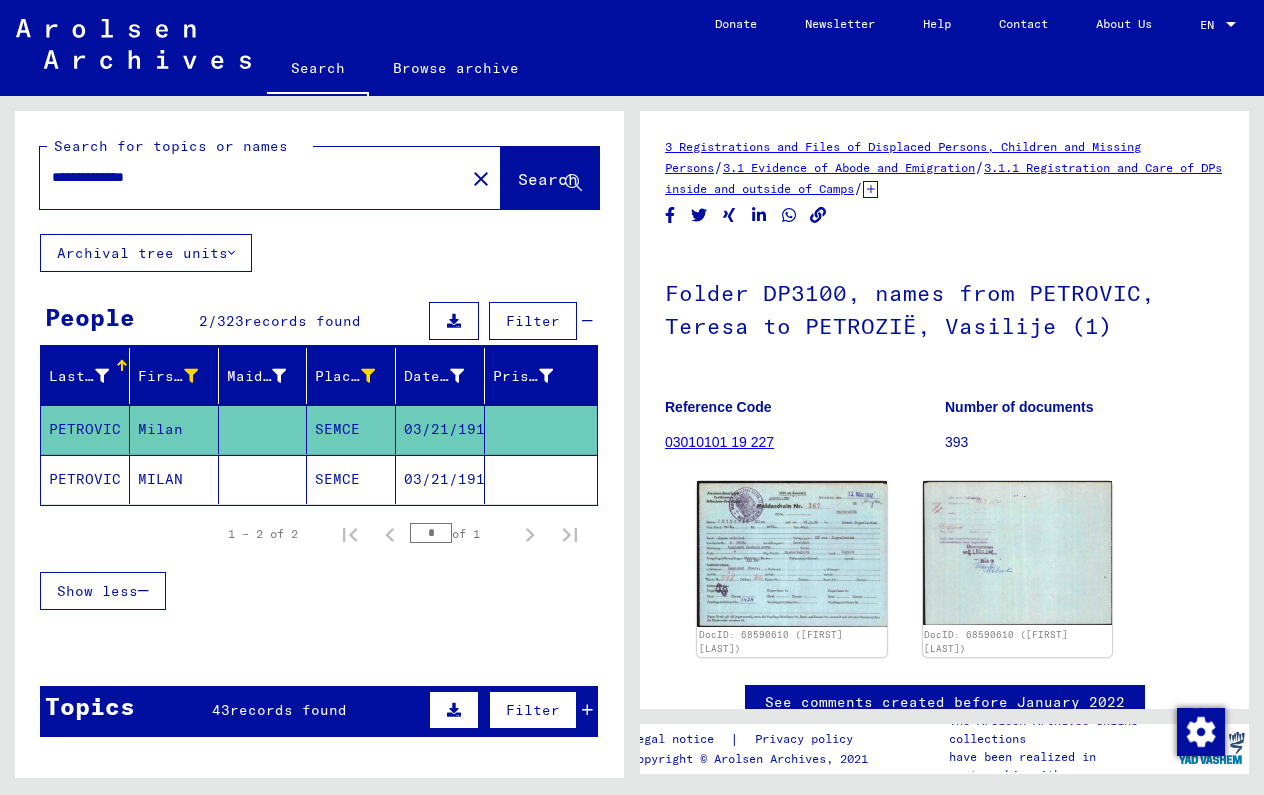 click 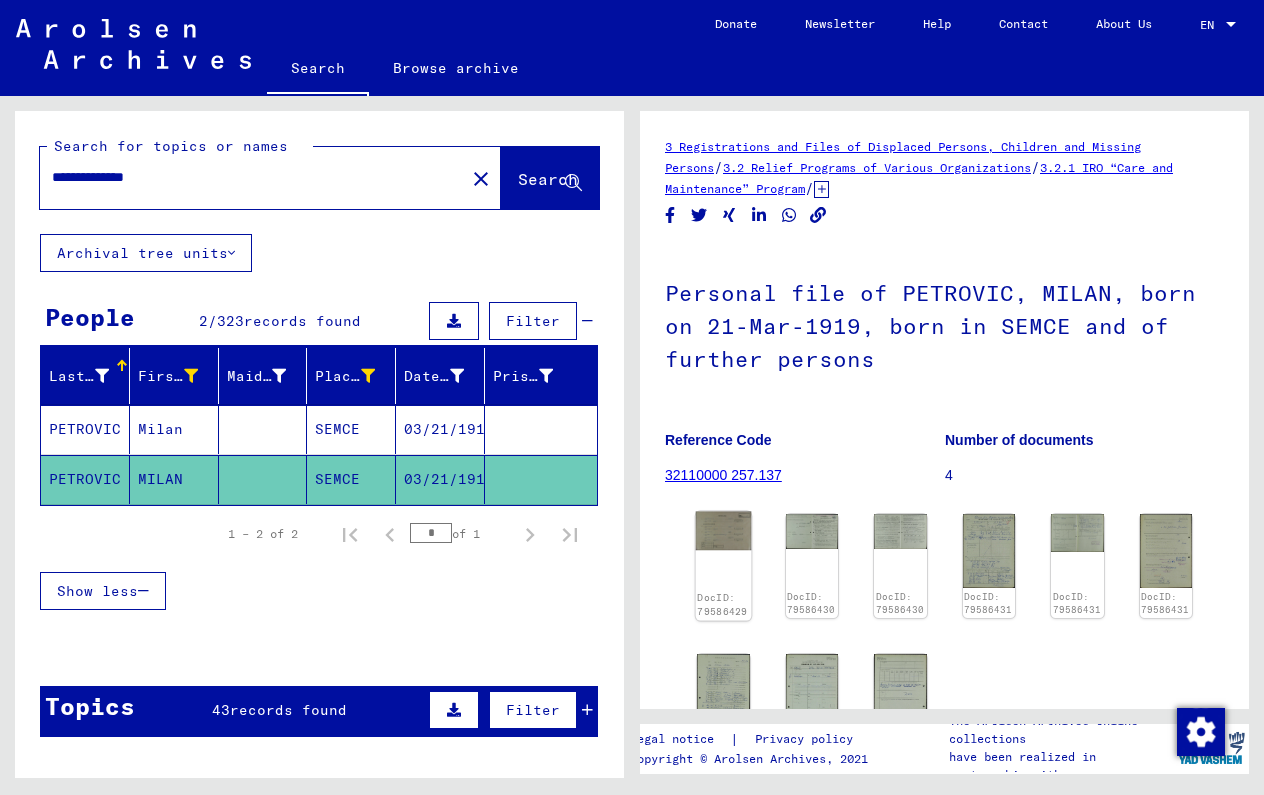 scroll, scrollTop: 0, scrollLeft: 0, axis: both 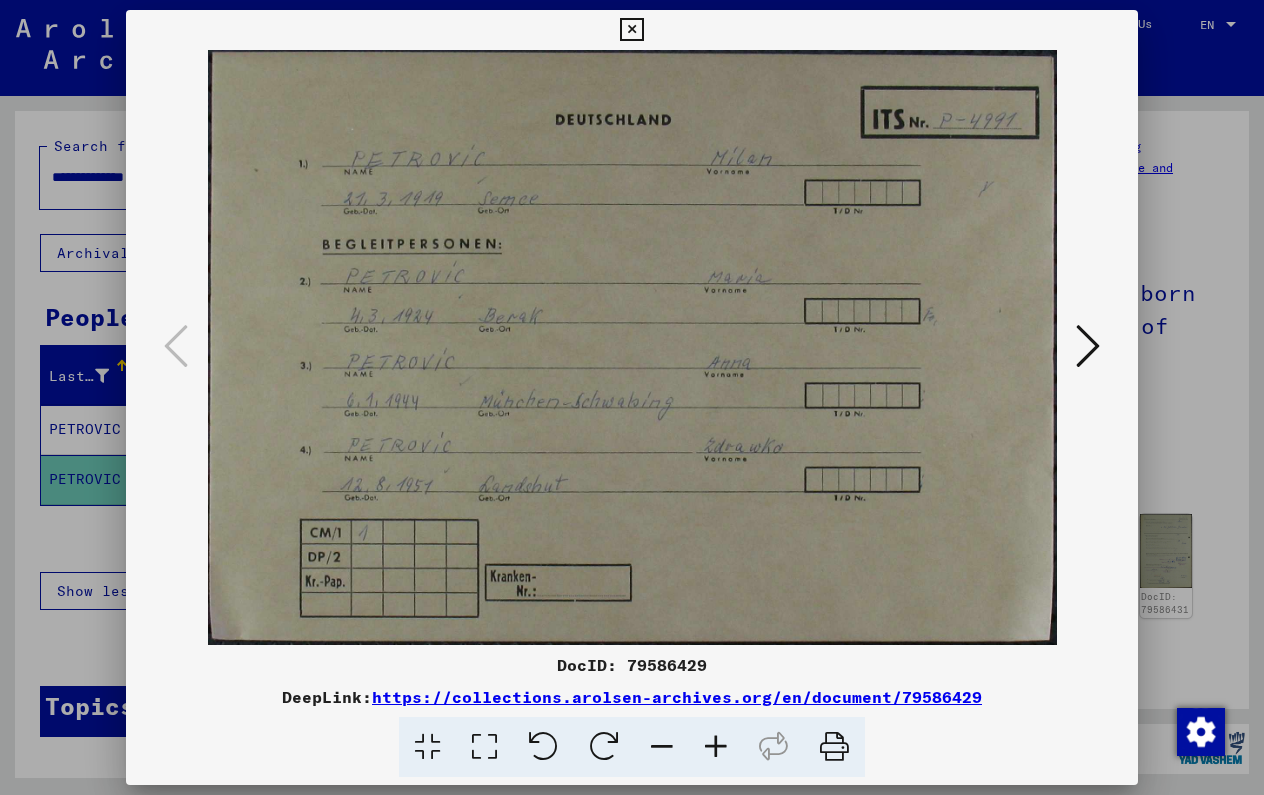 click at bounding box center (1088, 346) 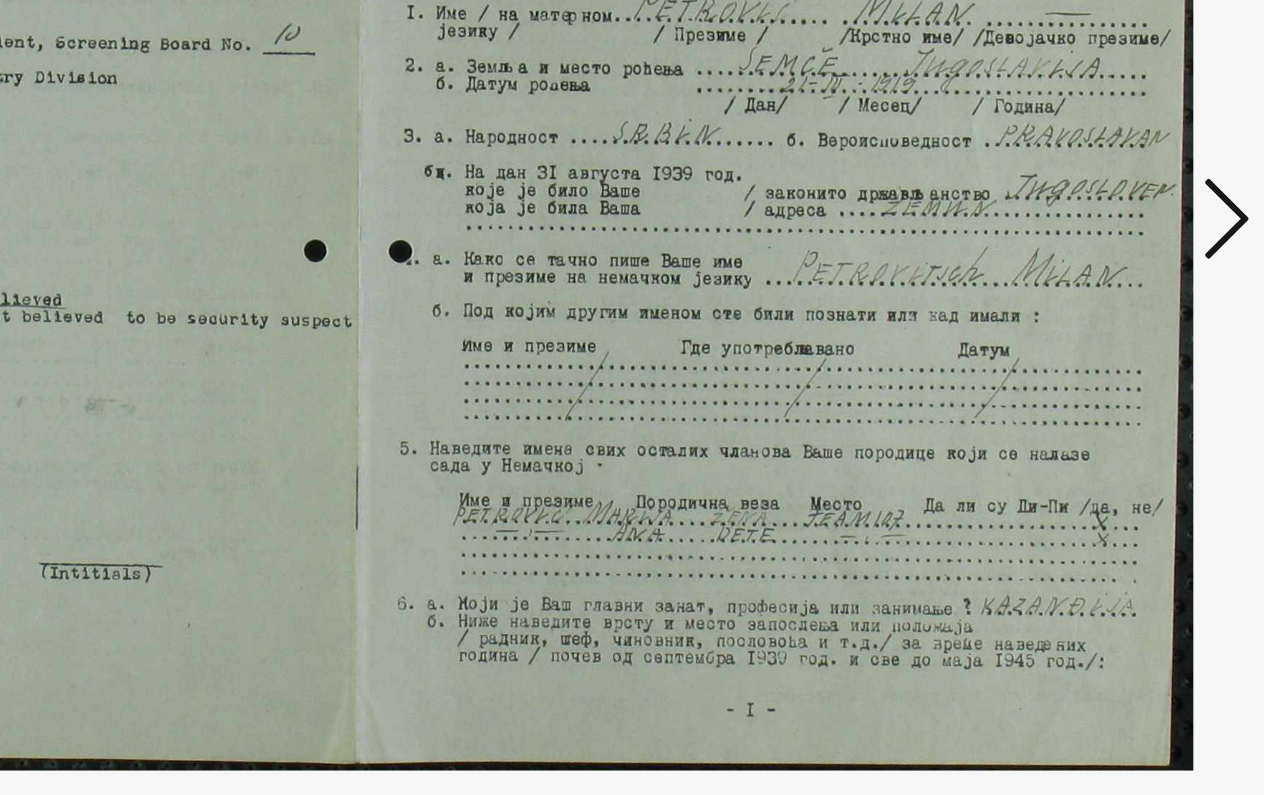 click at bounding box center [1088, 346] 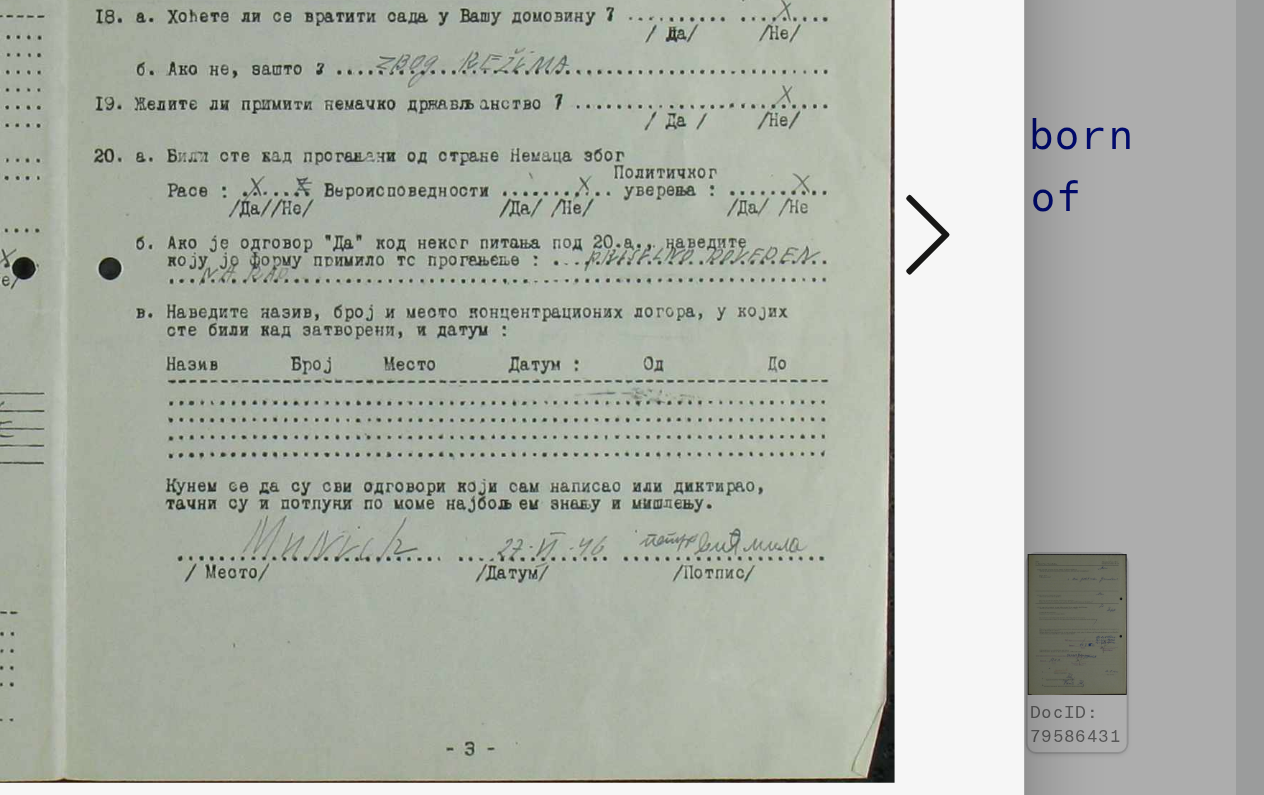 scroll, scrollTop: 0, scrollLeft: 0, axis: both 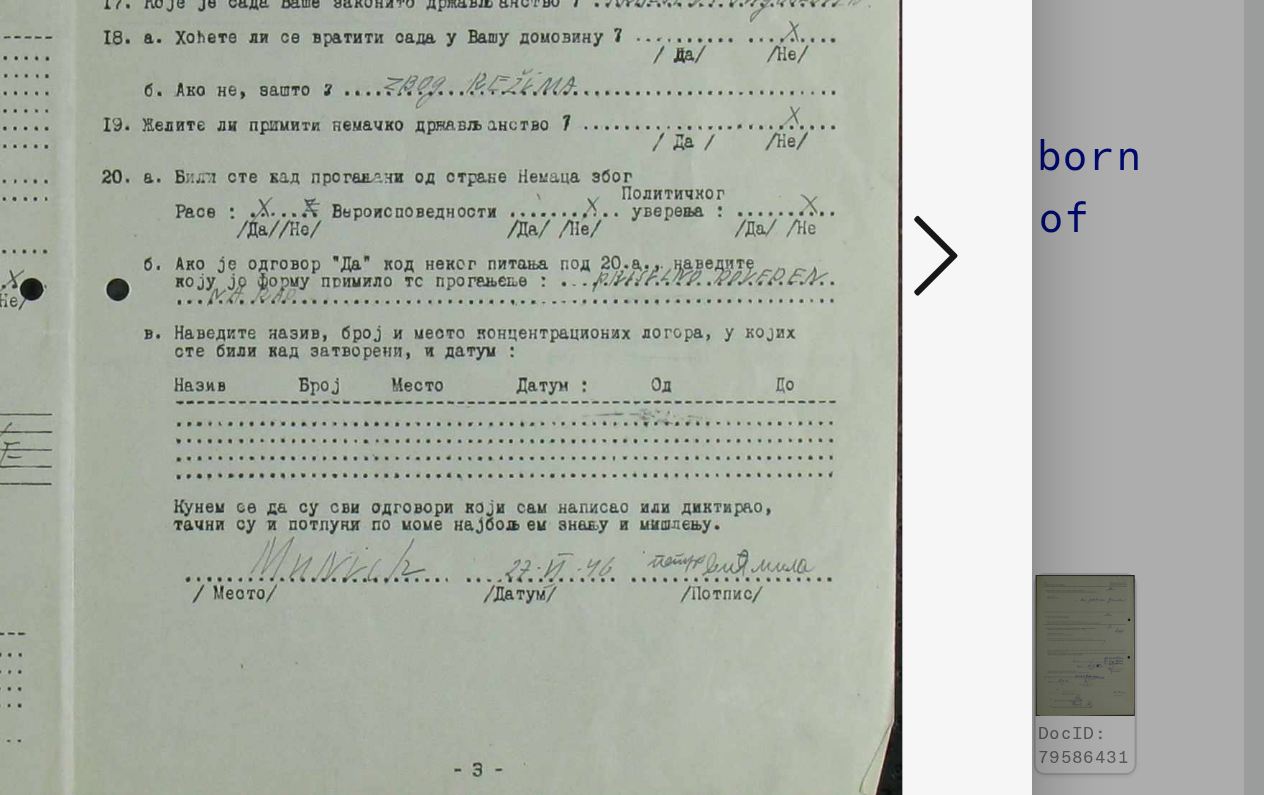 click at bounding box center [1088, 346] 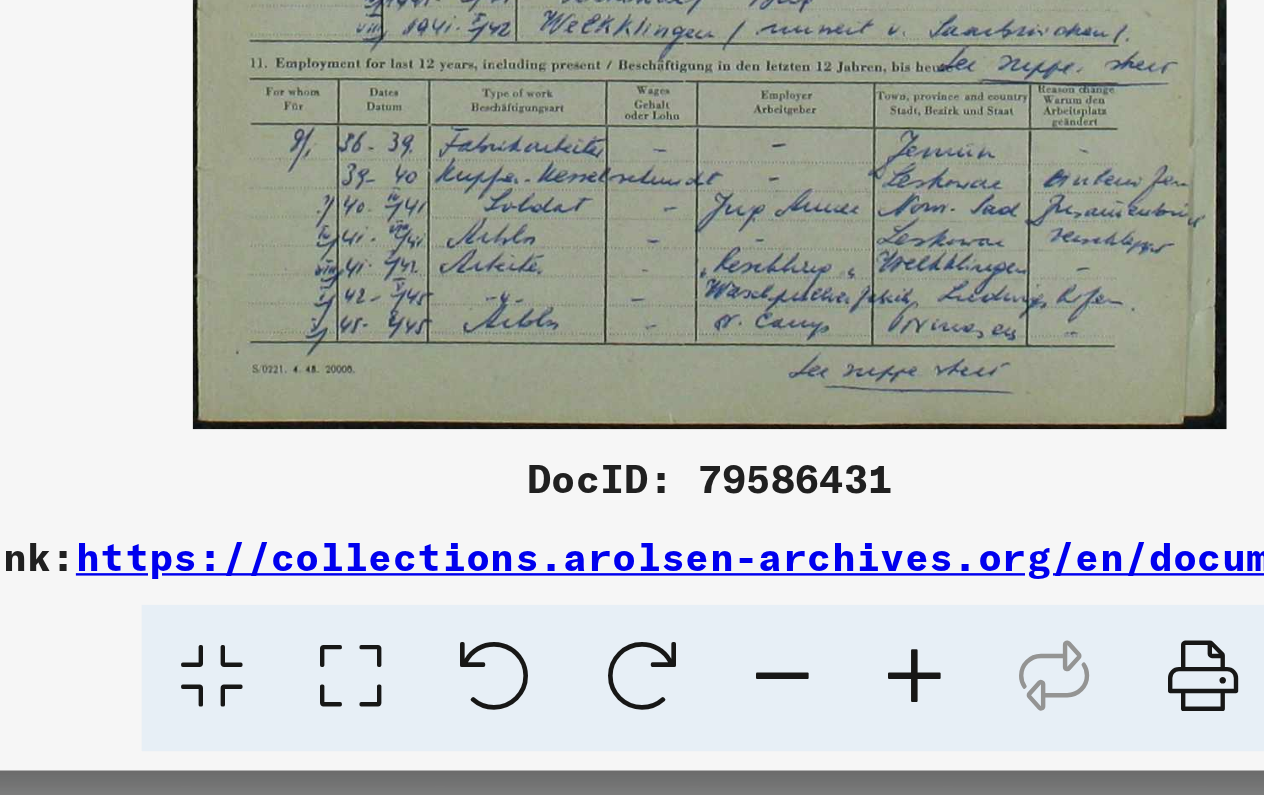 scroll, scrollTop: 0, scrollLeft: 0, axis: both 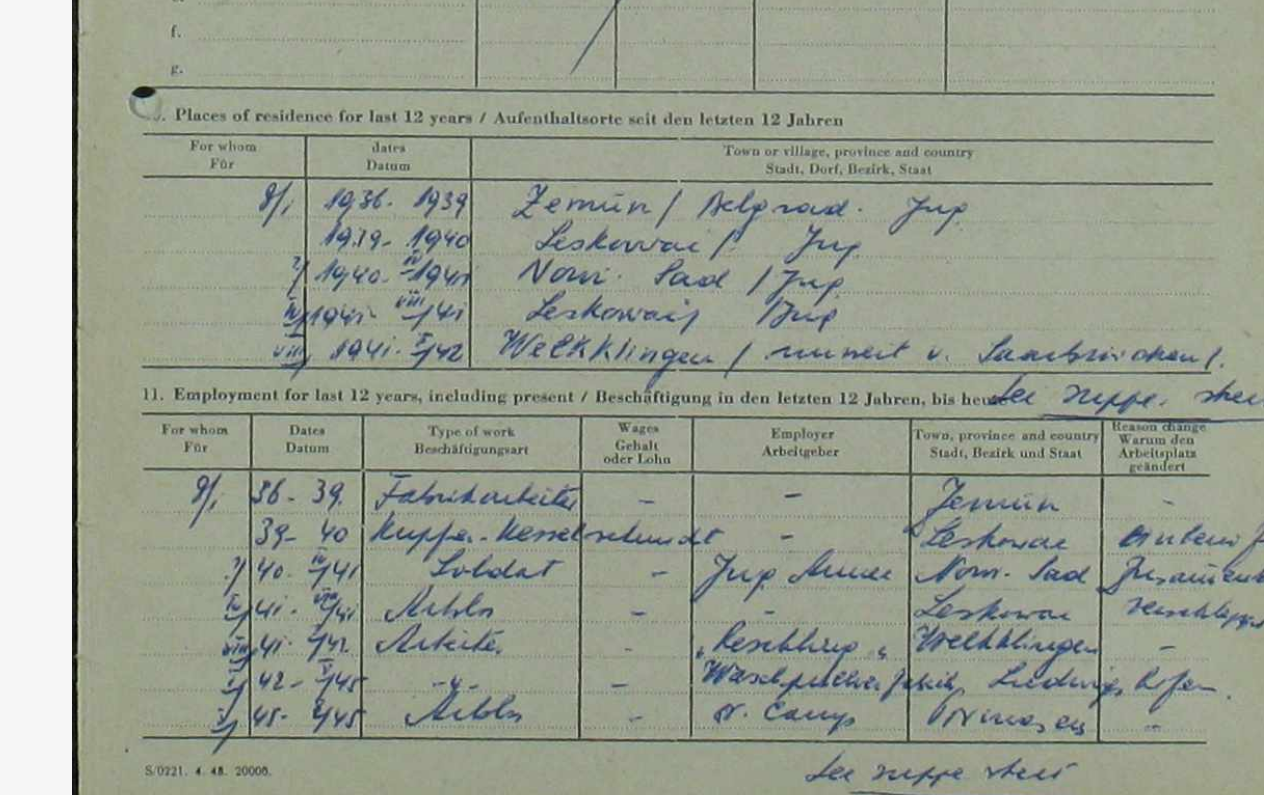 click at bounding box center (631, 347) 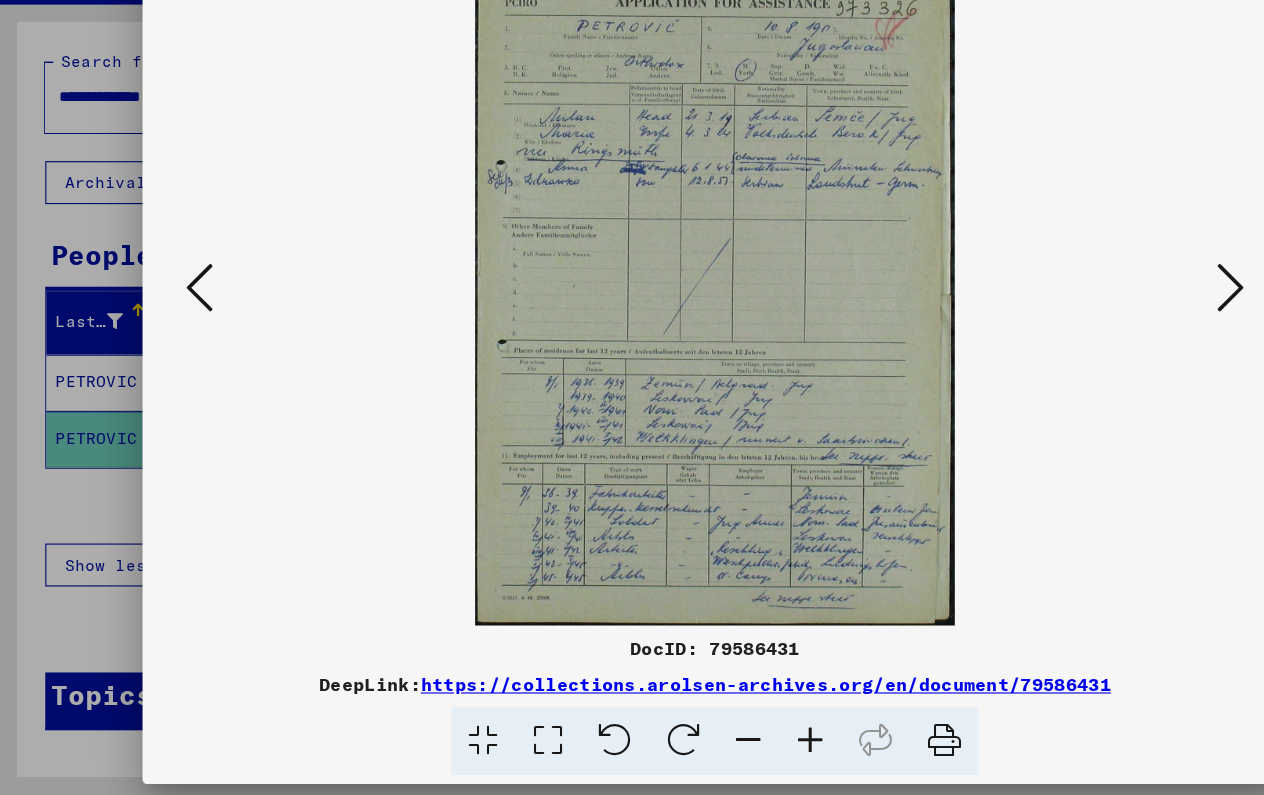 click on "DocID: 79586431  DeepLink:  https://collections.arolsen-archives.org/en/document/79586431" at bounding box center (631, 394) 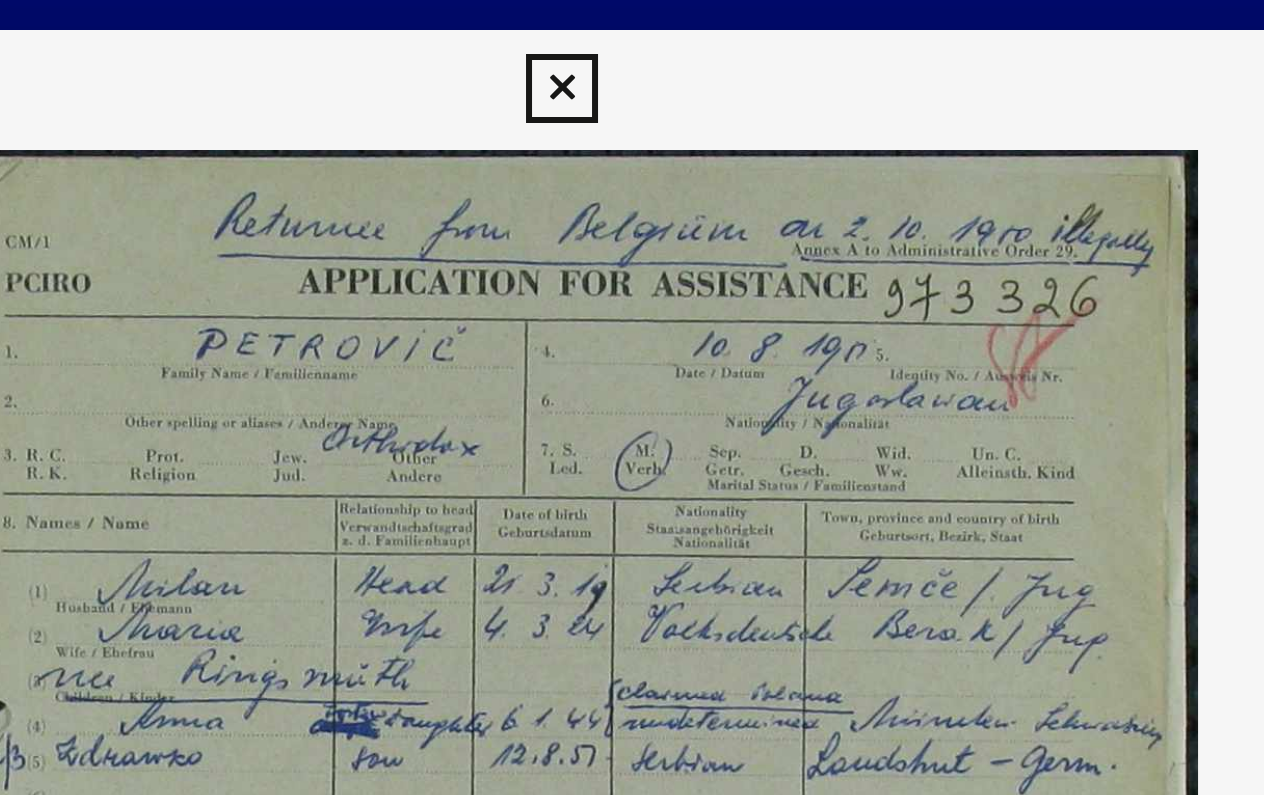 scroll, scrollTop: 0, scrollLeft: 0, axis: both 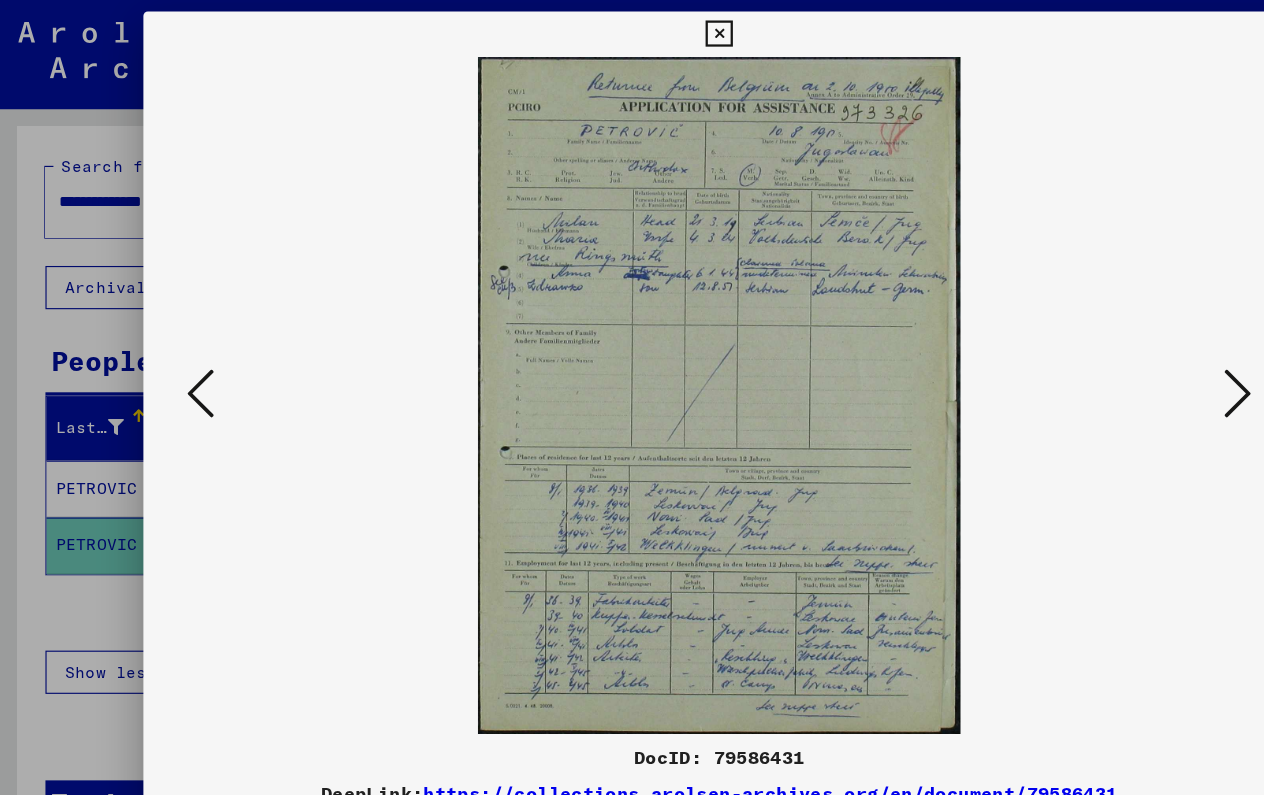 click at bounding box center (1088, 346) 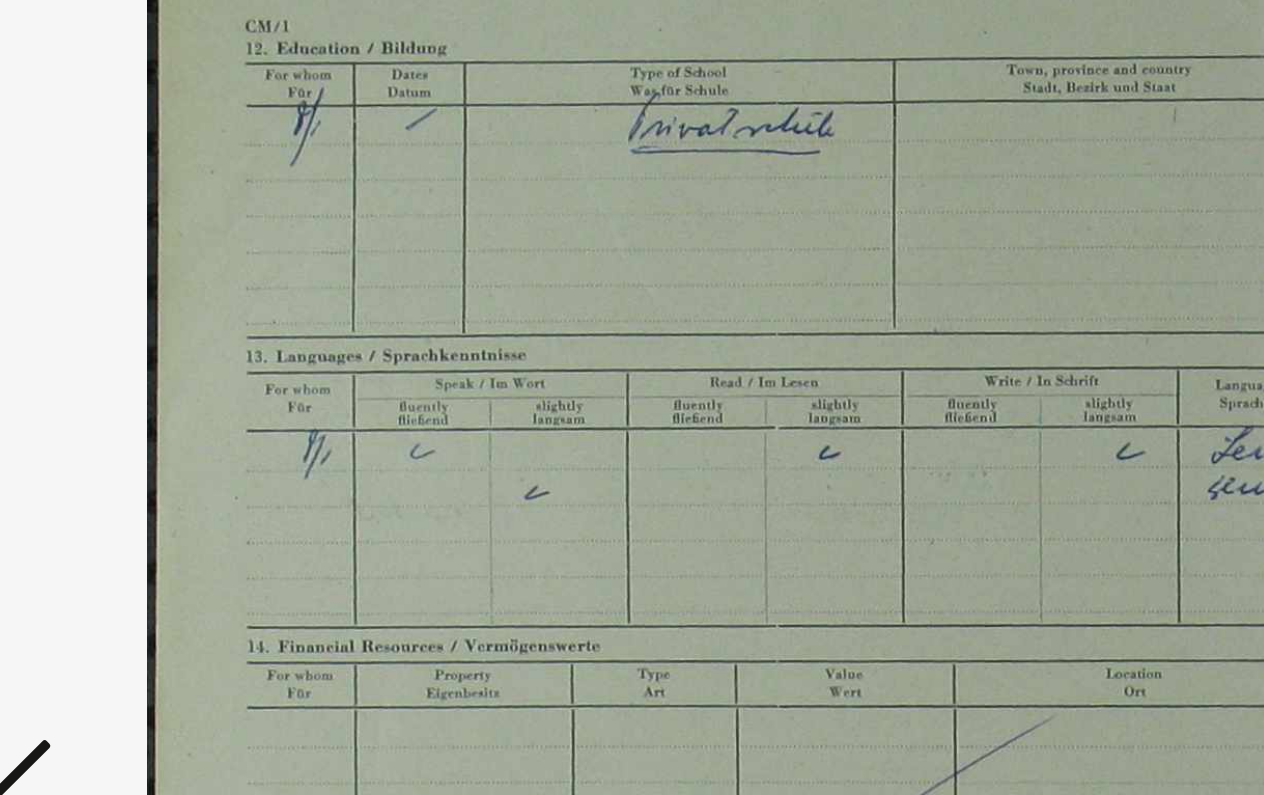 click at bounding box center [631, 347] 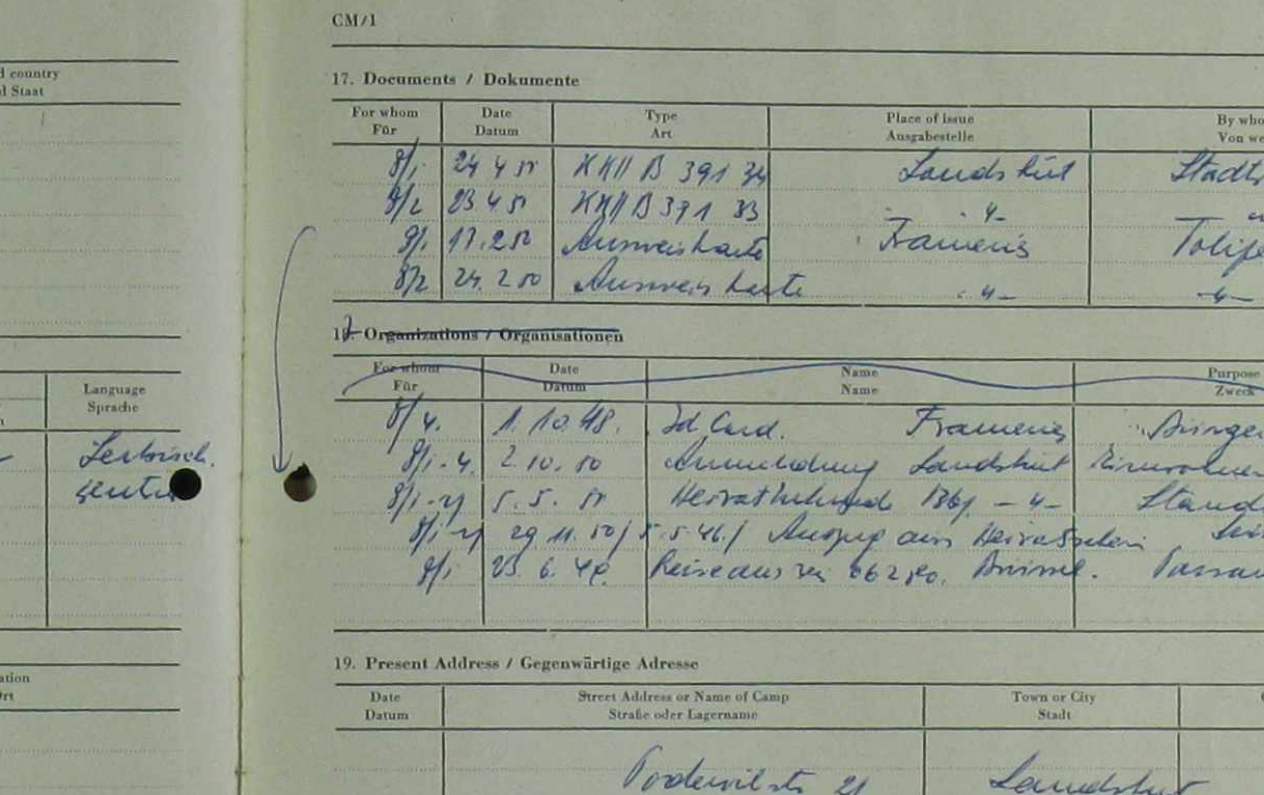 click at bounding box center [631, 347] 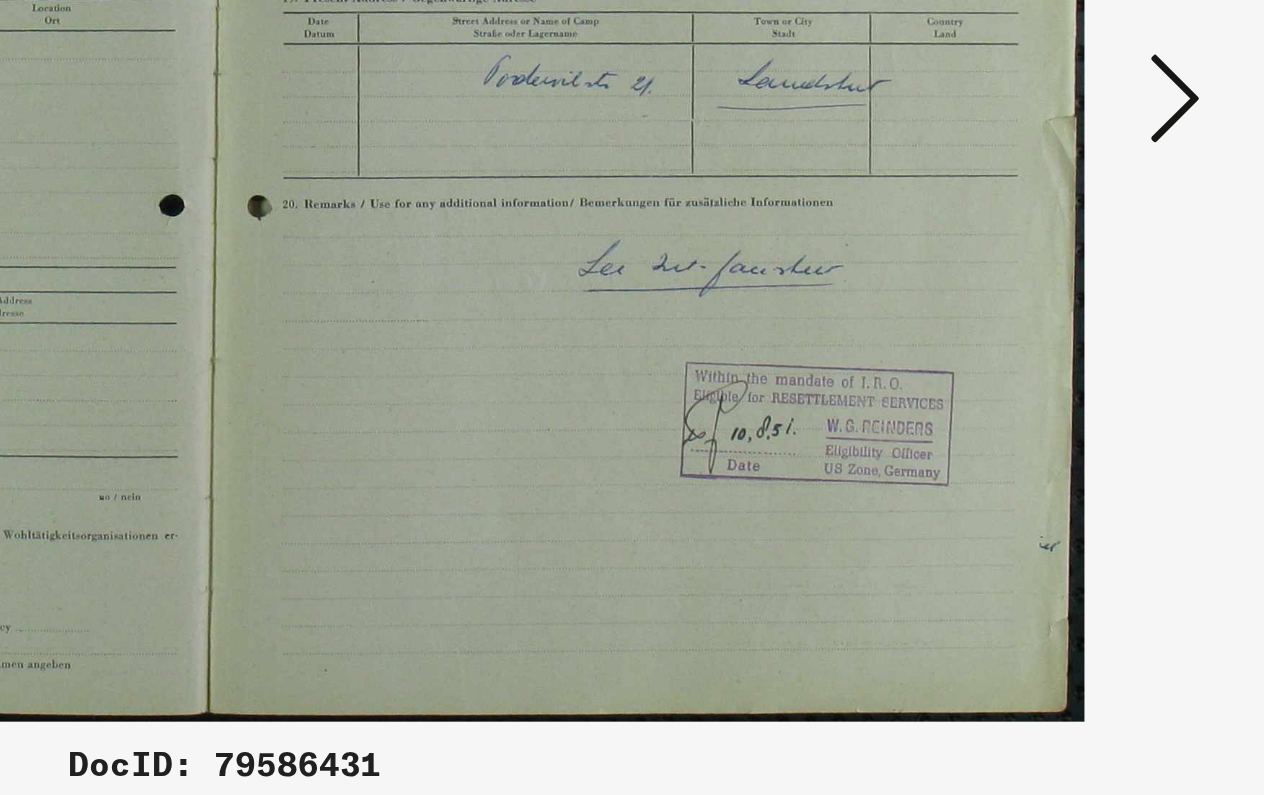 click at bounding box center [1088, 346] 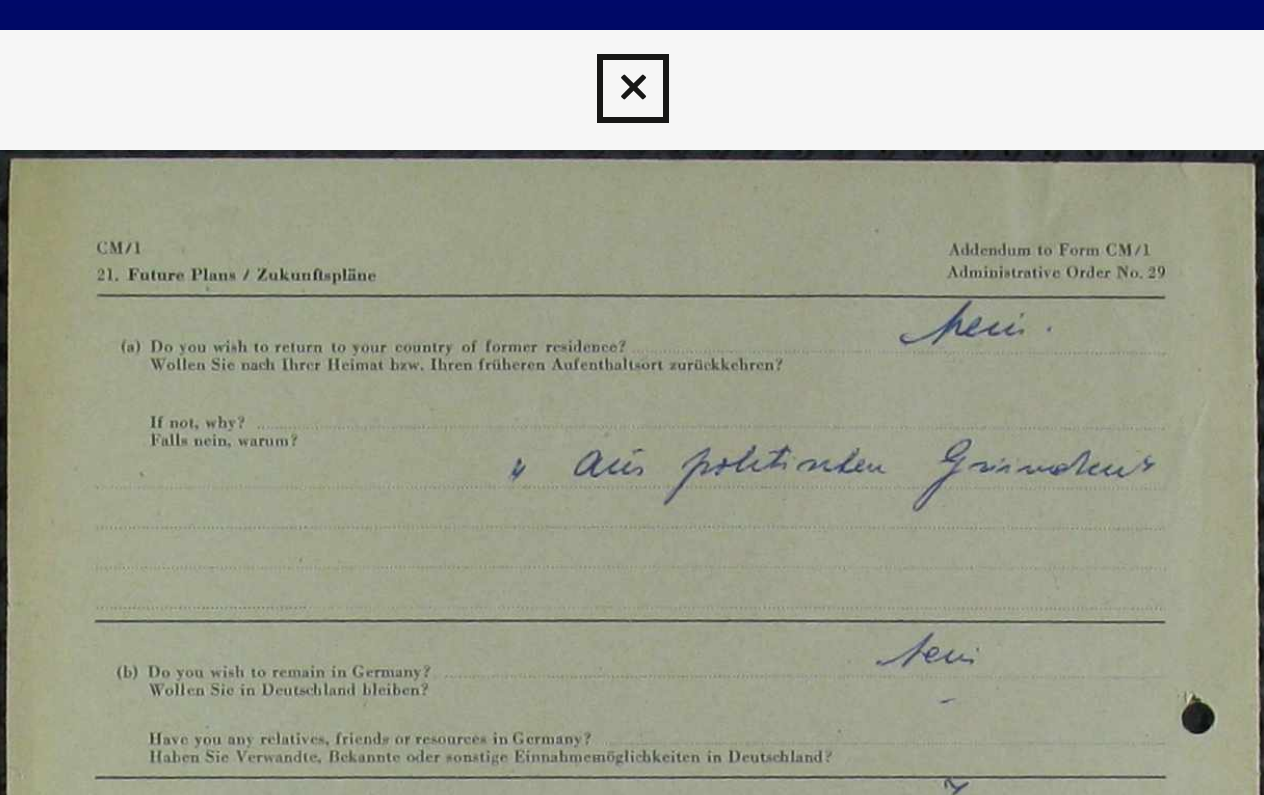 scroll, scrollTop: 0, scrollLeft: 0, axis: both 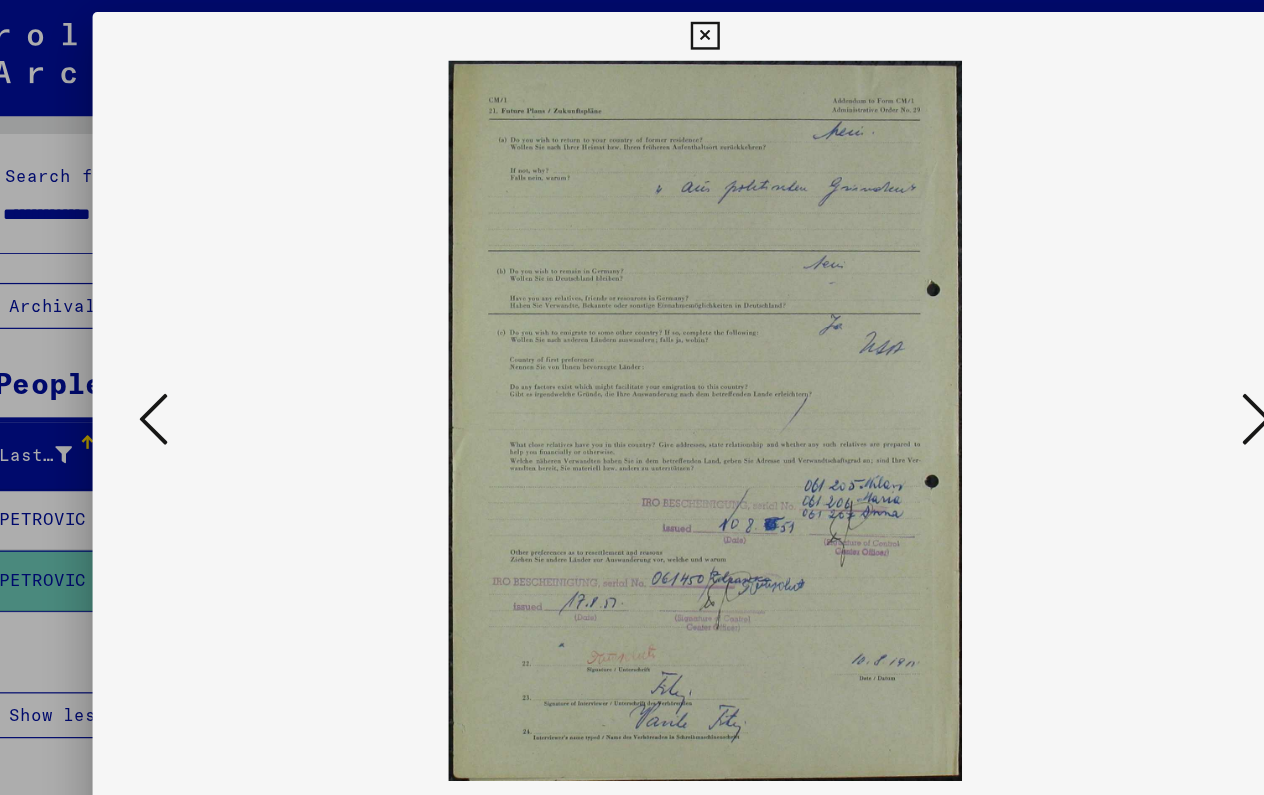 click at bounding box center [1088, 346] 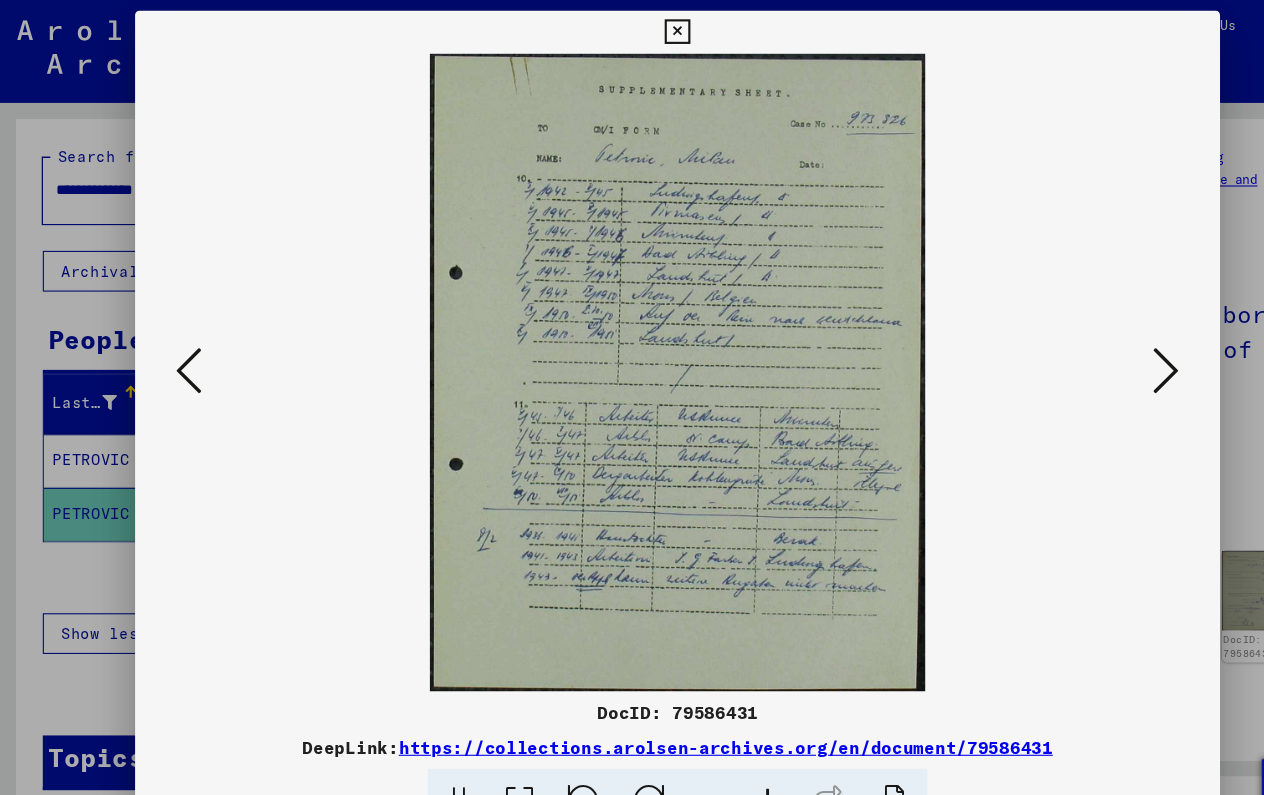 scroll, scrollTop: 0, scrollLeft: 0, axis: both 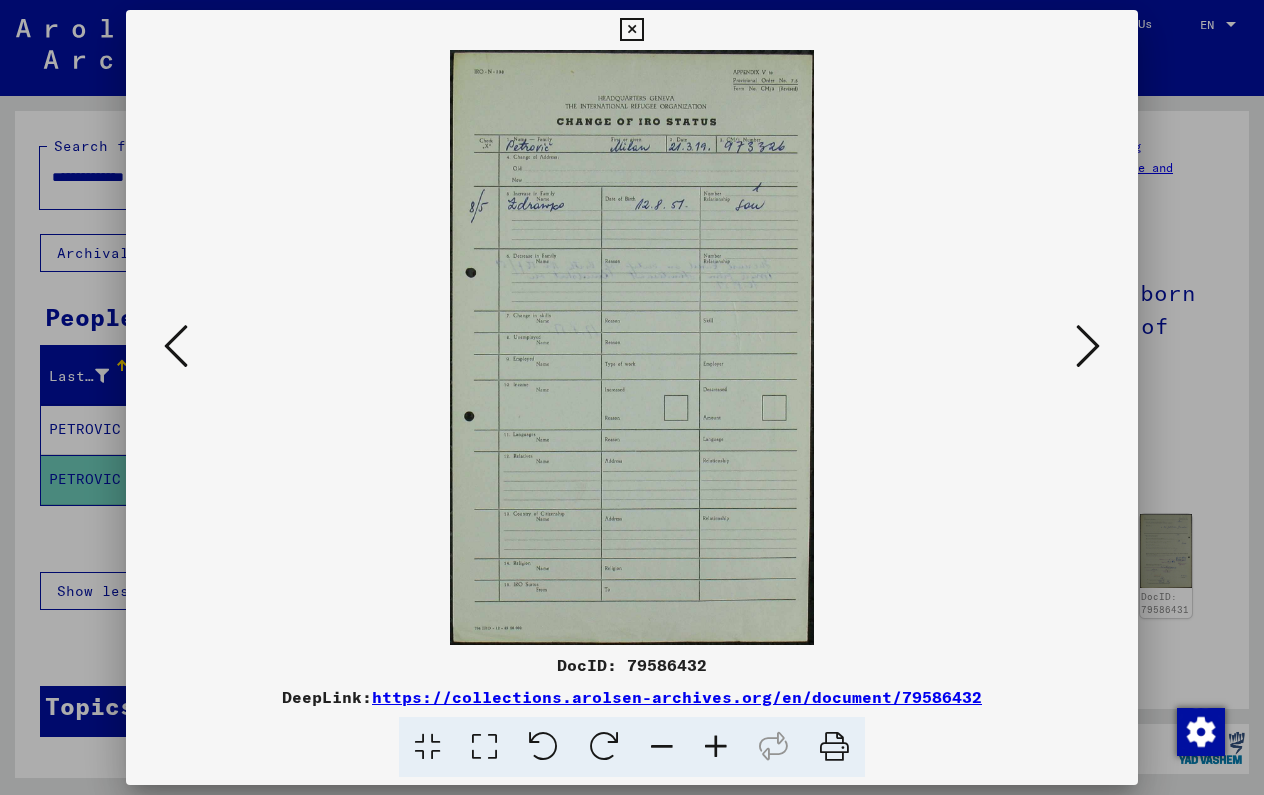 click at bounding box center (1088, 346) 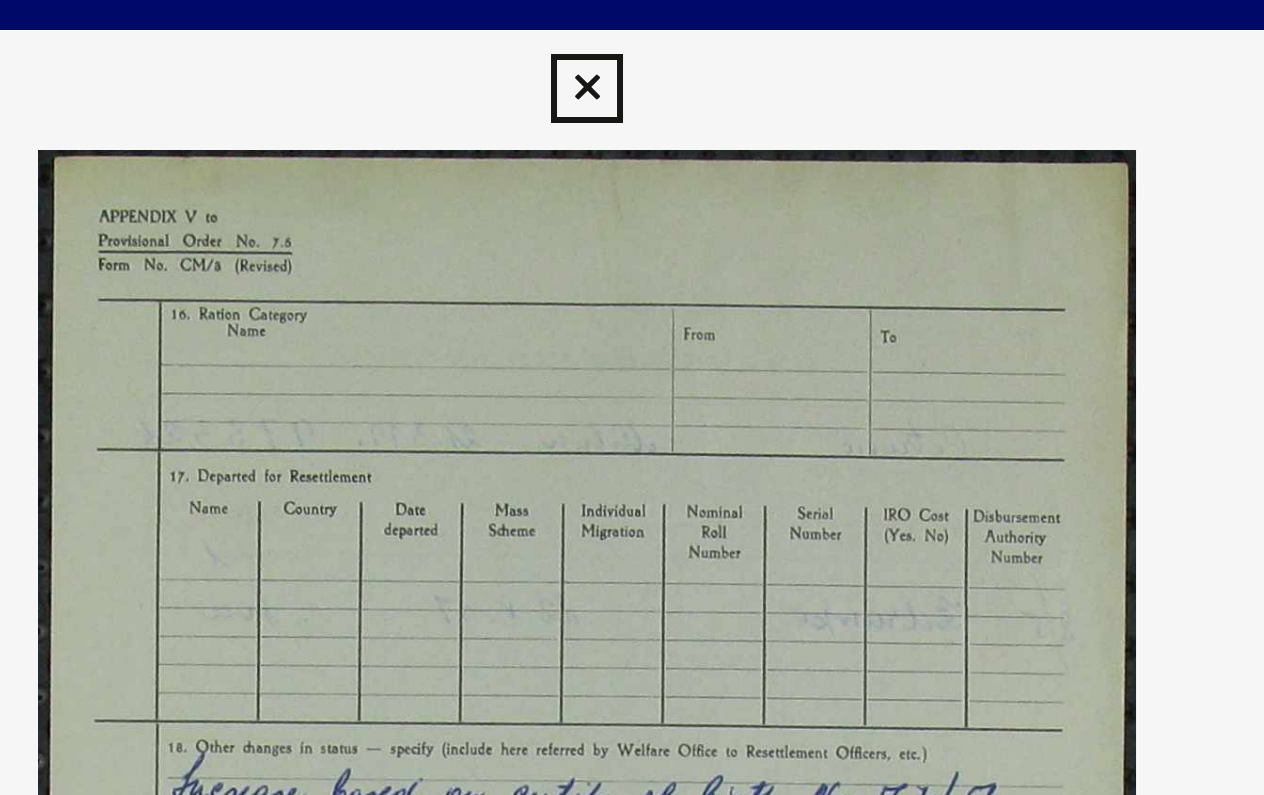 scroll, scrollTop: 0, scrollLeft: 0, axis: both 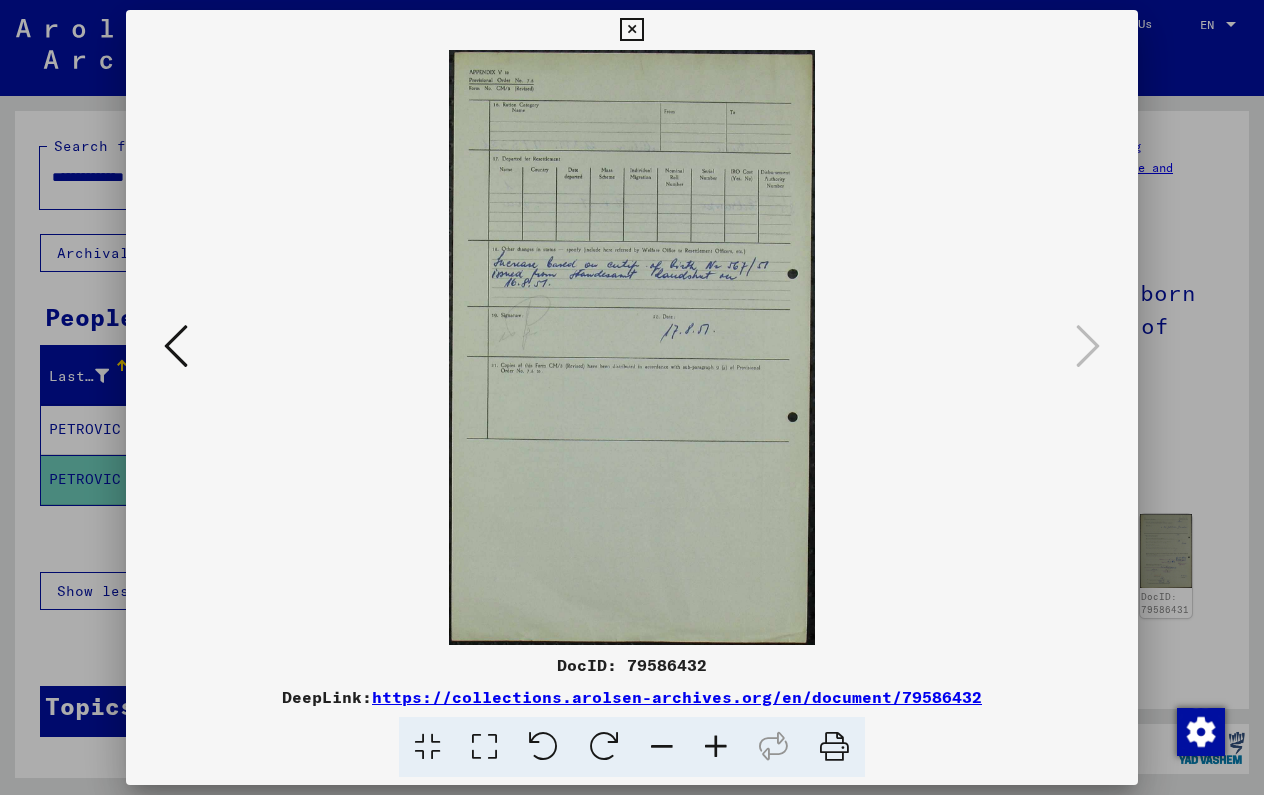 click at bounding box center (631, 30) 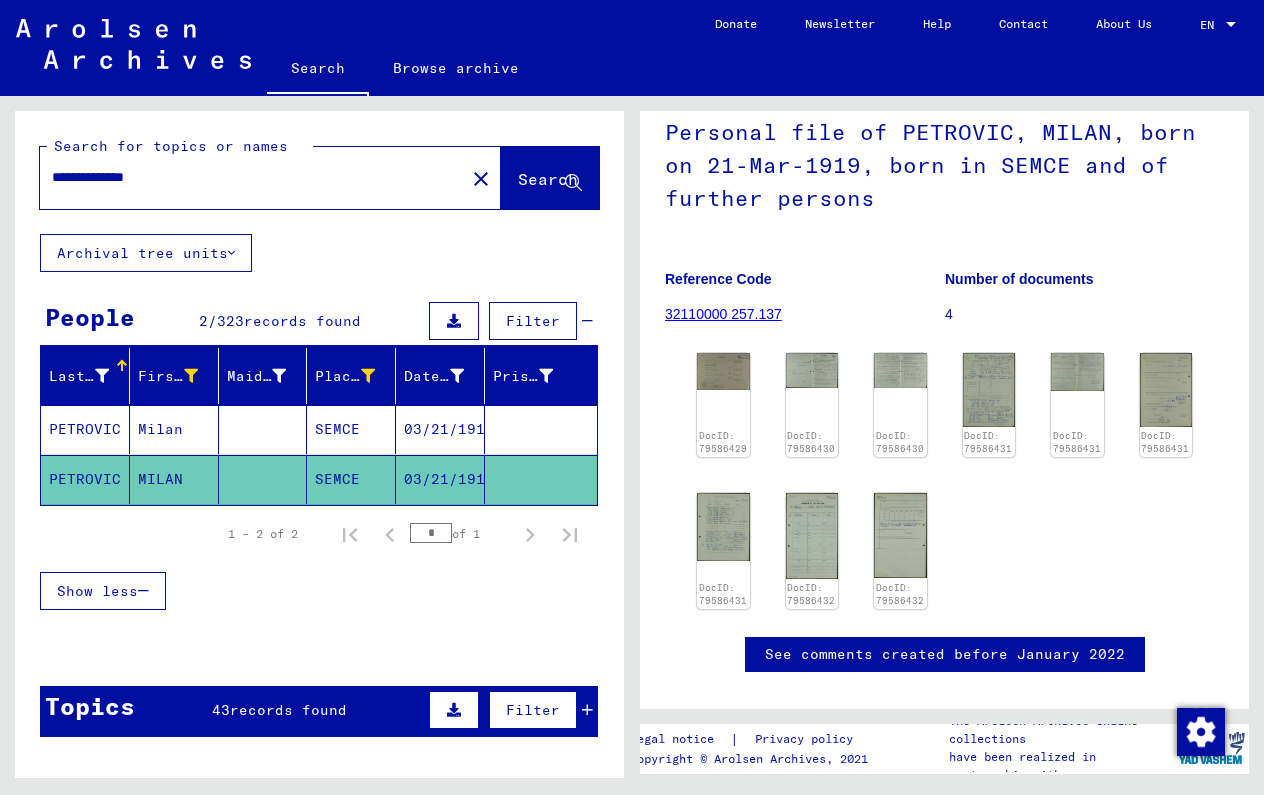 scroll, scrollTop: 283, scrollLeft: 0, axis: vertical 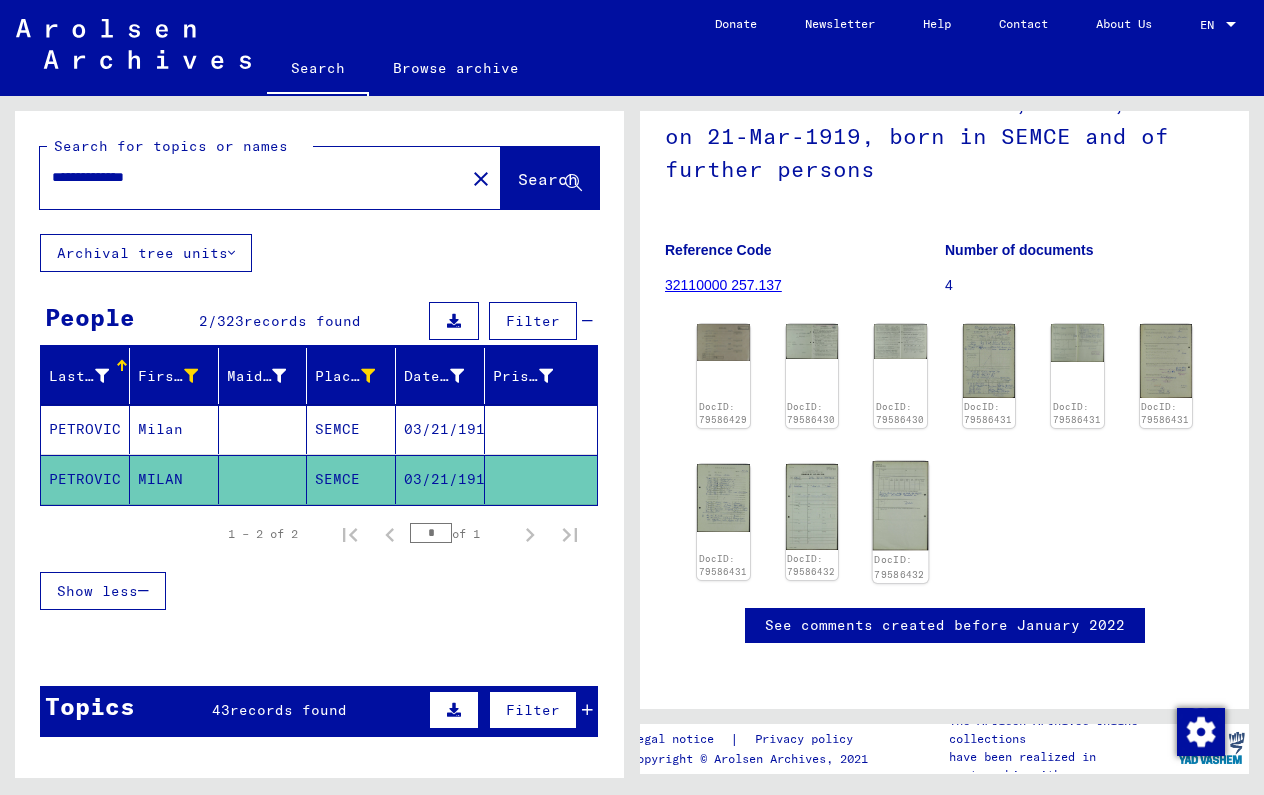 click 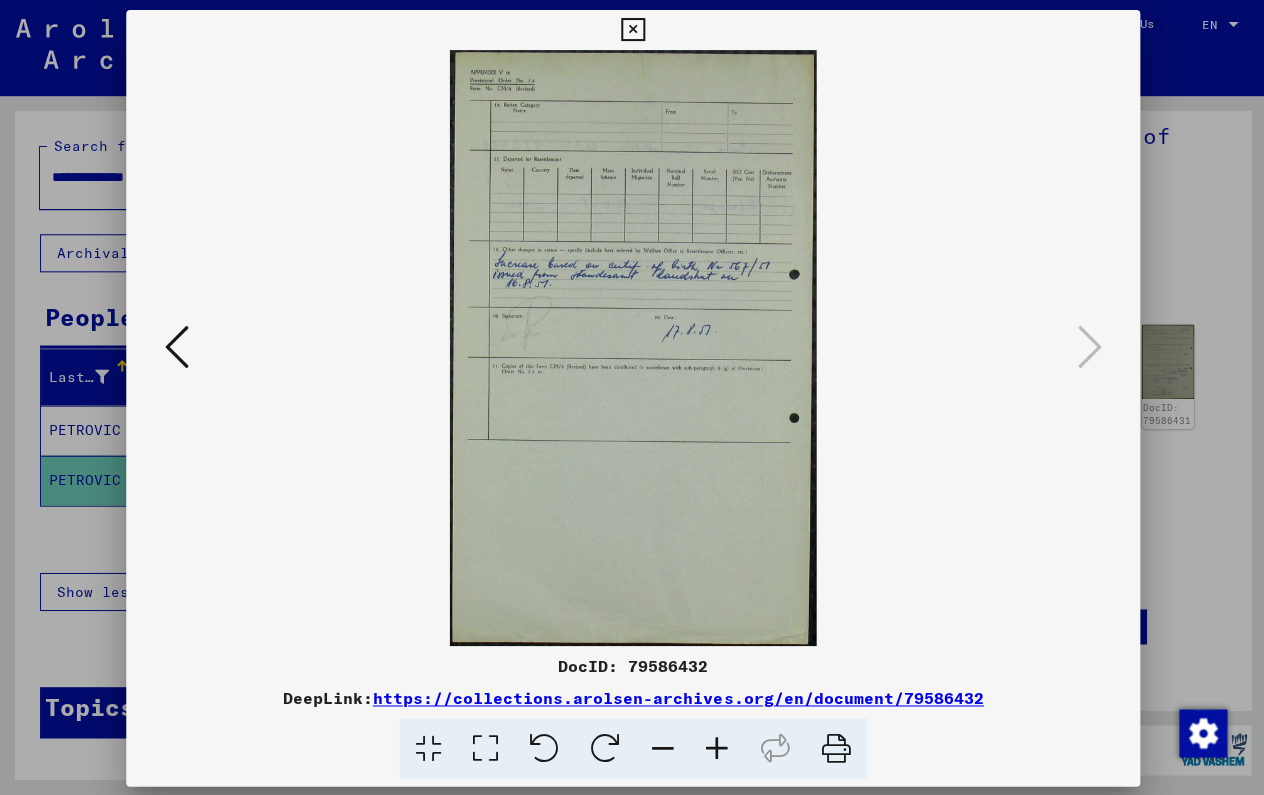 click at bounding box center (631, 30) 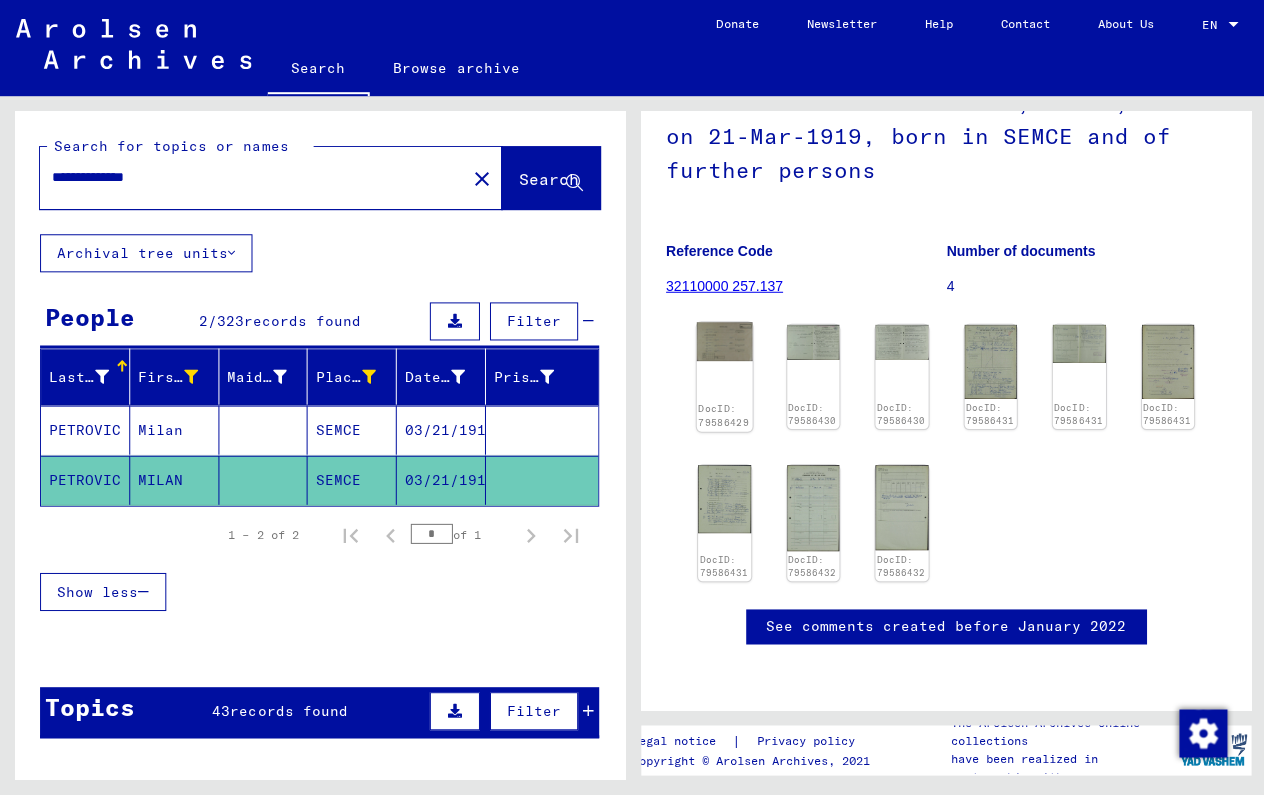 click 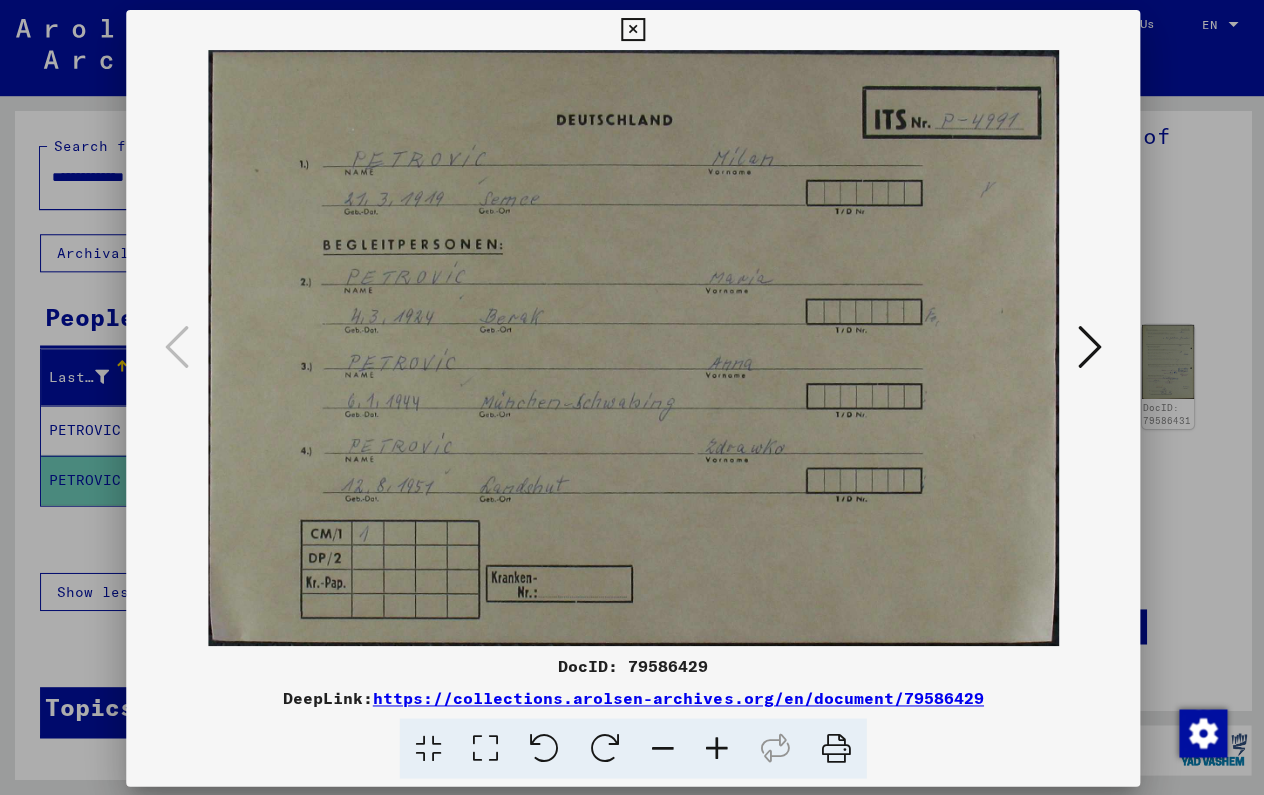click at bounding box center (1088, 346) 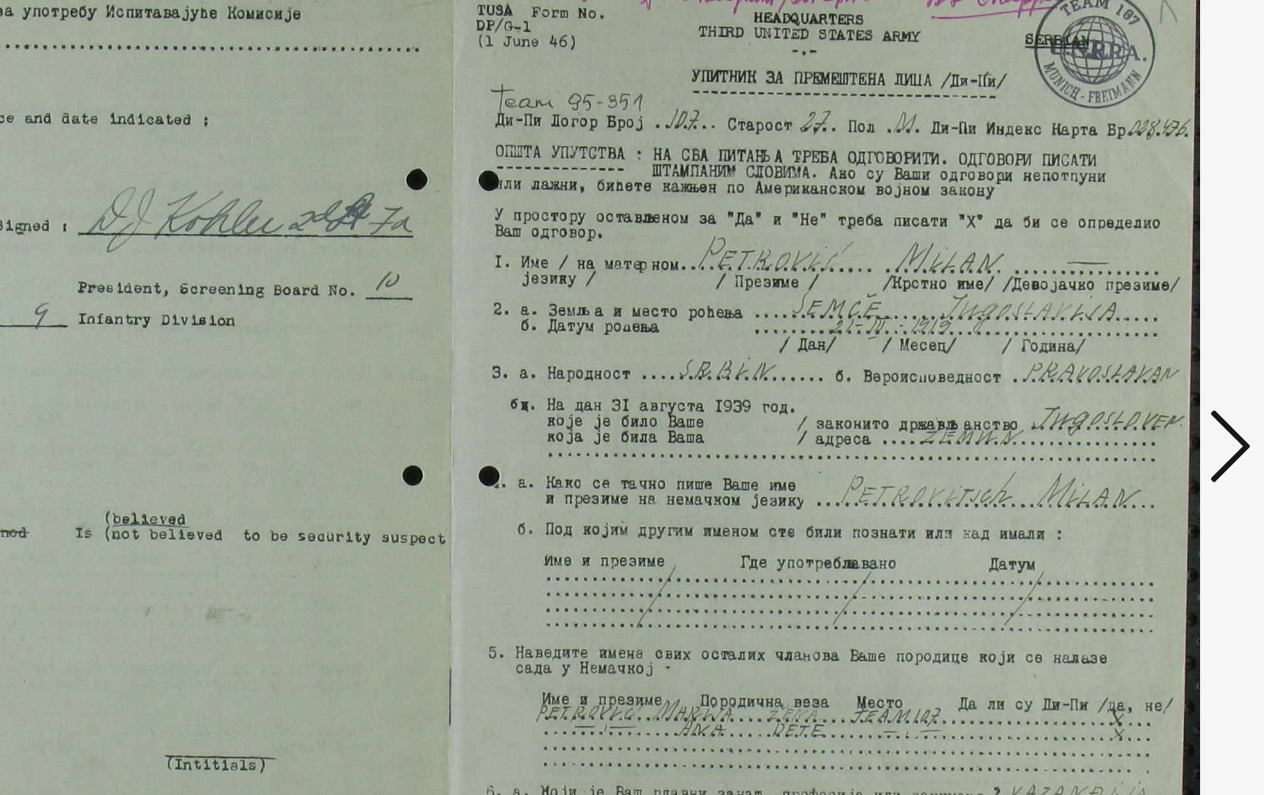 click at bounding box center [1088, 346] 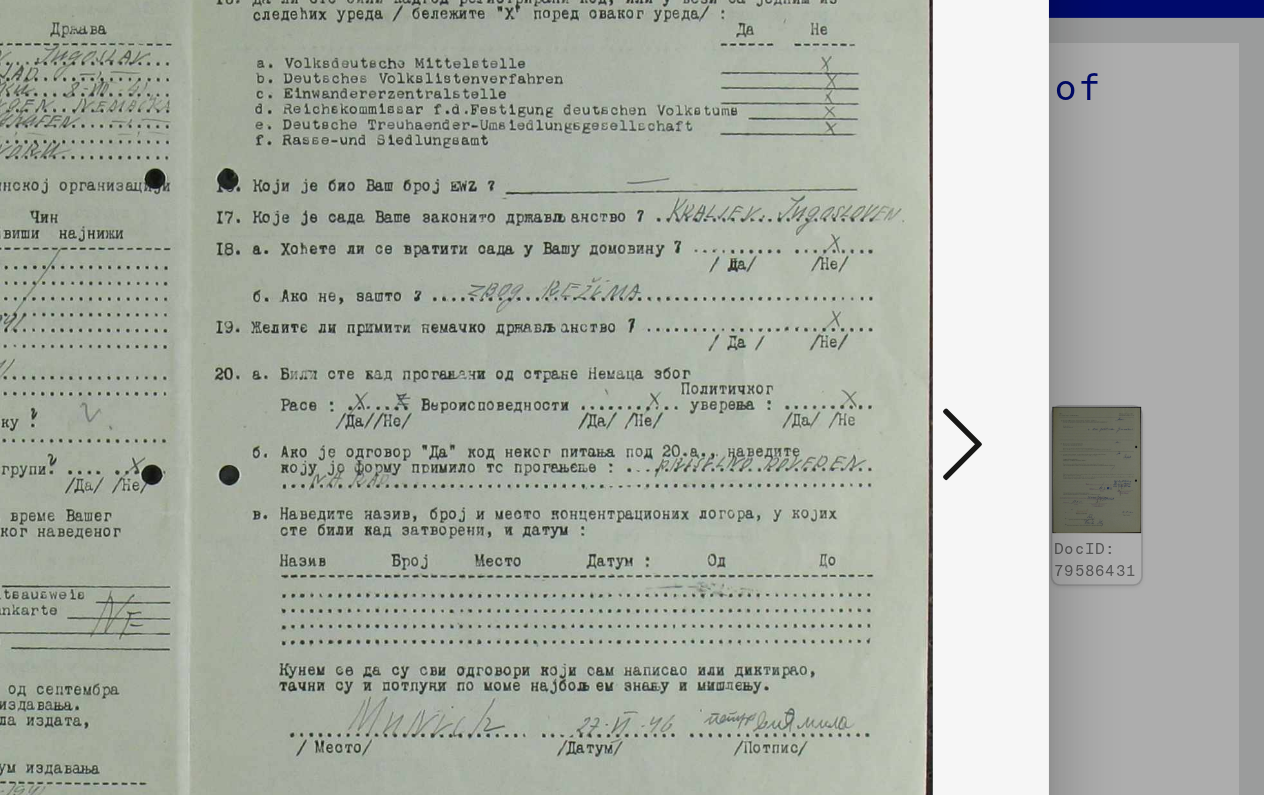 scroll, scrollTop: 0, scrollLeft: 0, axis: both 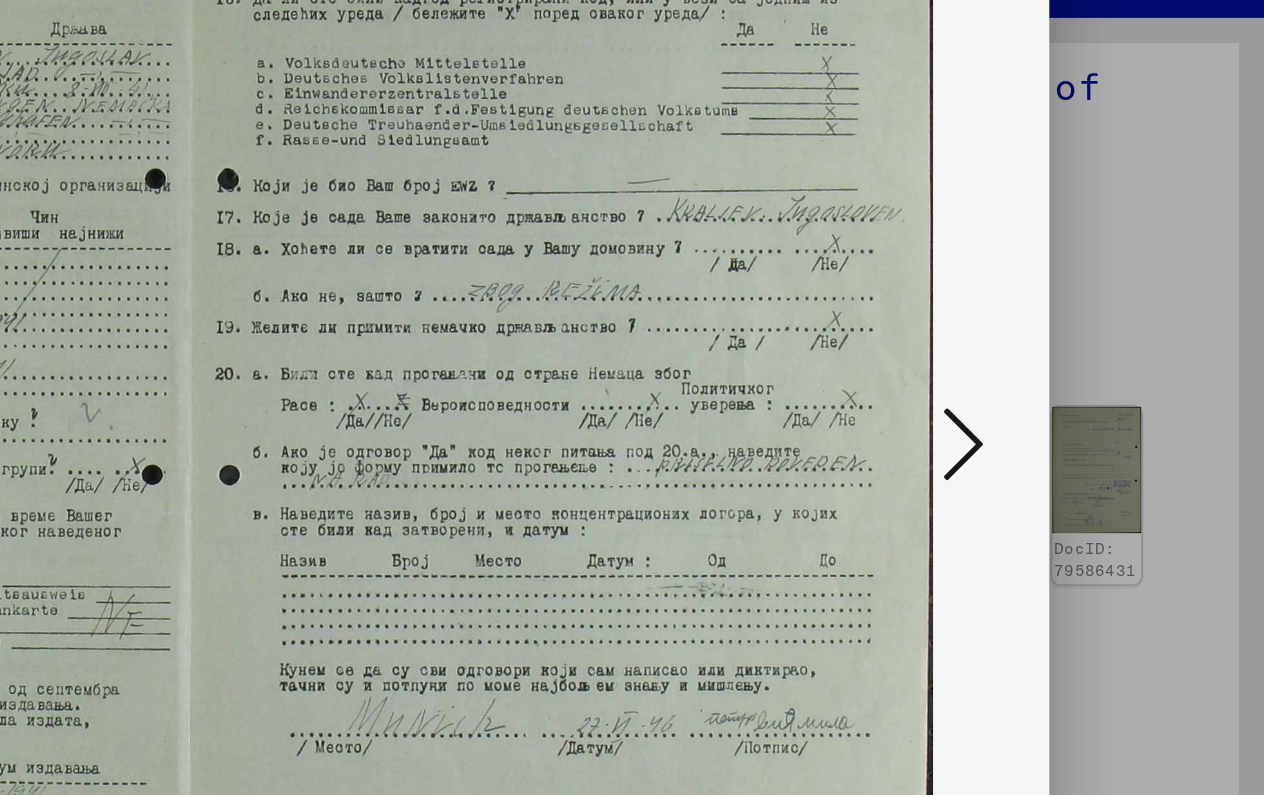 click at bounding box center [1088, 346] 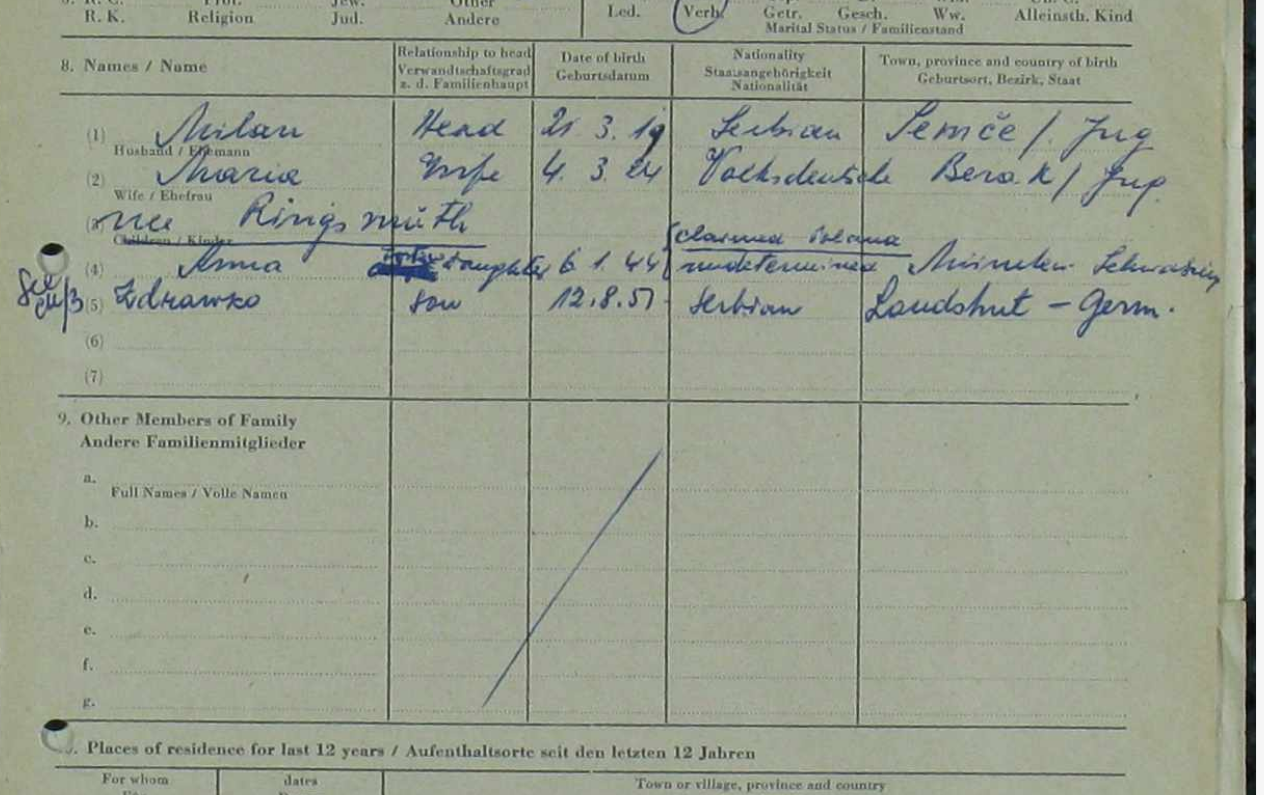 drag, startPoint x: 152, startPoint y: 88, endPoint x: 171, endPoint y: 88, distance: 19 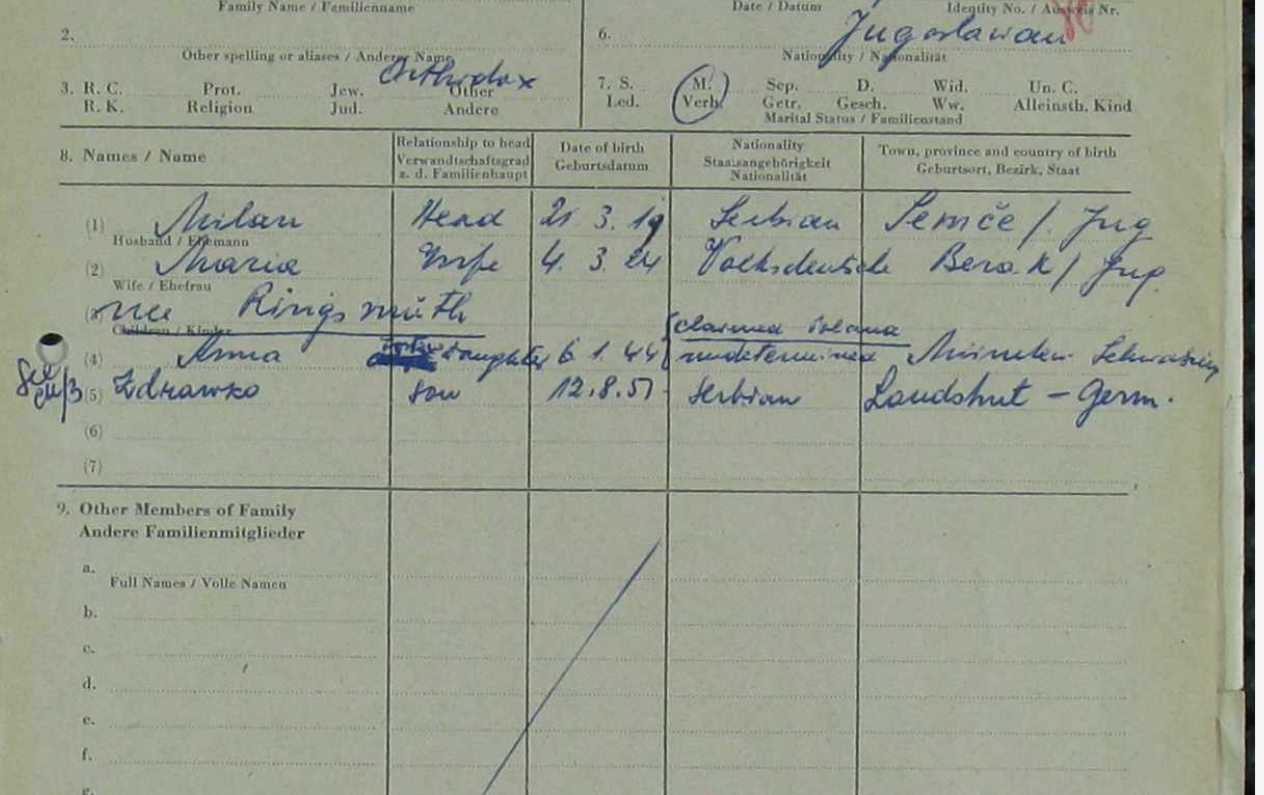 click at bounding box center [631, 347] 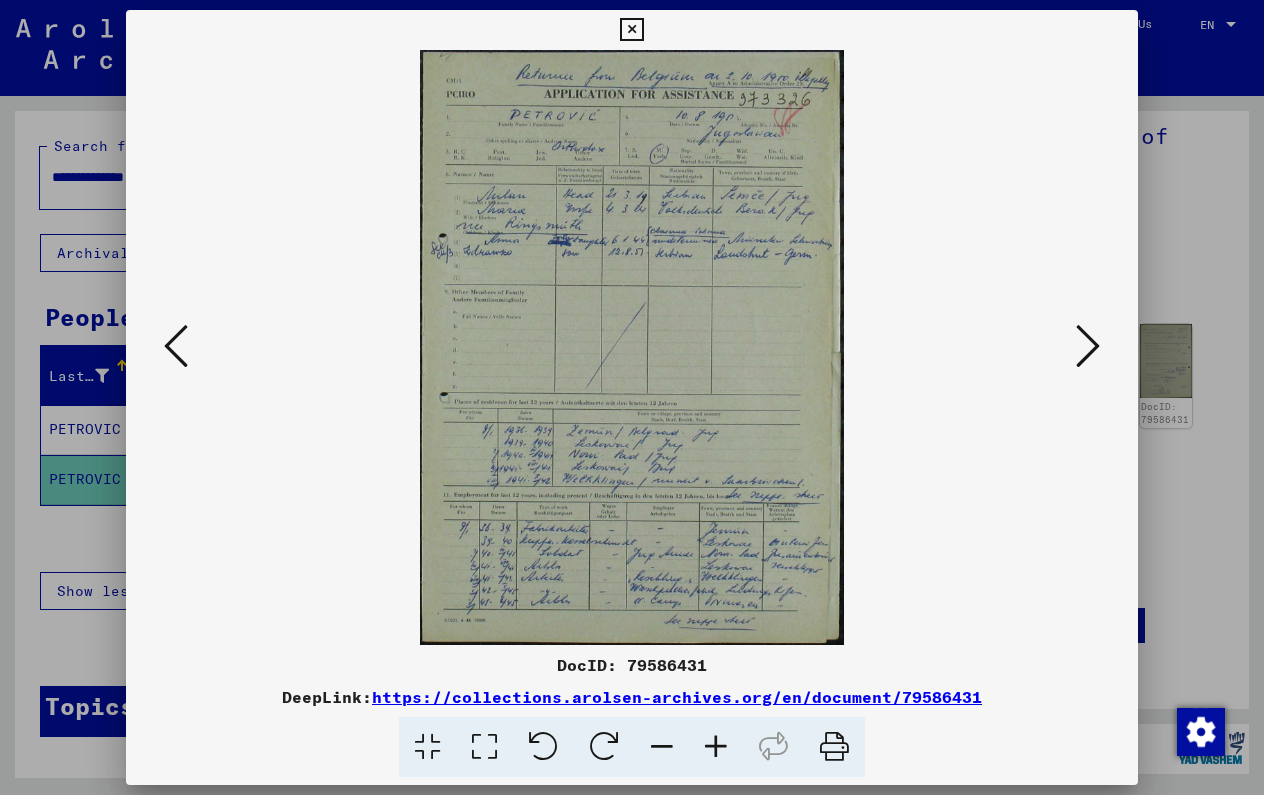 scroll, scrollTop: 0, scrollLeft: 0, axis: both 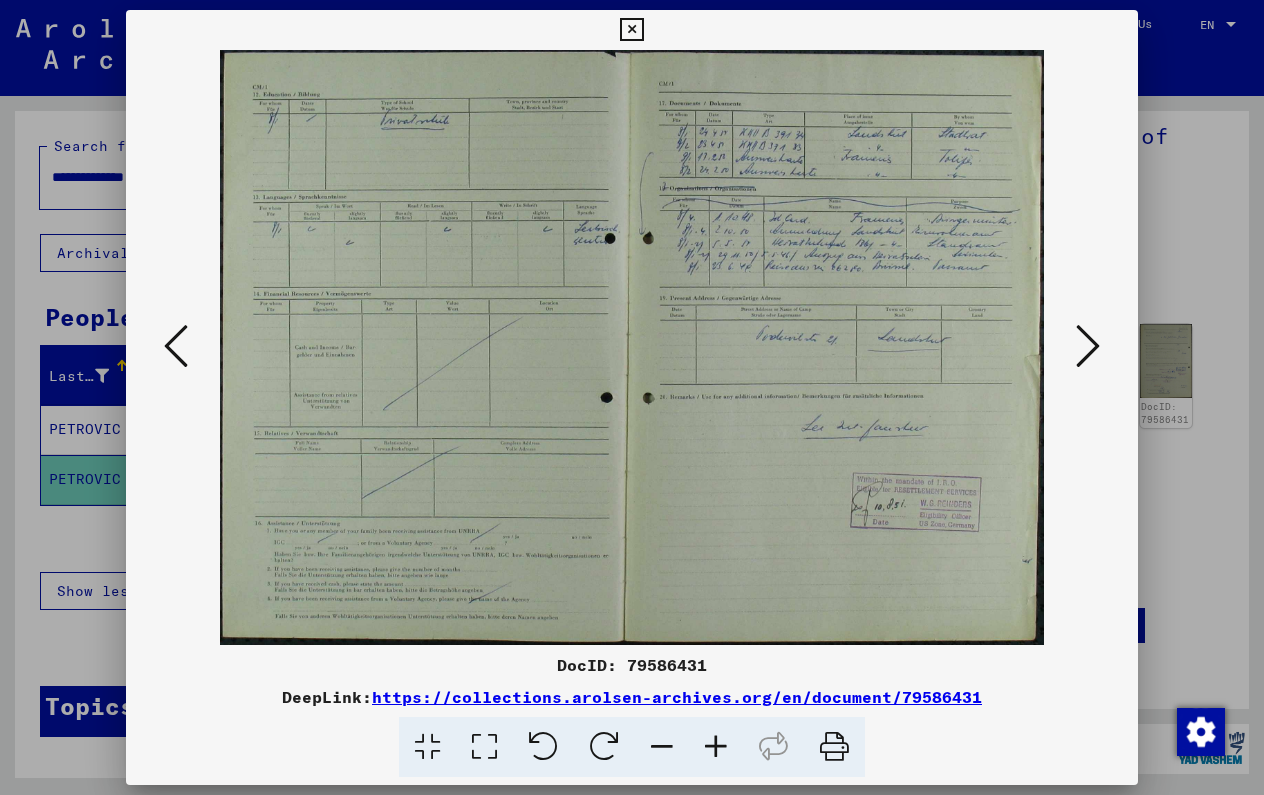 click at bounding box center [1088, 346] 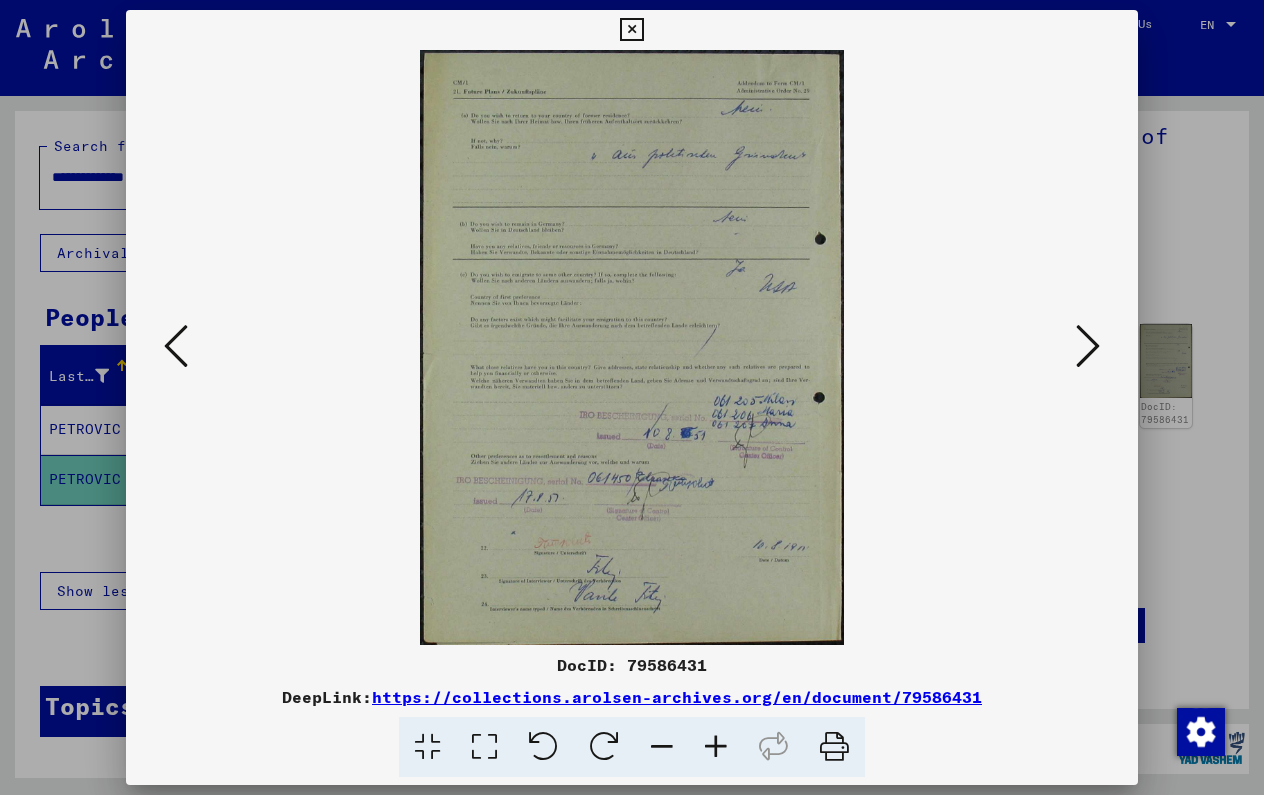 click at bounding box center (631, 347) 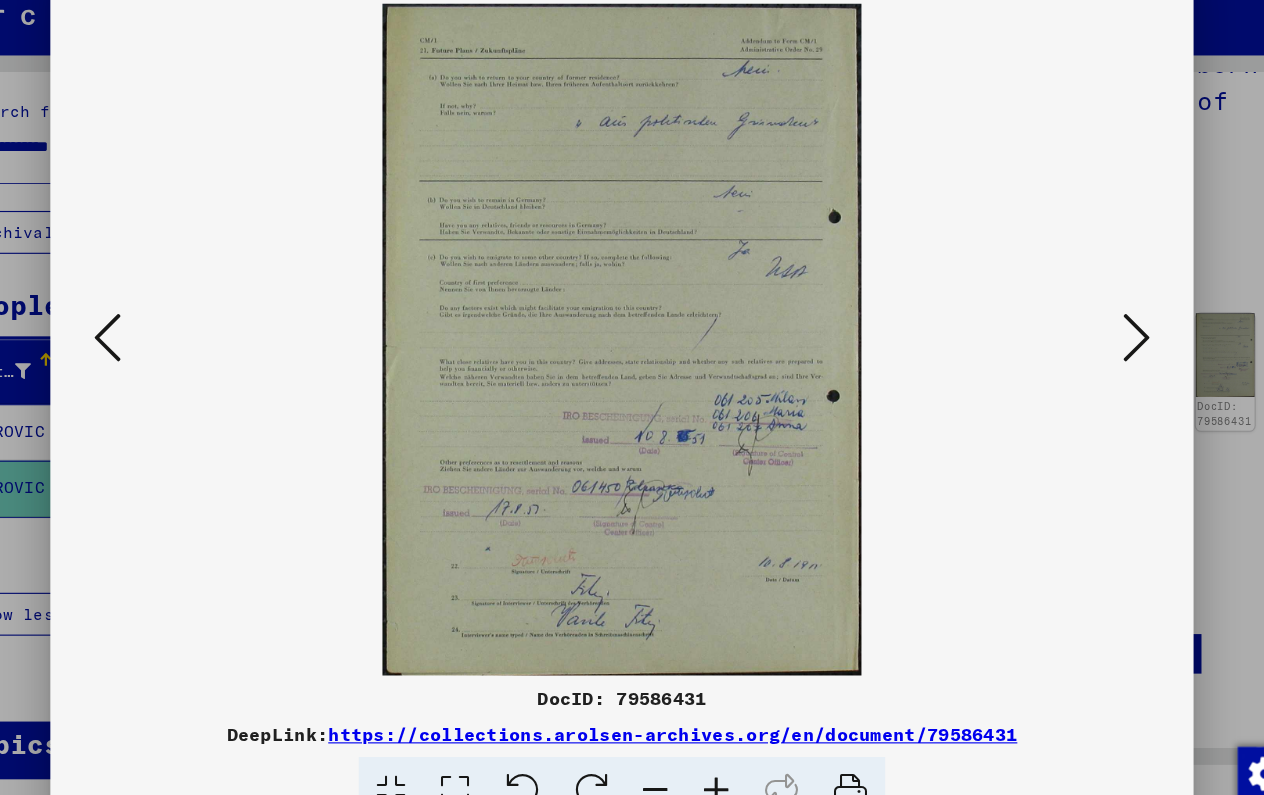 click at bounding box center [1088, 347] 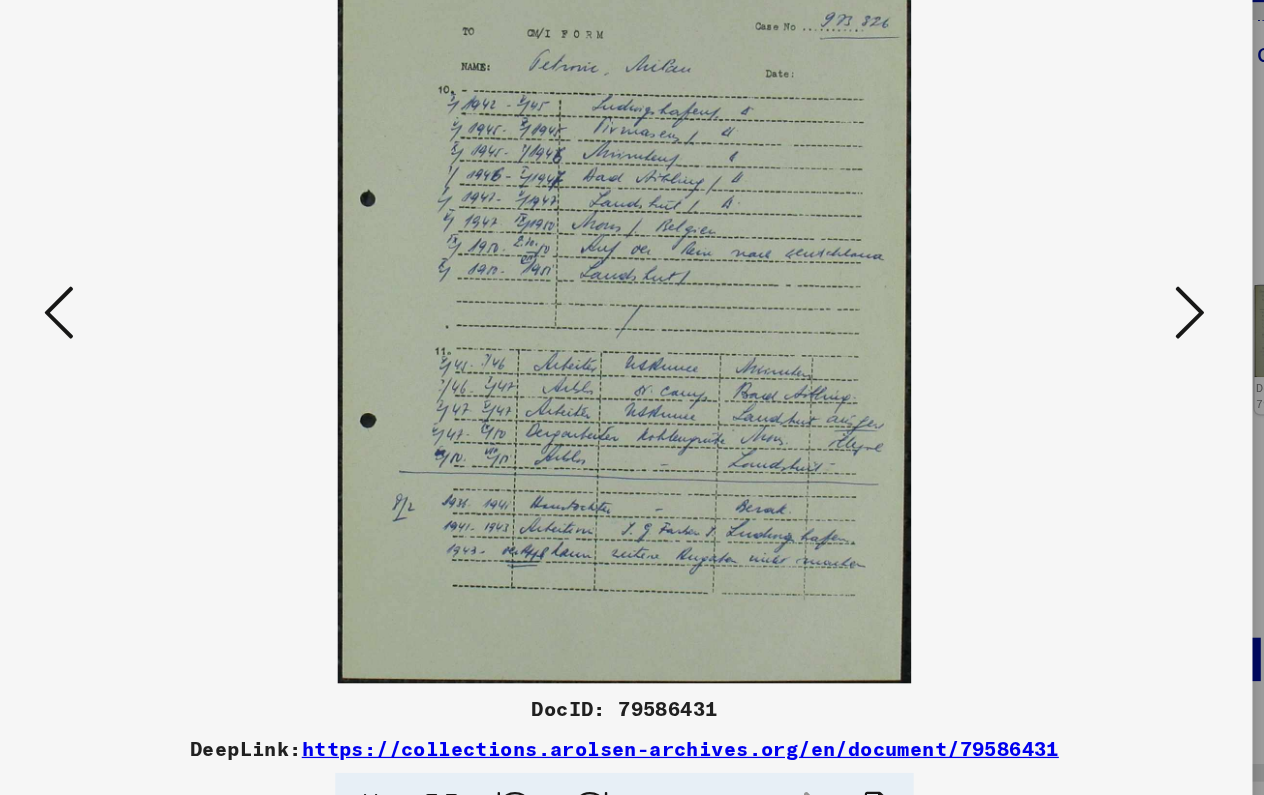 click at bounding box center (1088, 346) 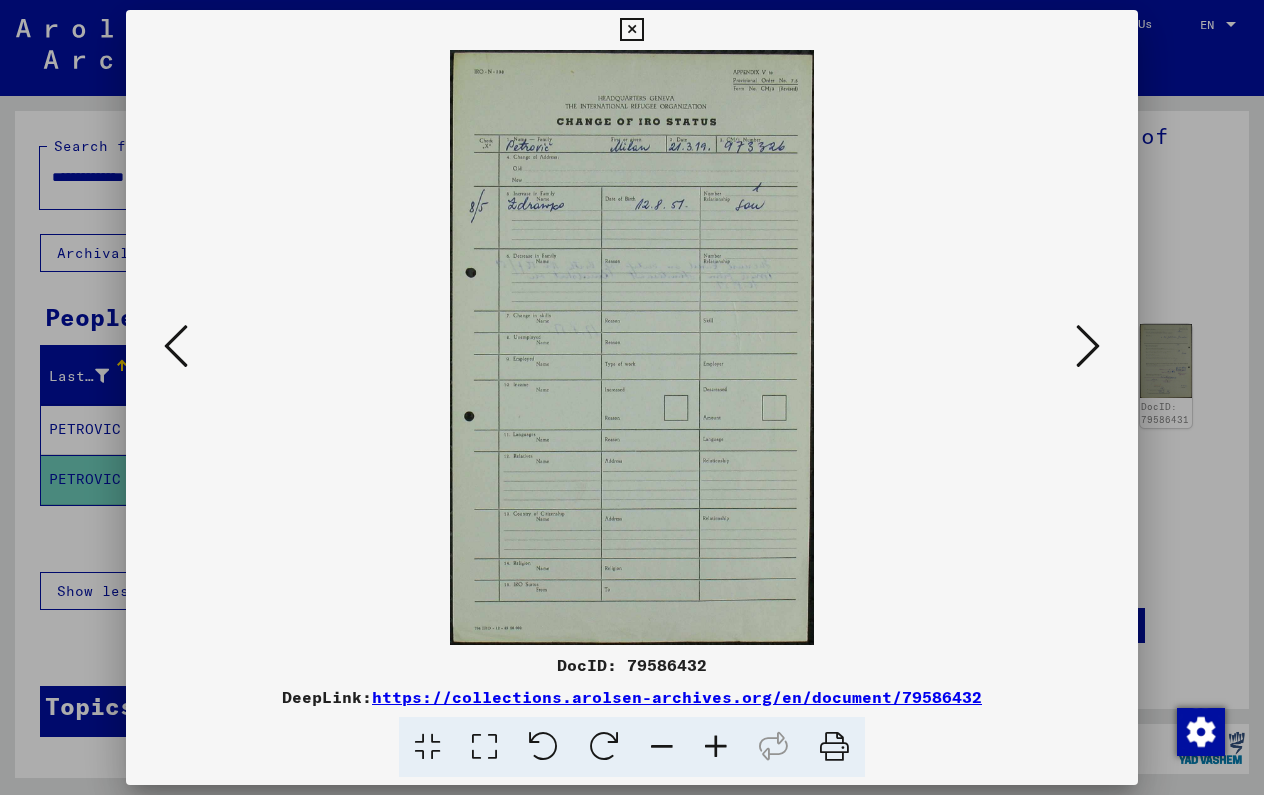 click at bounding box center [1088, 347] 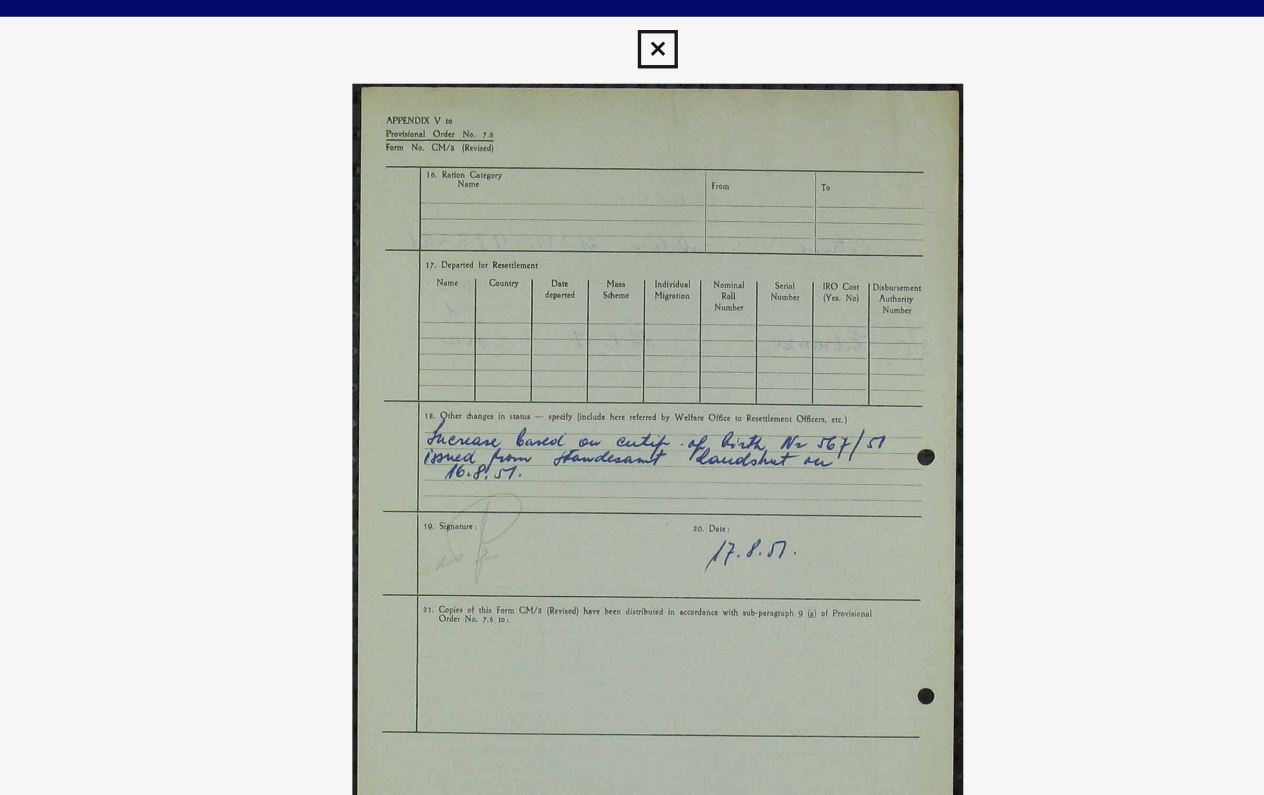 scroll, scrollTop: 0, scrollLeft: 0, axis: both 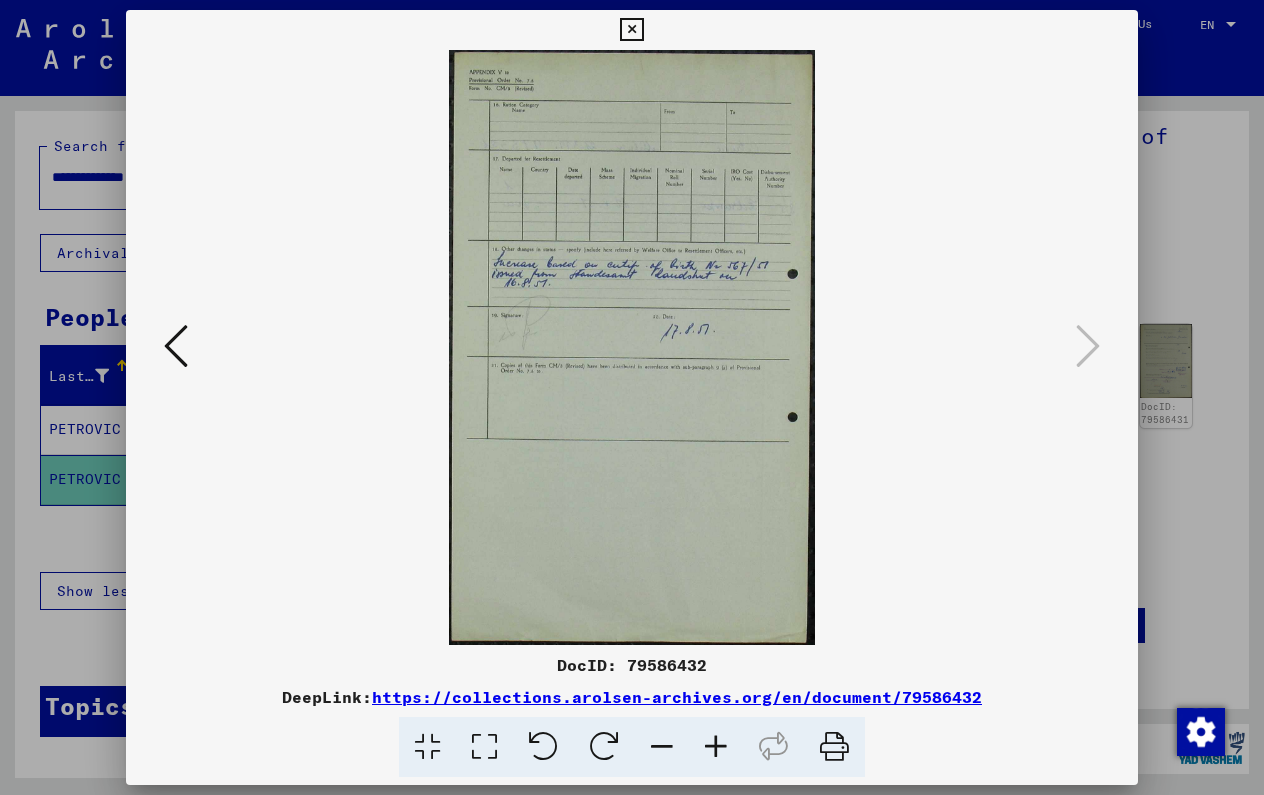 click at bounding box center (631, 30) 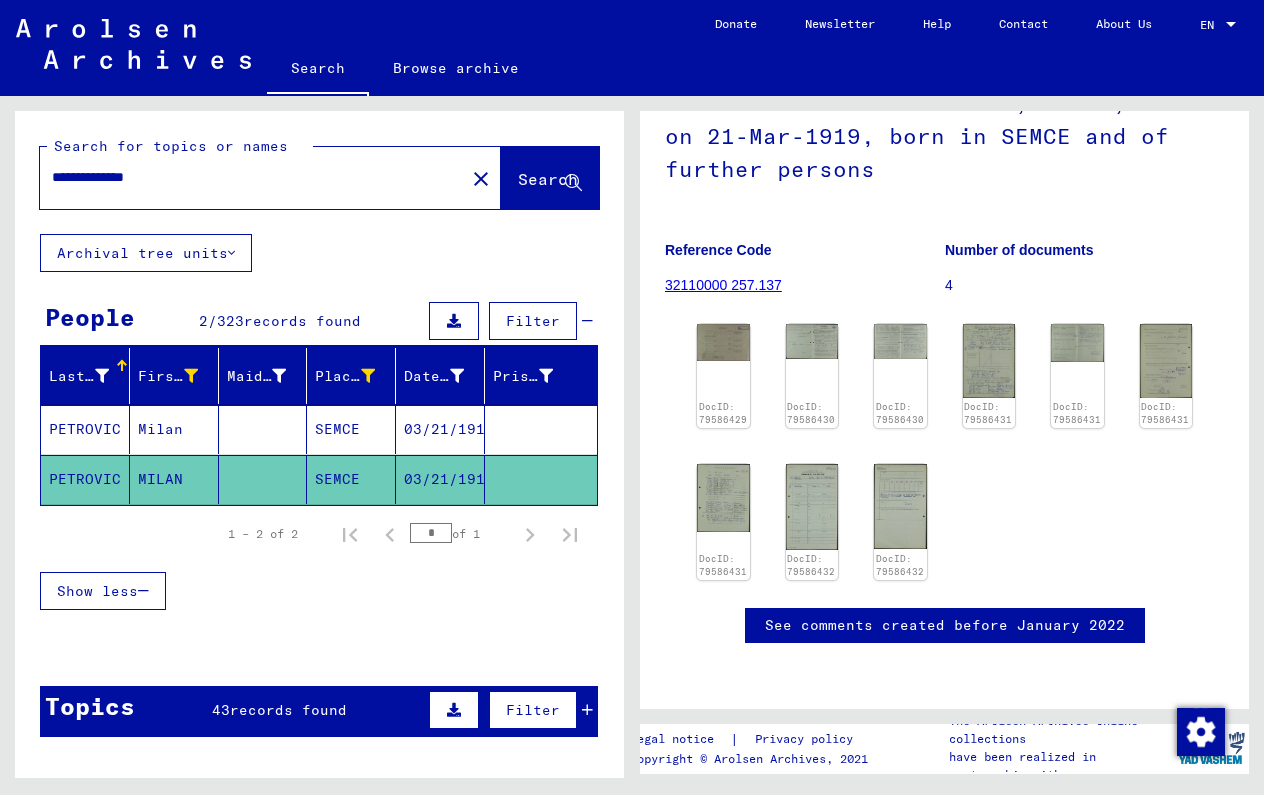 click on "**********" at bounding box center [252, 177] 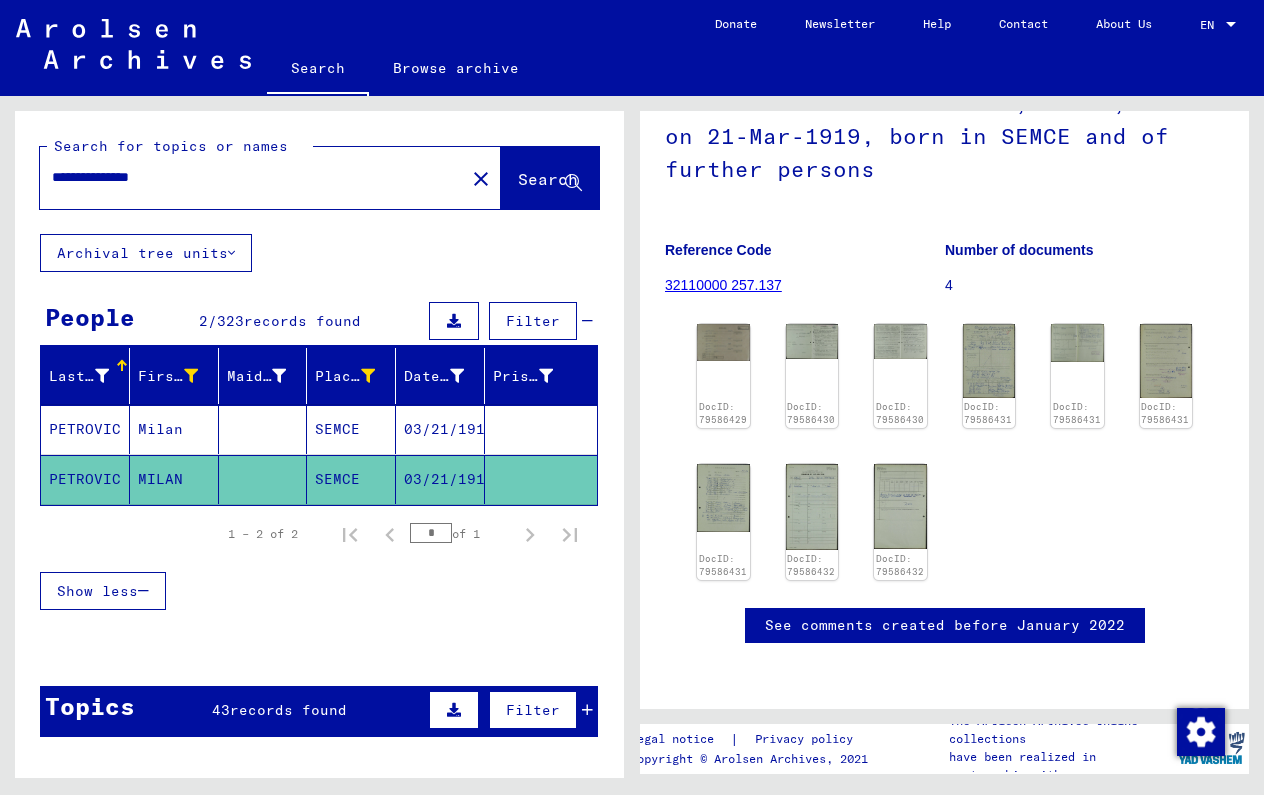 type on "**********" 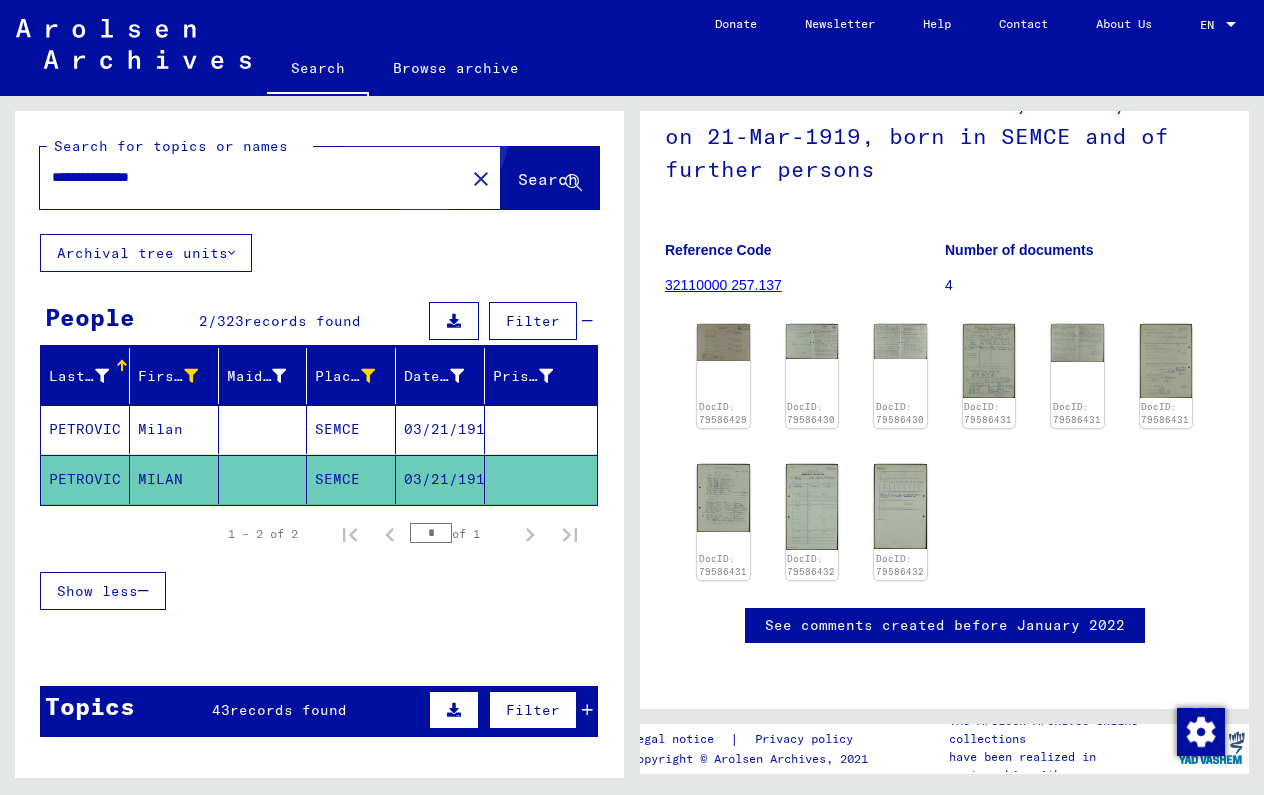 click on "Search" 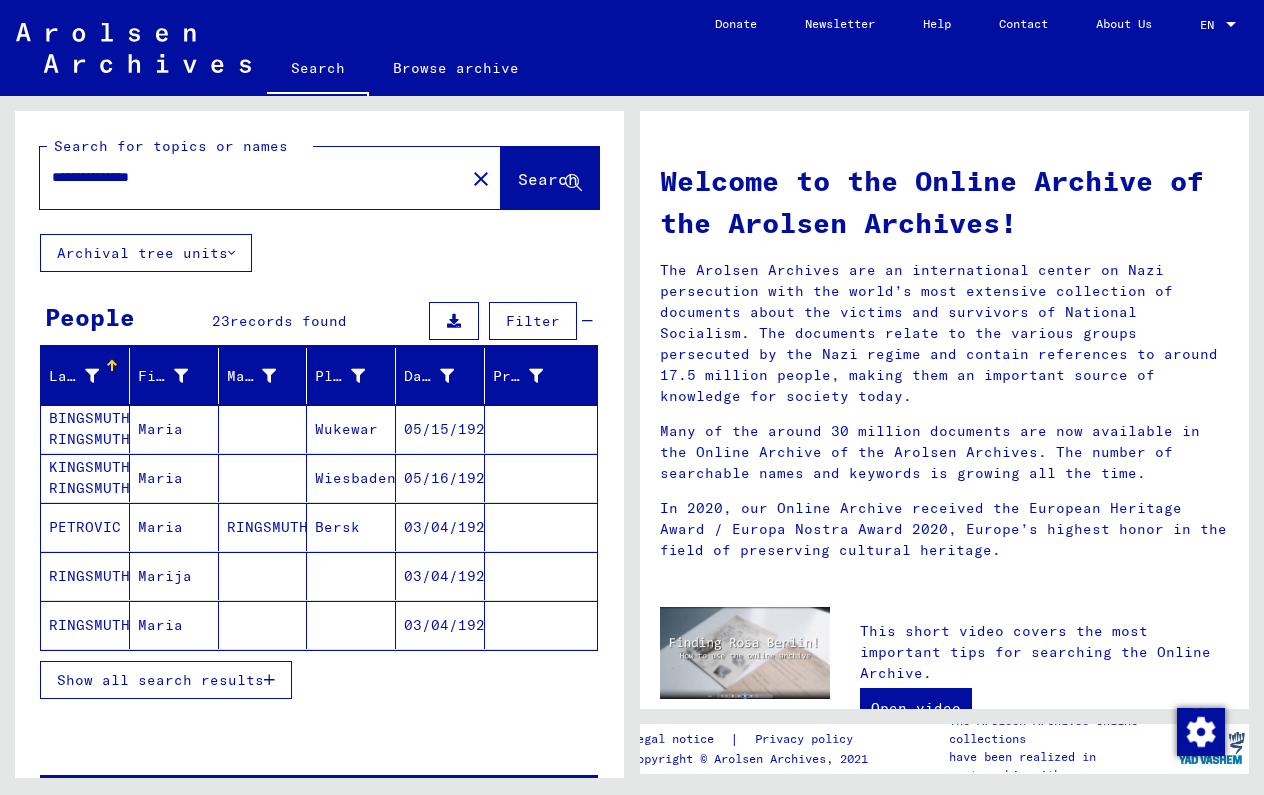 click on "03/04/1924" at bounding box center (440, 576) 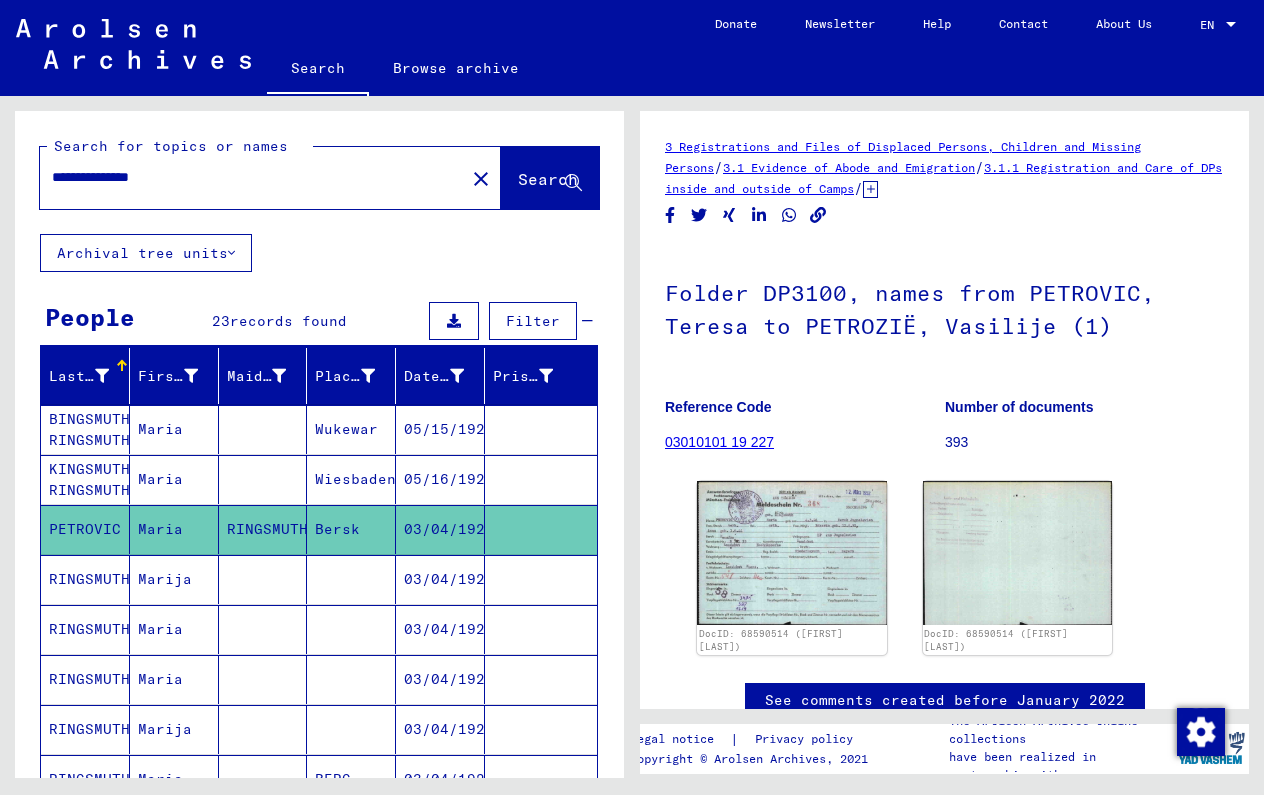 scroll, scrollTop: 0, scrollLeft: 0, axis: both 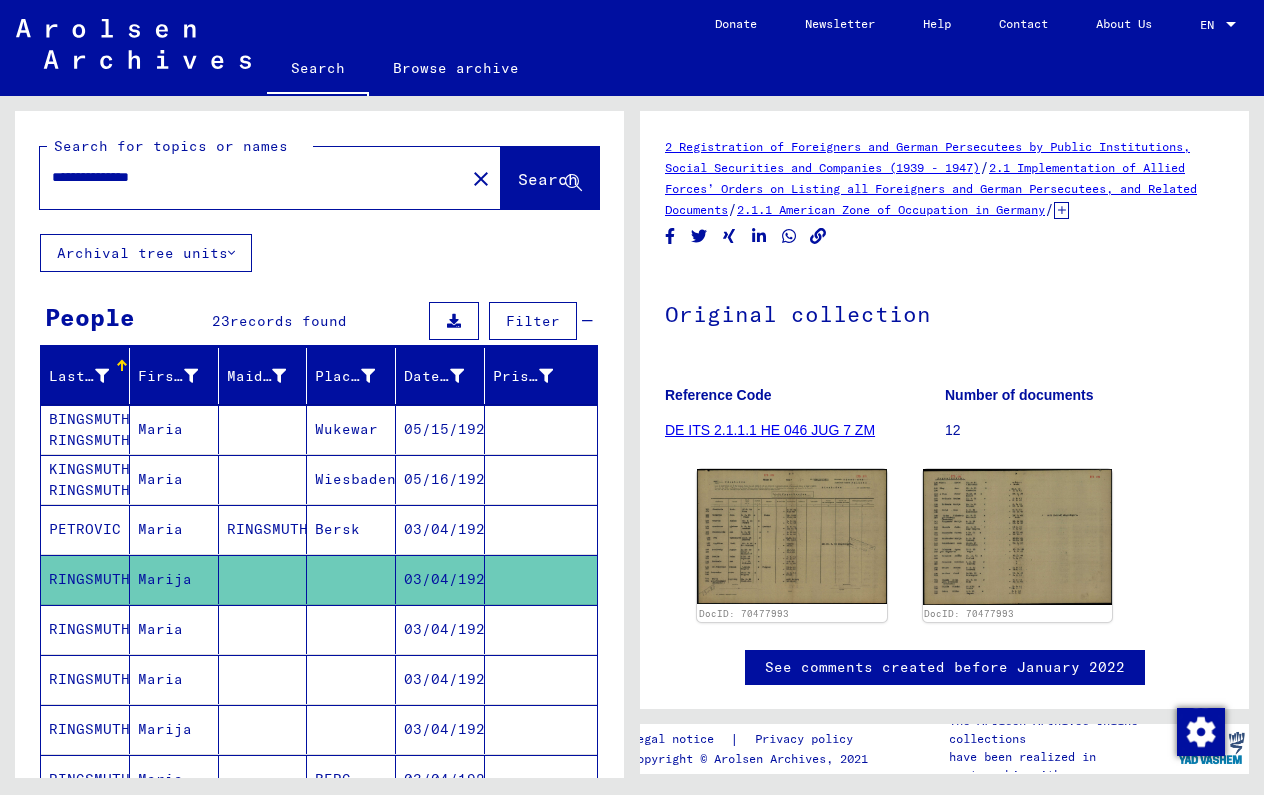 click on "03/04/1924" at bounding box center (440, 679) 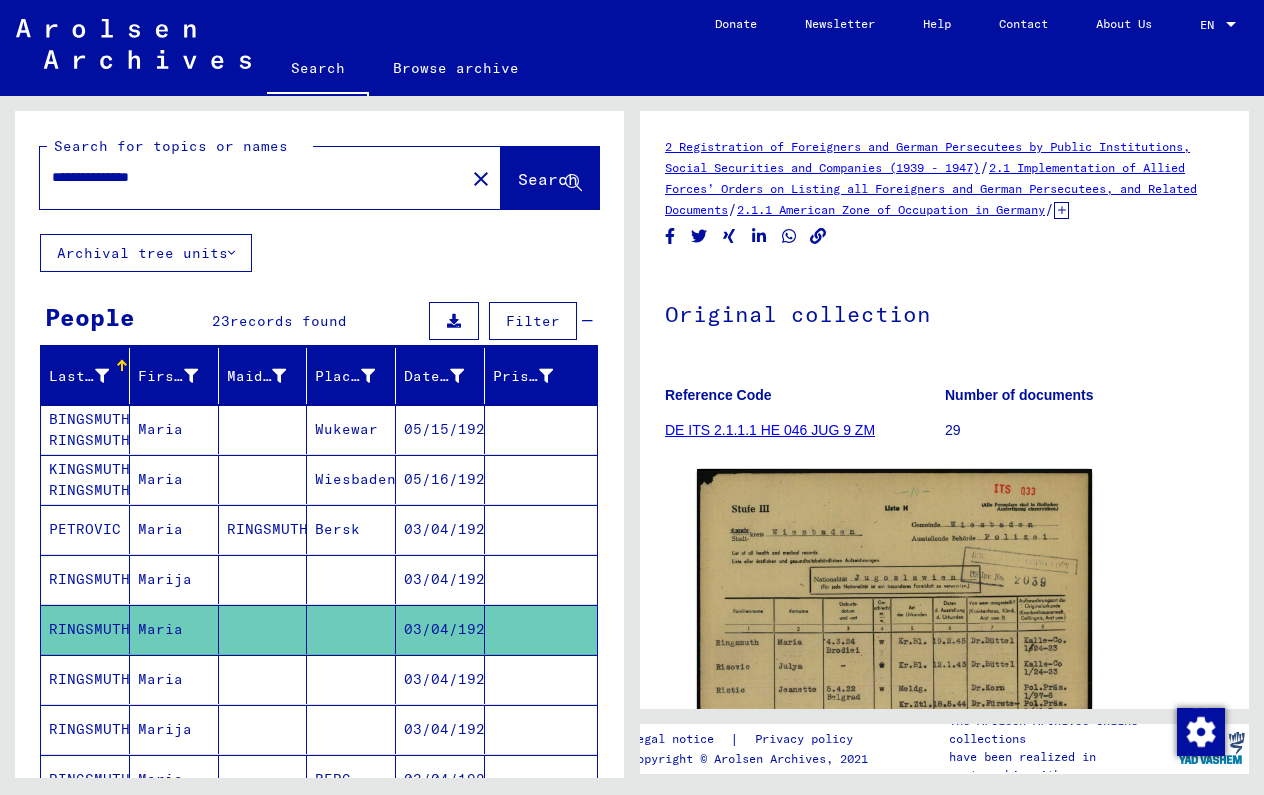 scroll, scrollTop: 0, scrollLeft: 0, axis: both 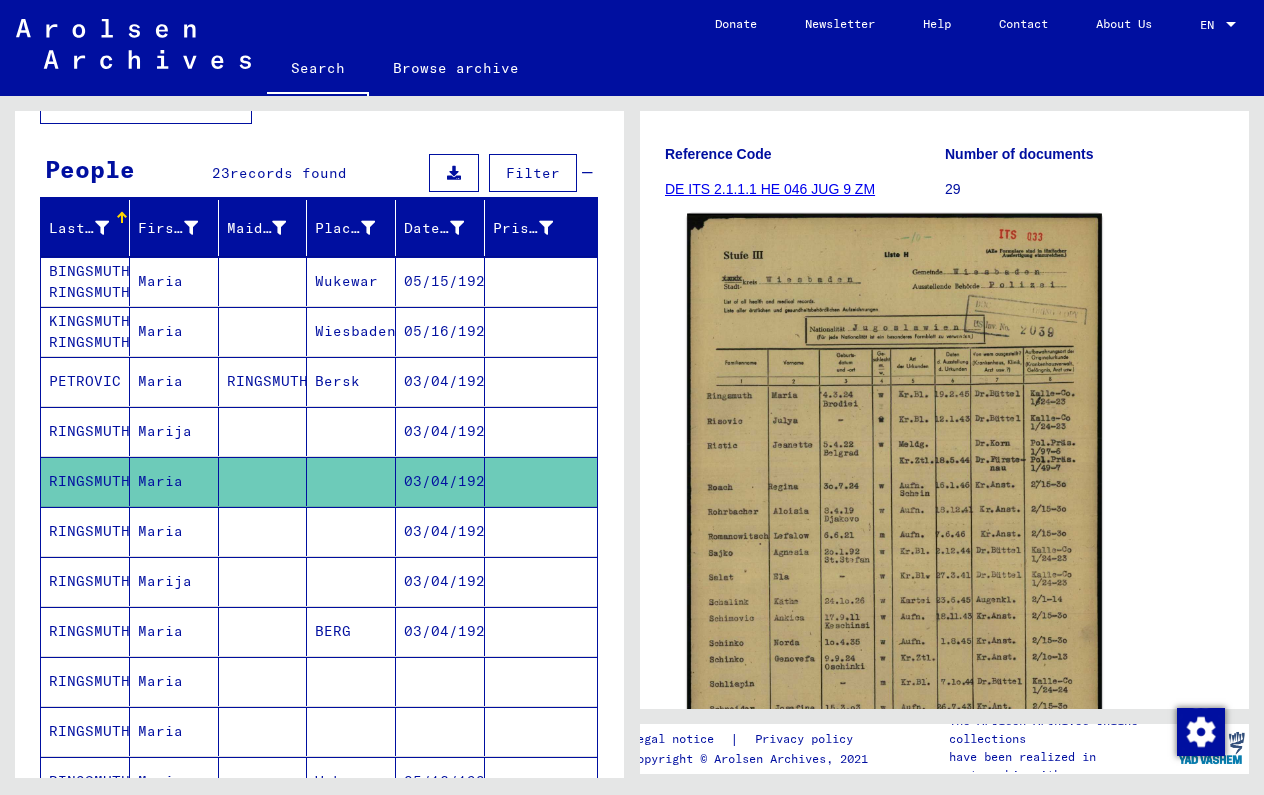 click 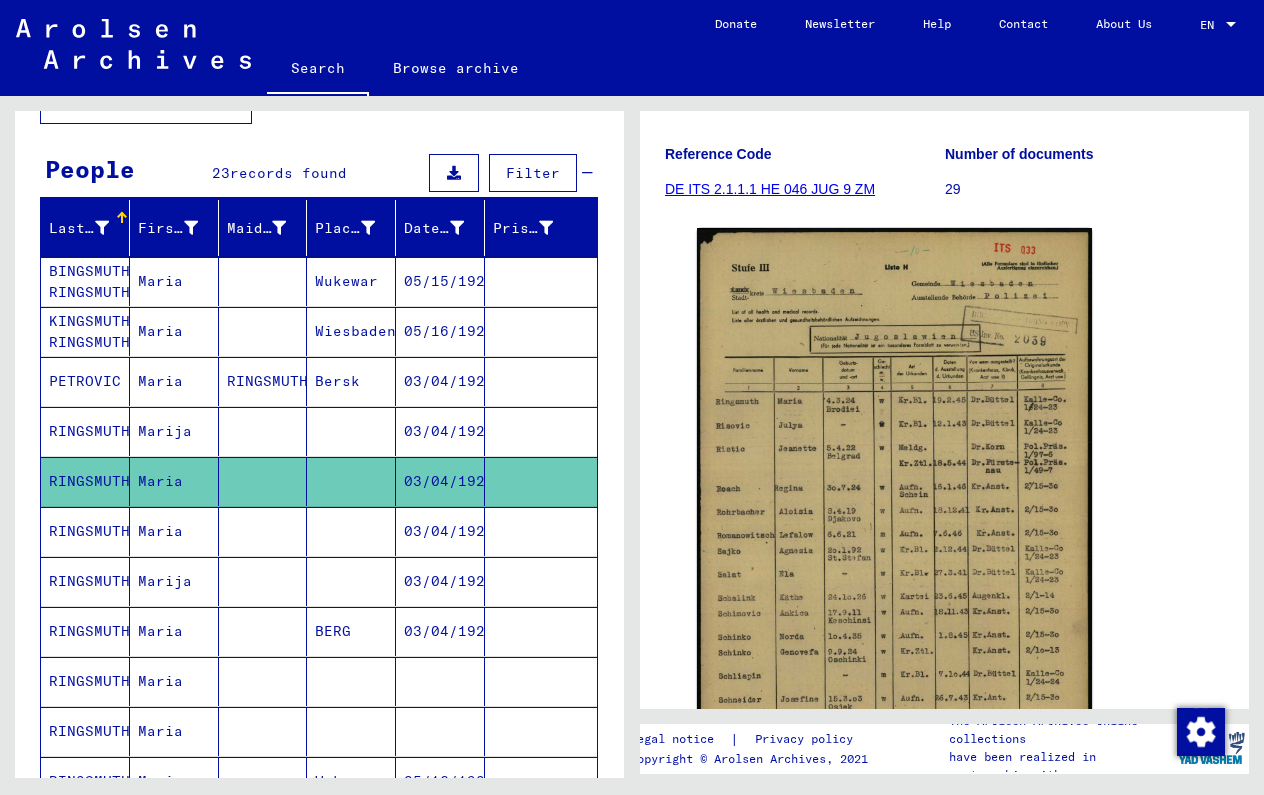 click at bounding box center [263, 581] 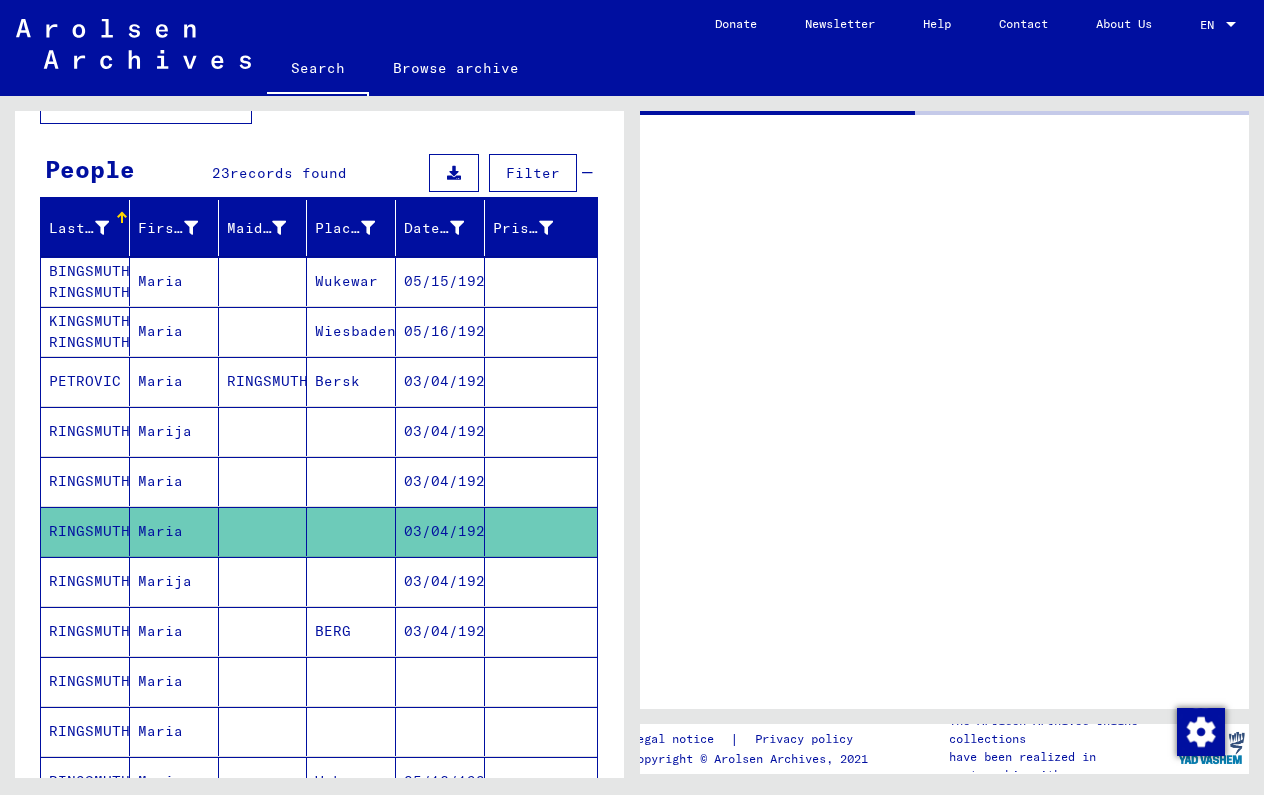 scroll, scrollTop: 0, scrollLeft: 0, axis: both 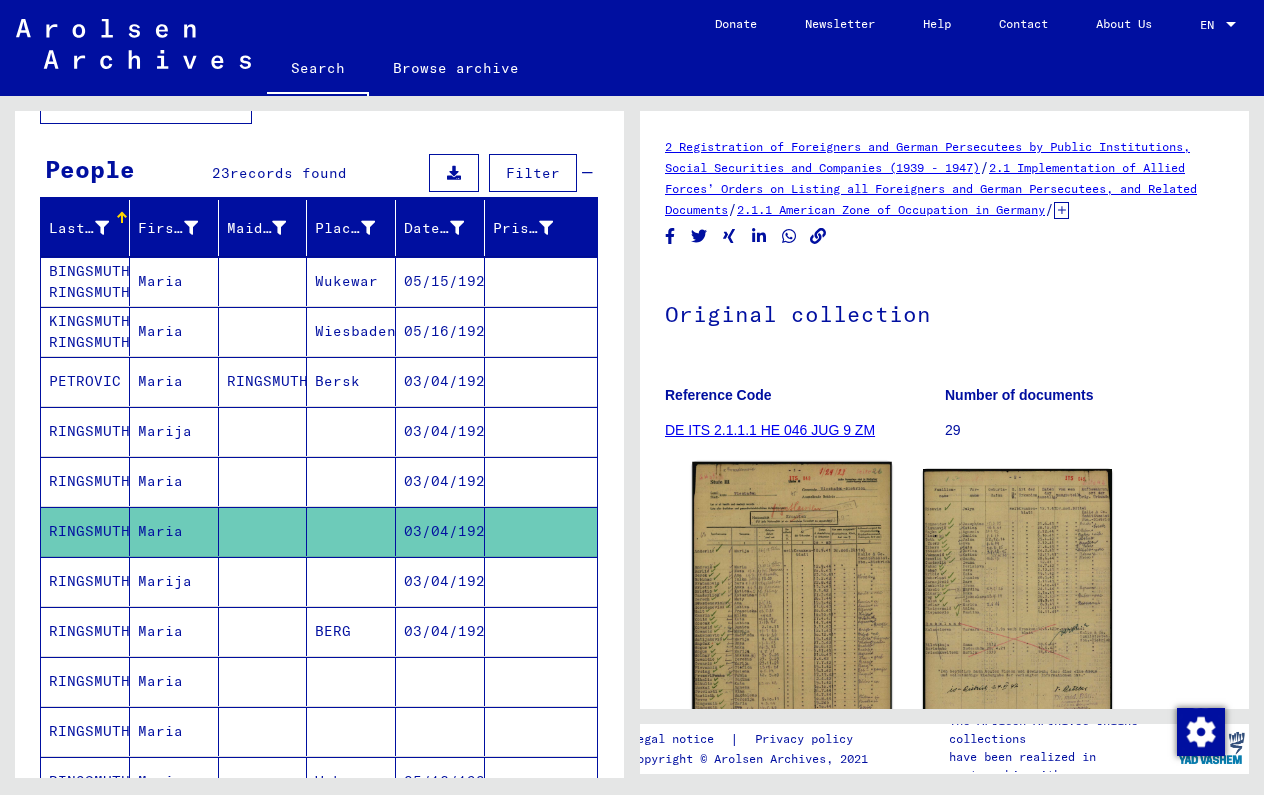 click 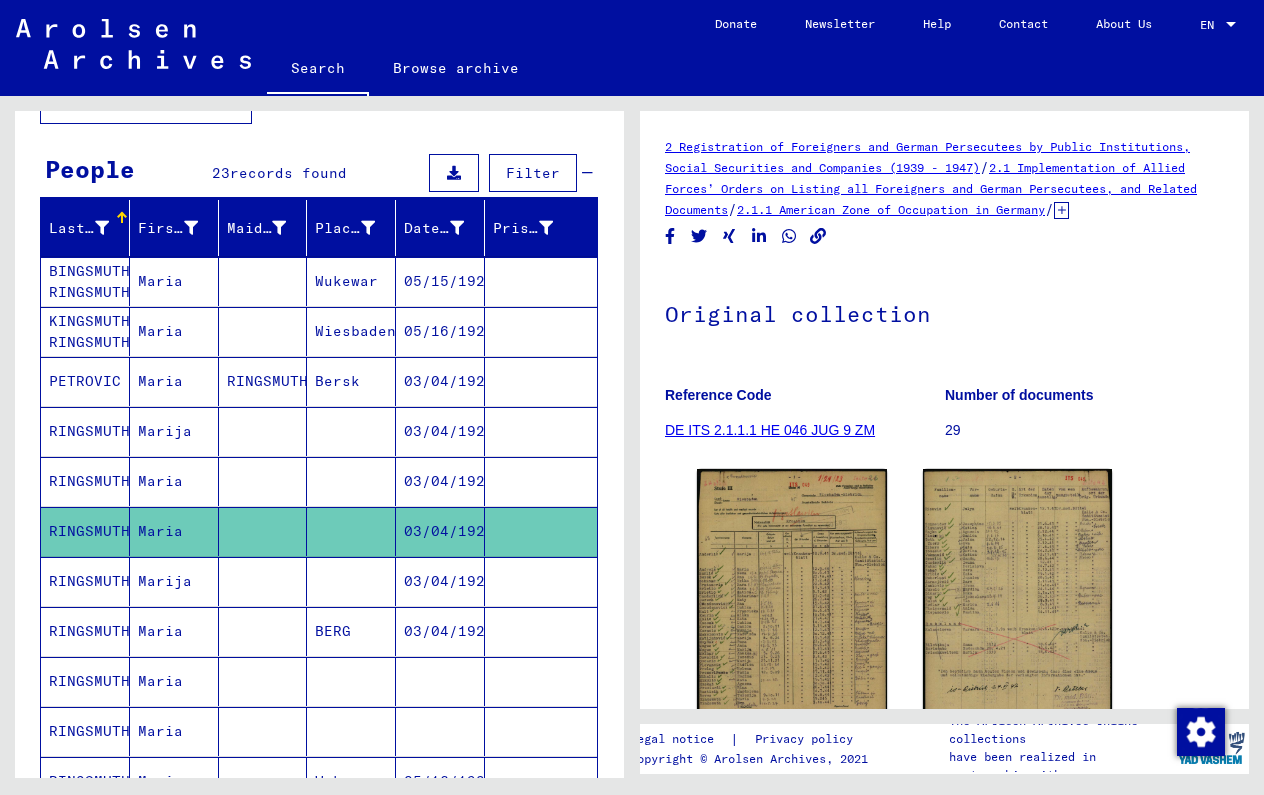 click at bounding box center [263, 631] 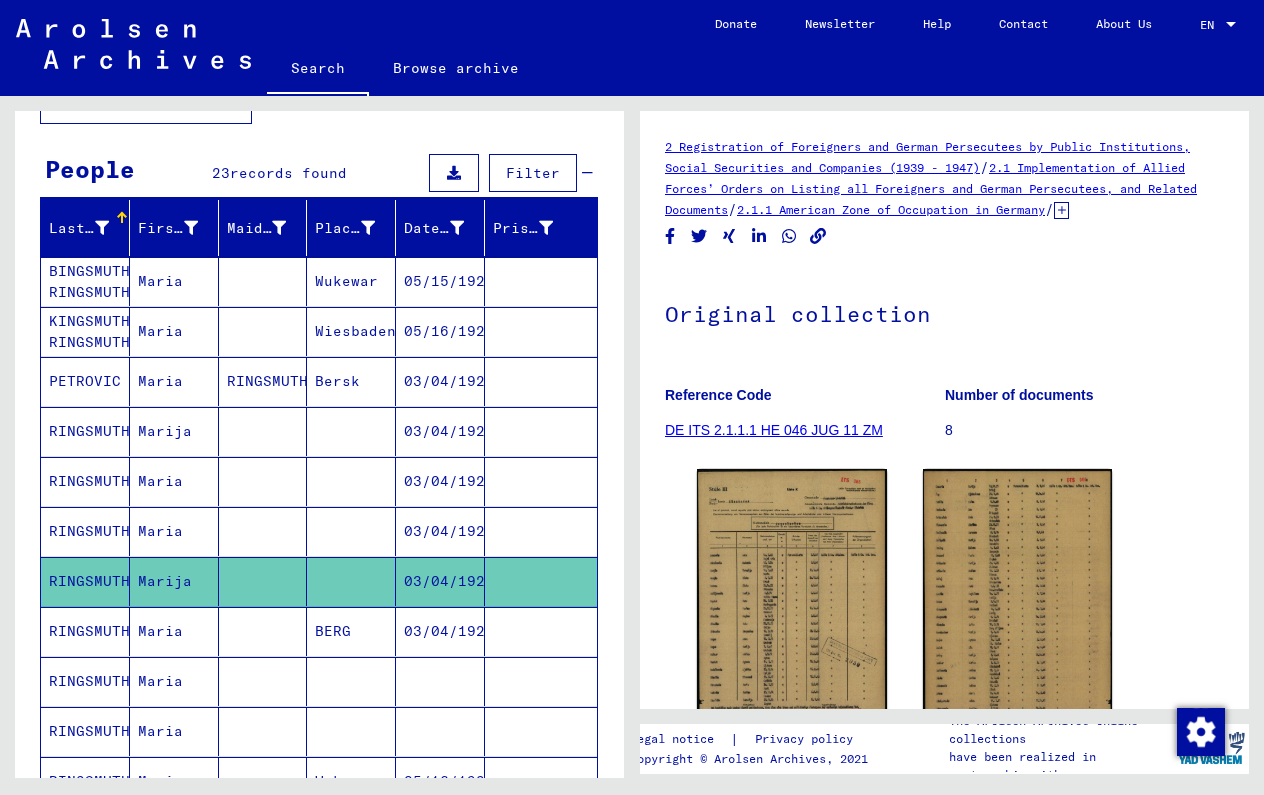scroll, scrollTop: 0, scrollLeft: 0, axis: both 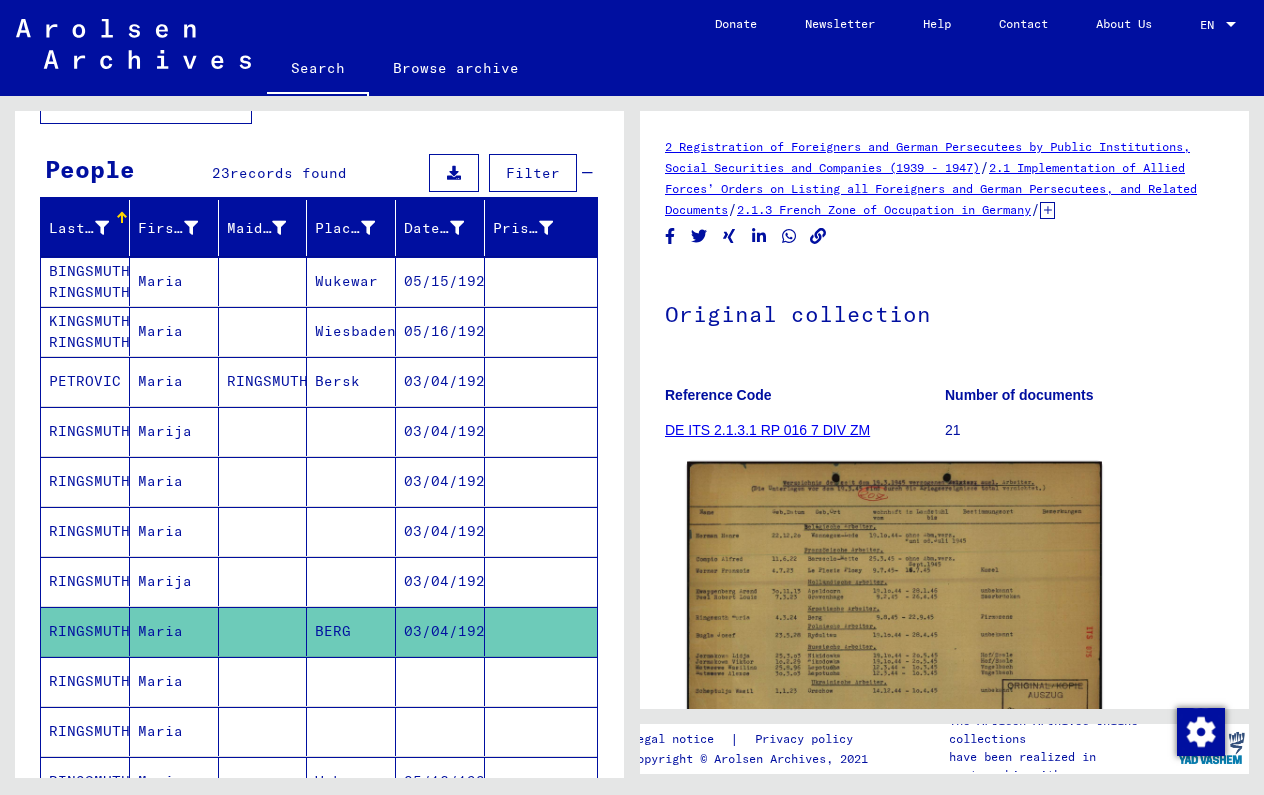 click 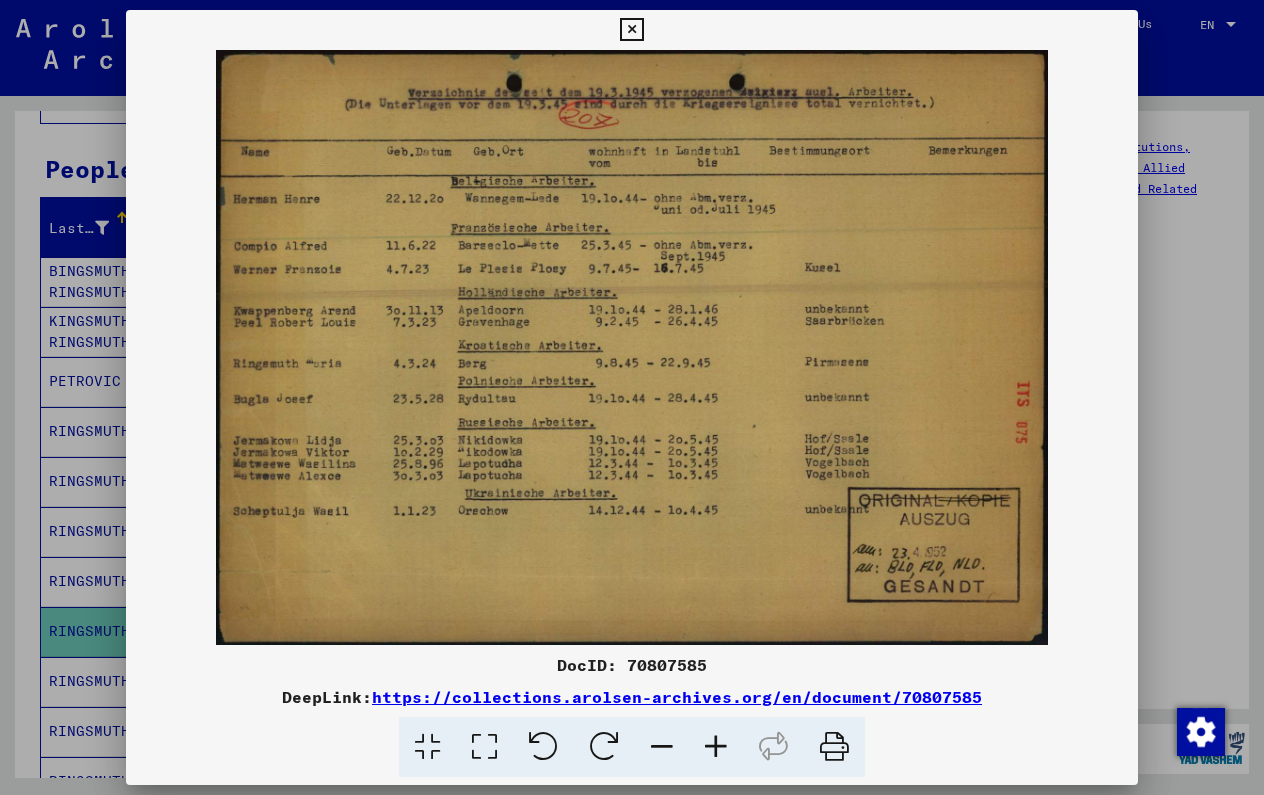 type 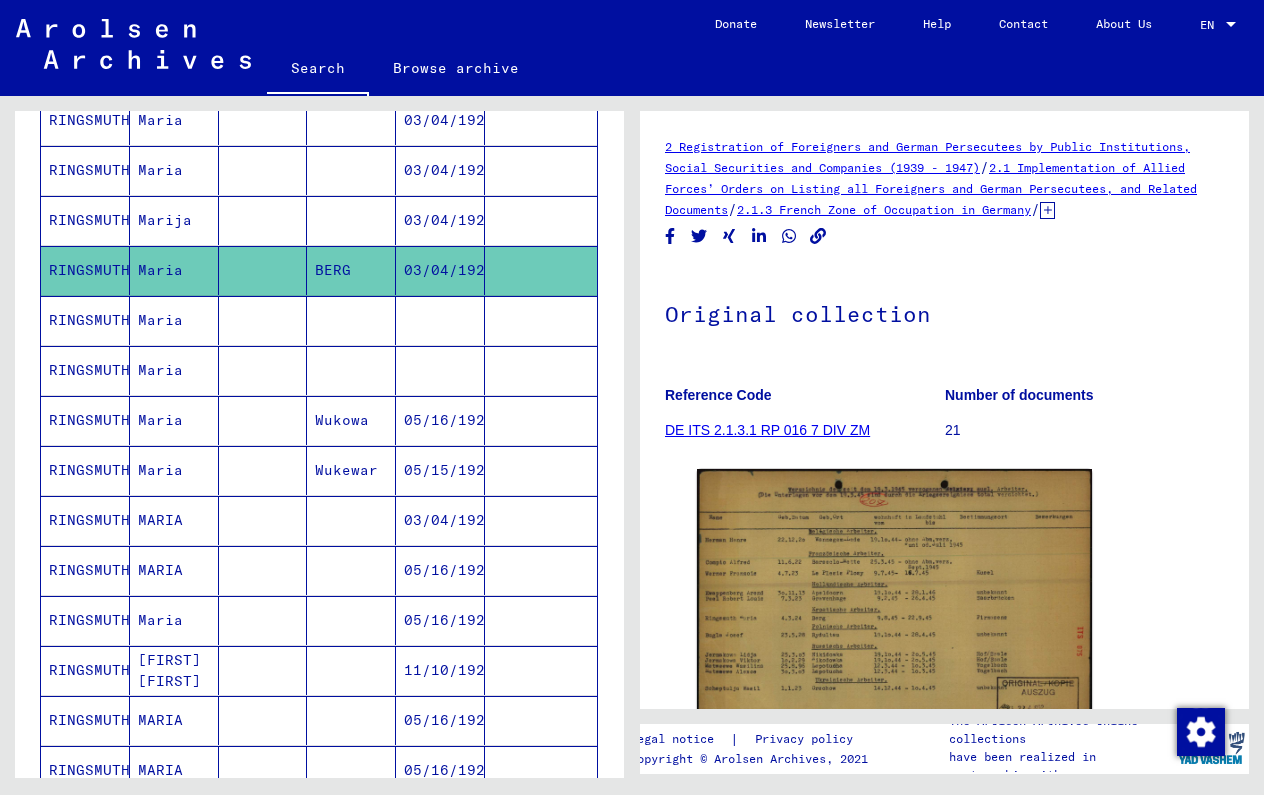 scroll, scrollTop: 515, scrollLeft: 0, axis: vertical 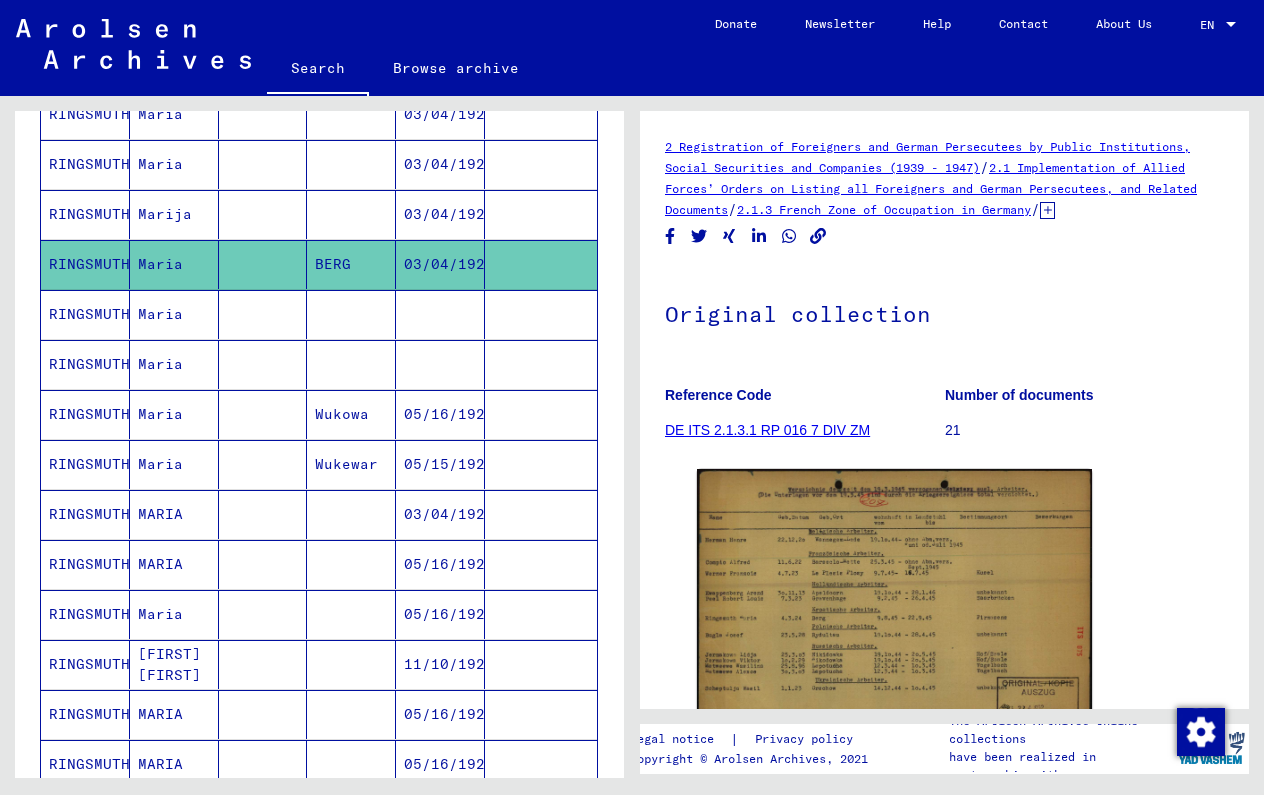 click at bounding box center [351, 364] 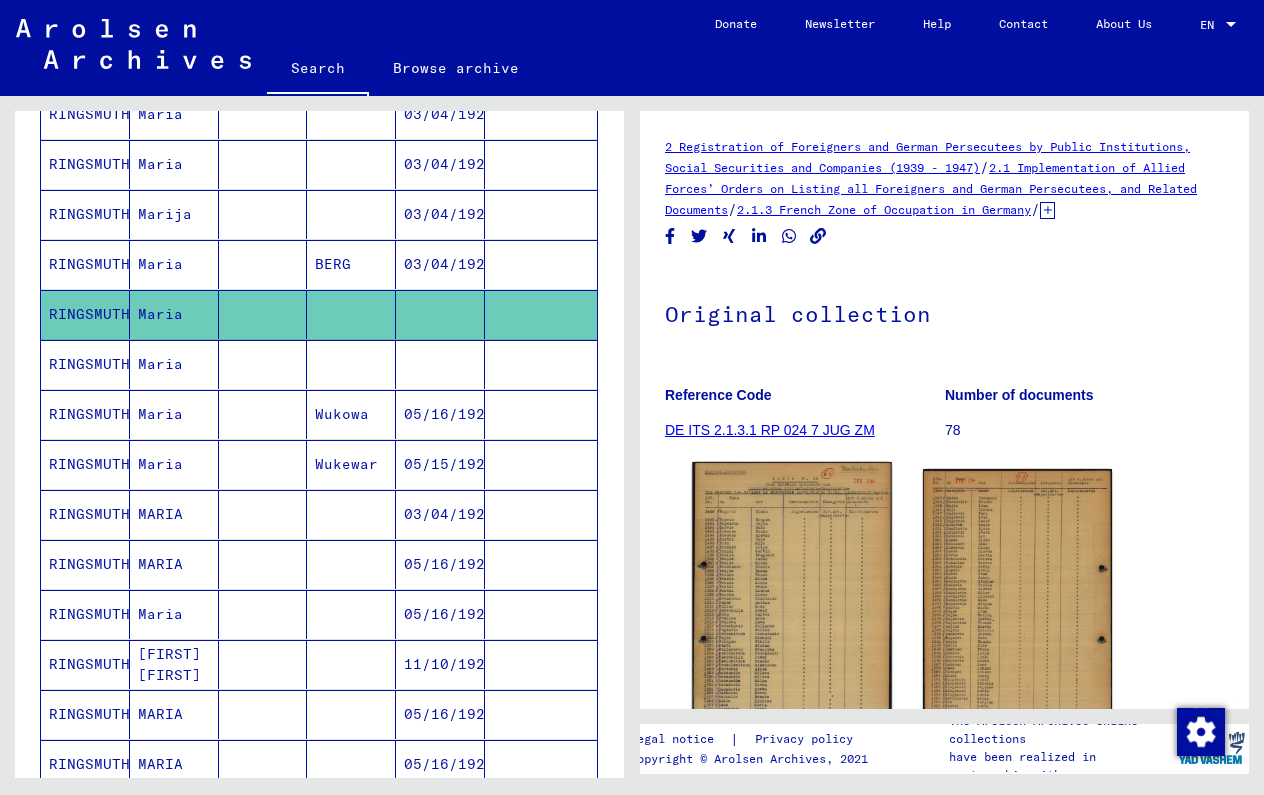 scroll, scrollTop: 0, scrollLeft: 0, axis: both 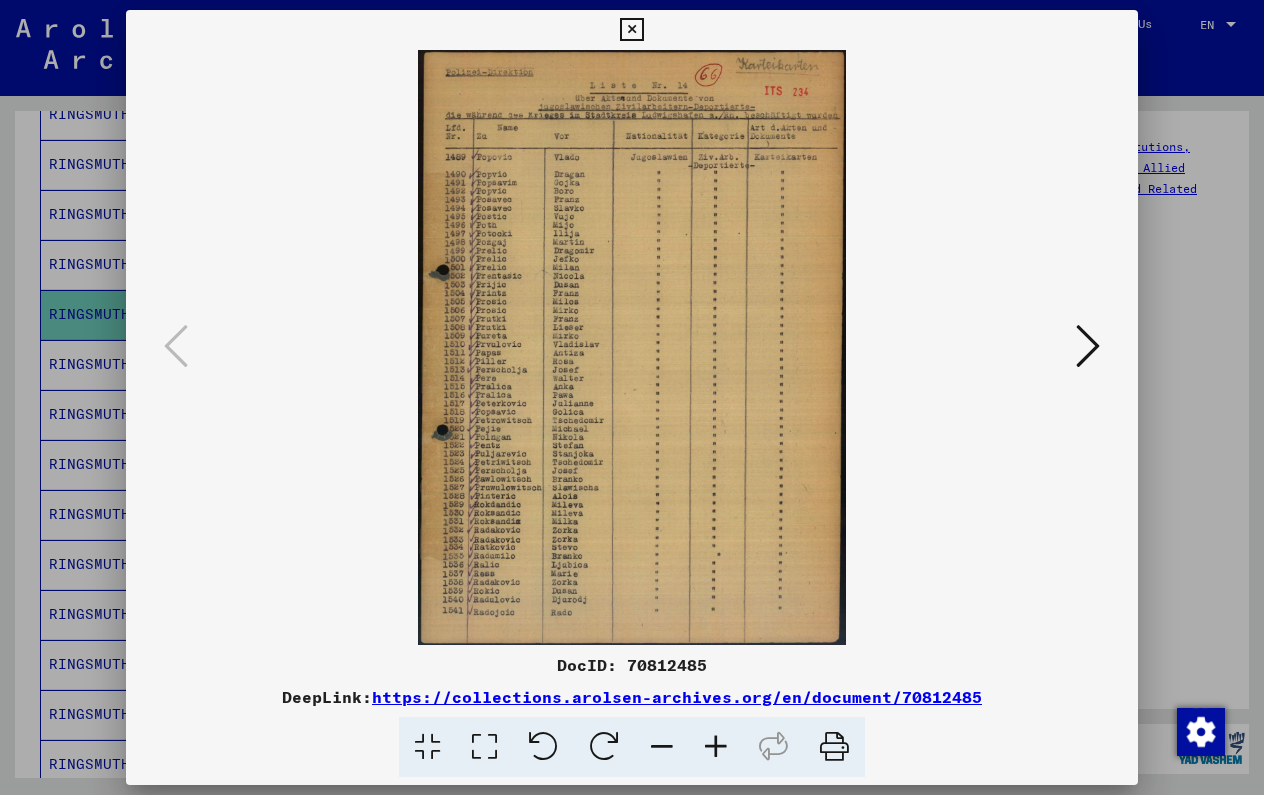 type 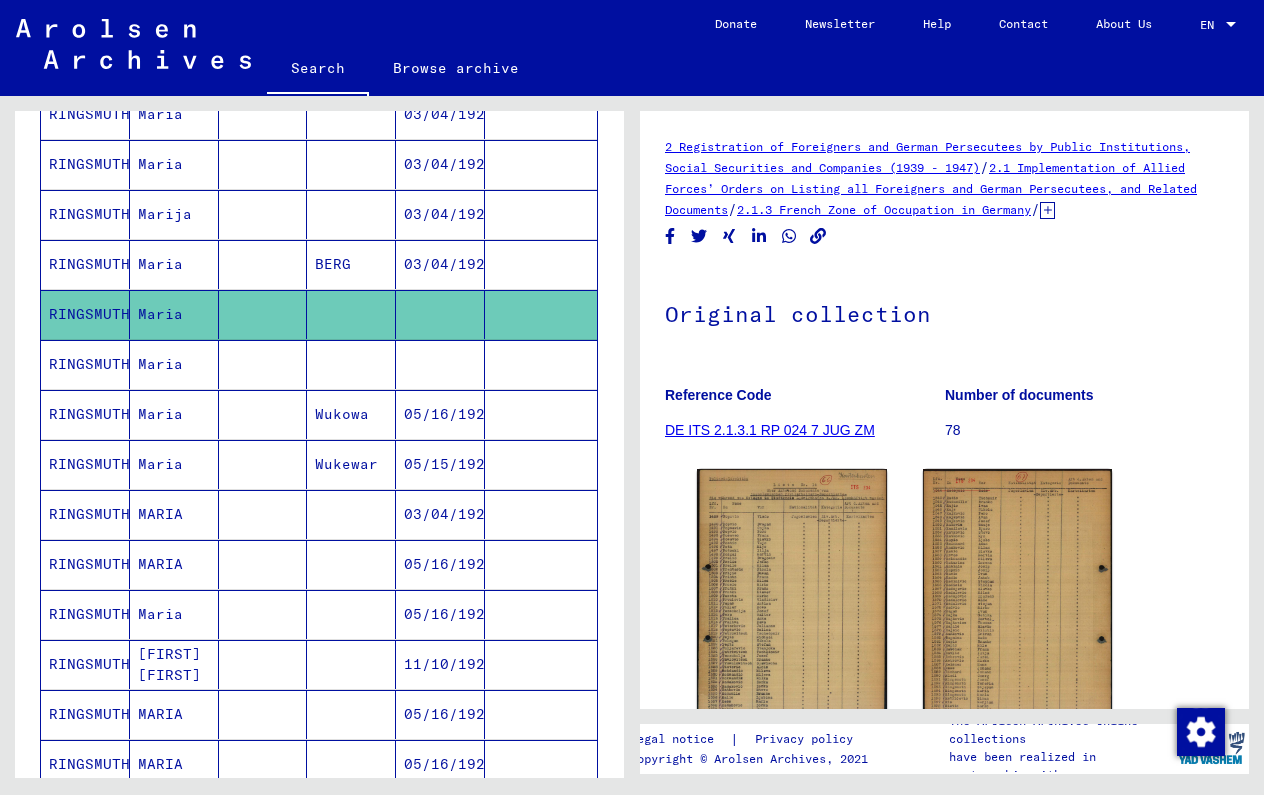 click on "05/16/1925" at bounding box center (440, 464) 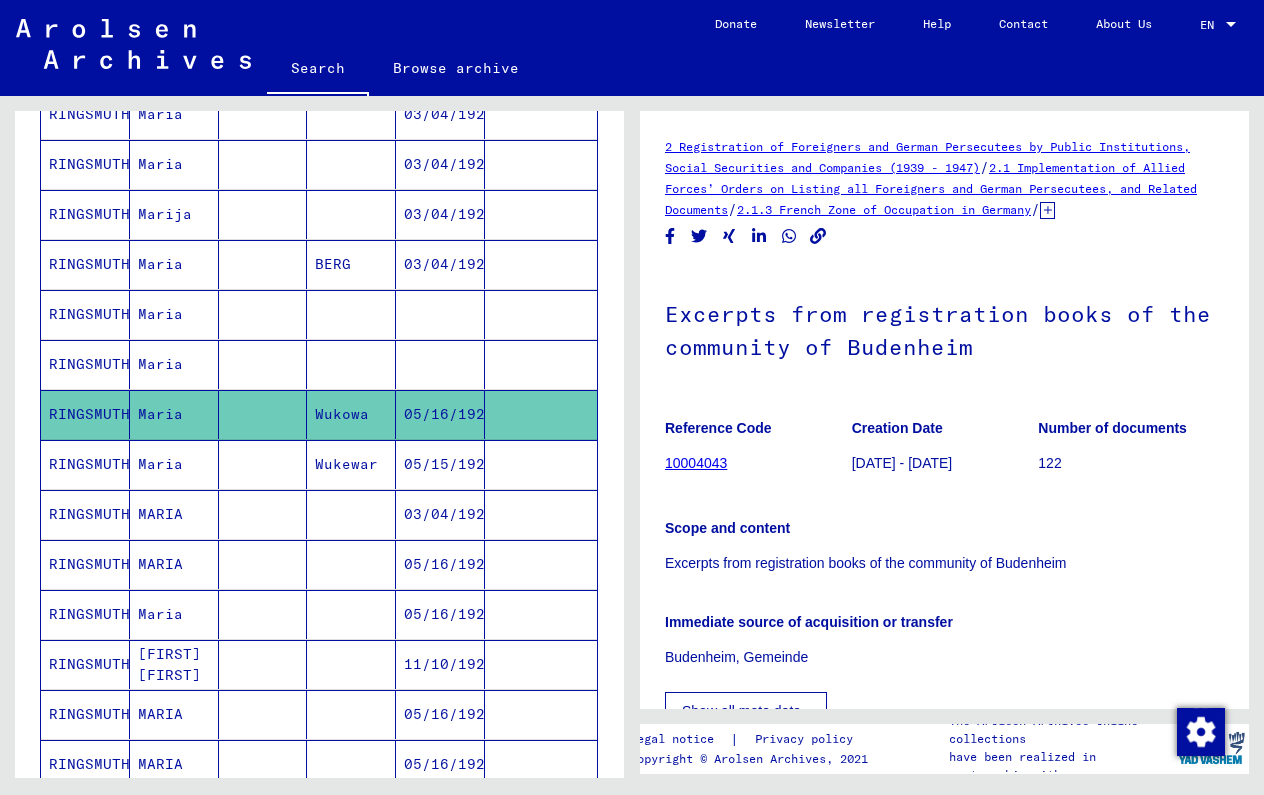 scroll, scrollTop: 0, scrollLeft: 0, axis: both 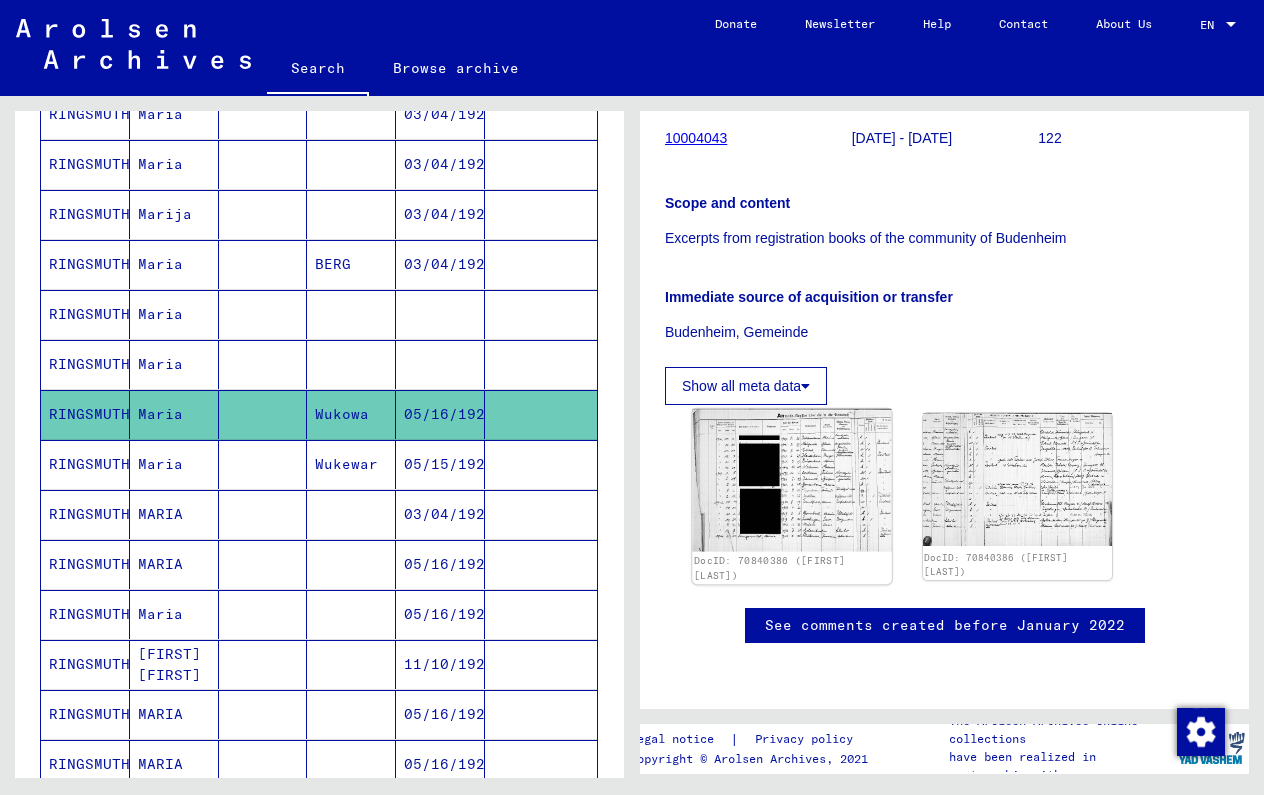 click 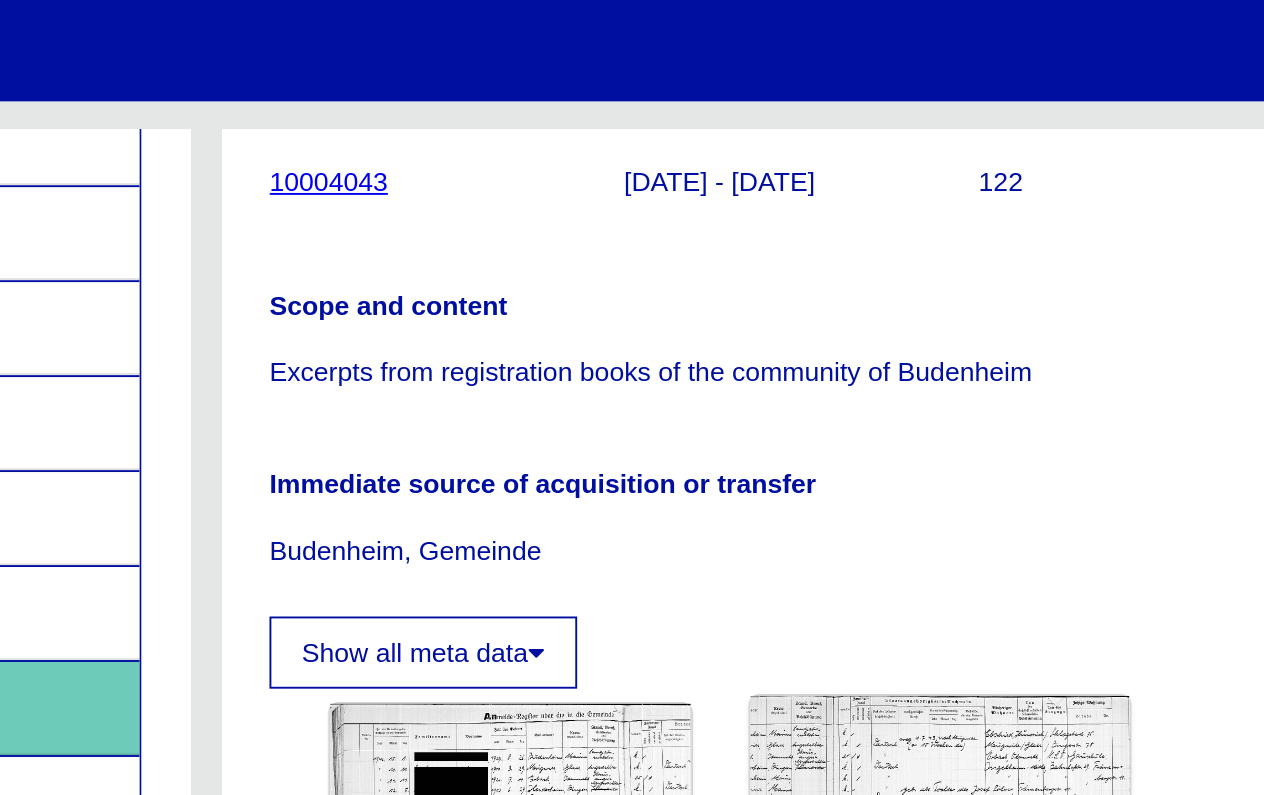 click 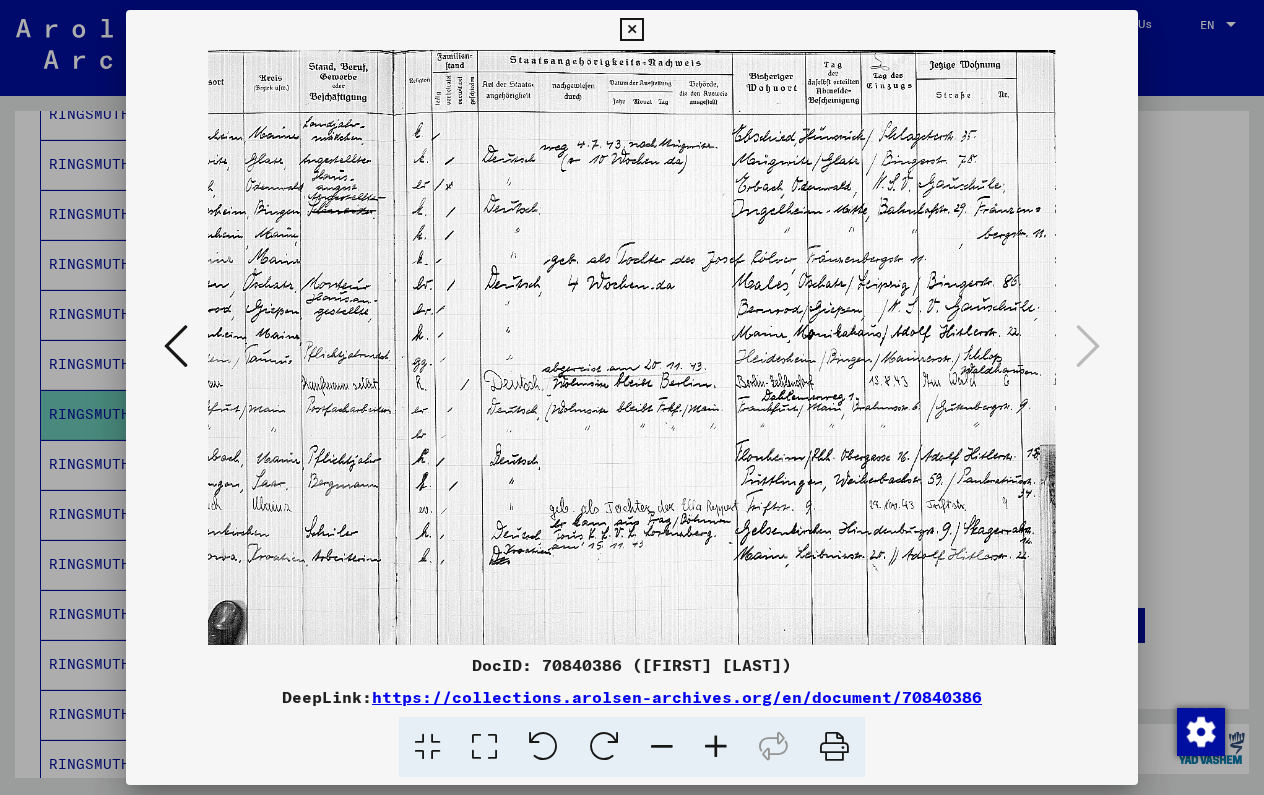type 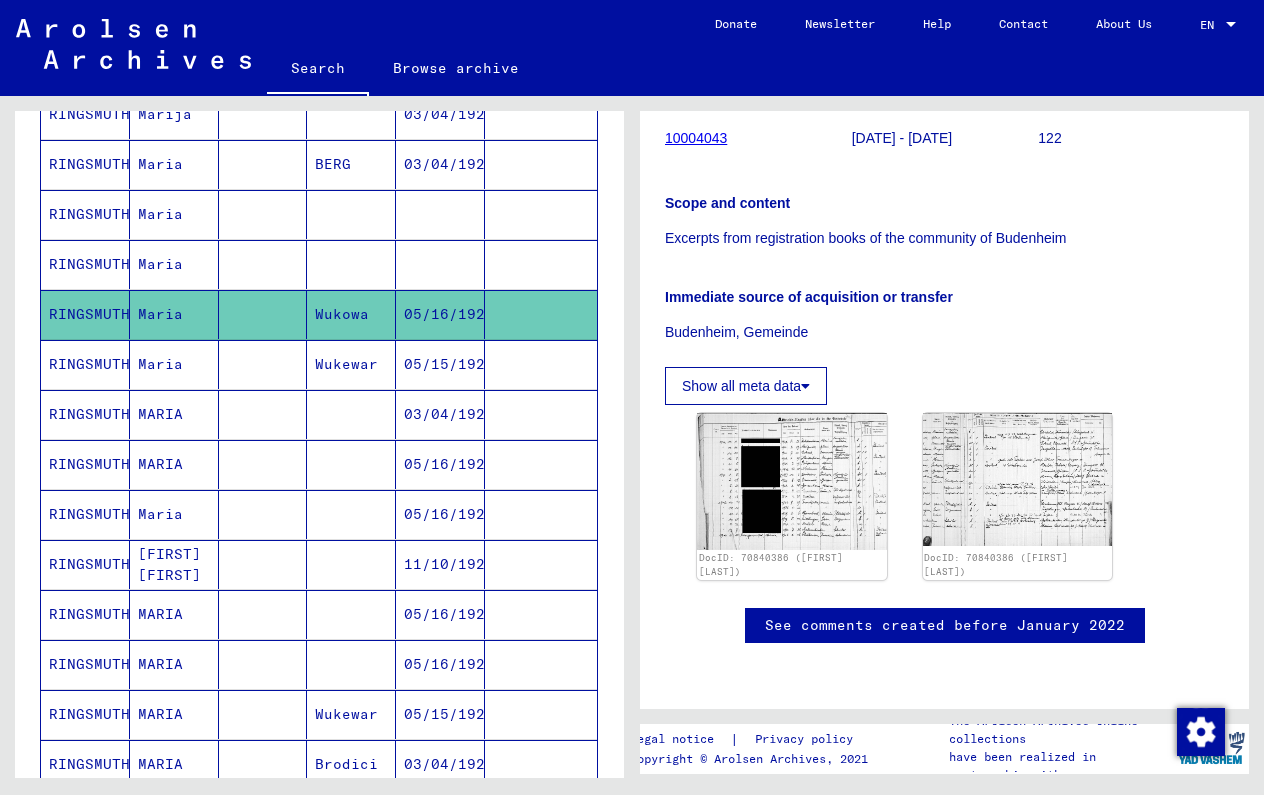 scroll, scrollTop: 616, scrollLeft: 0, axis: vertical 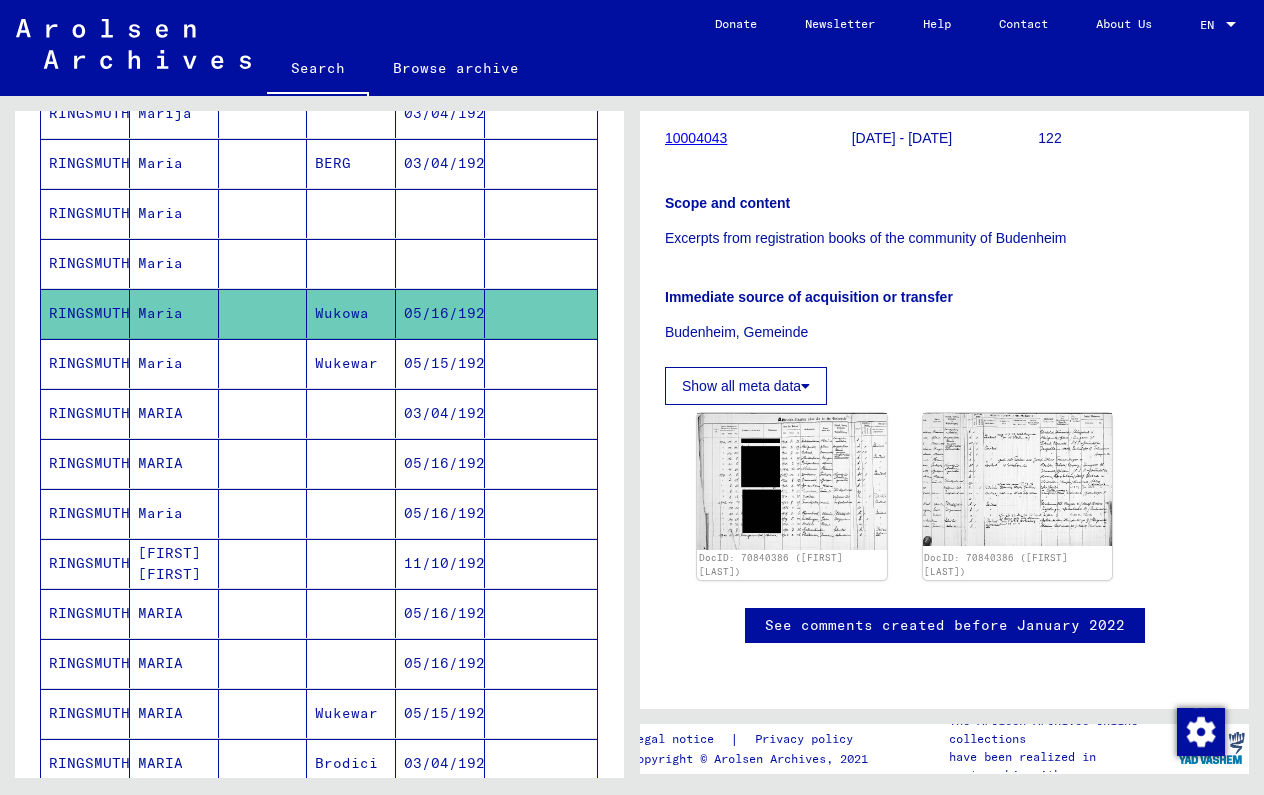 click at bounding box center [541, 463] 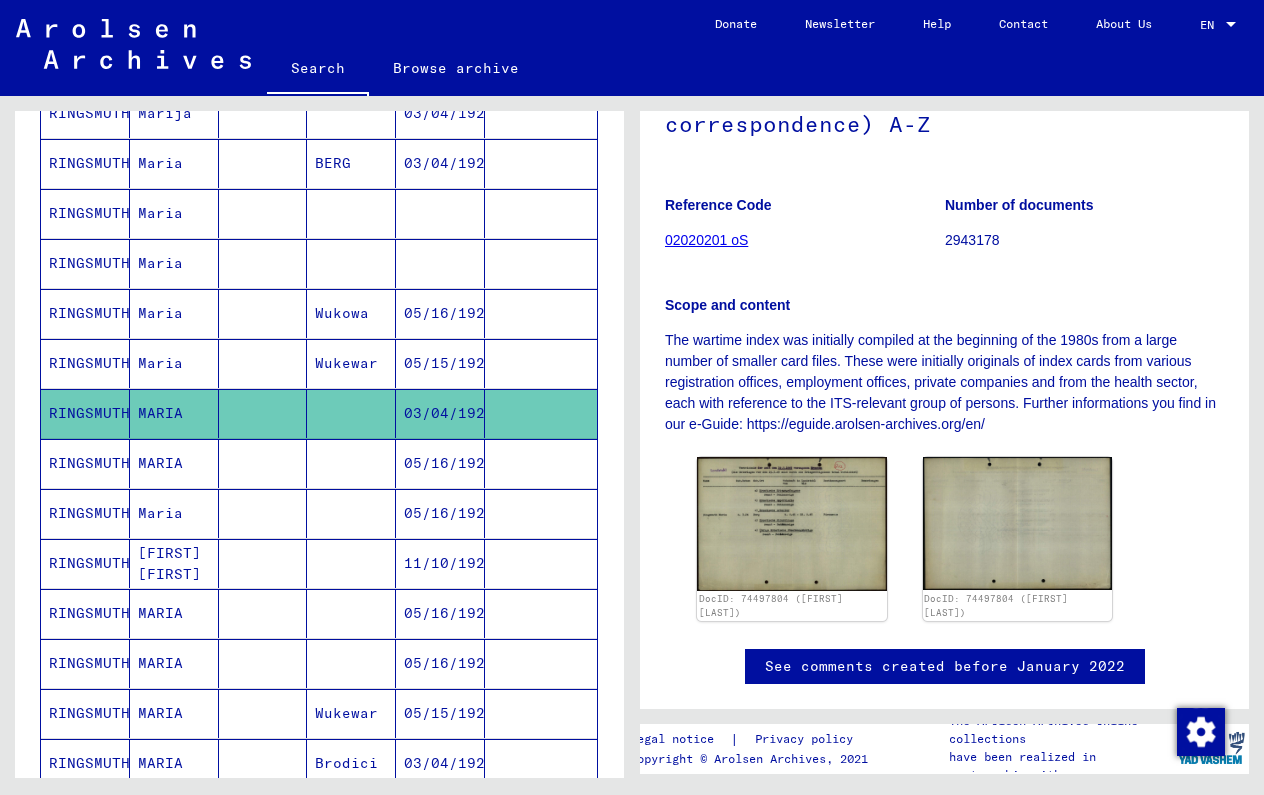 scroll, scrollTop: 129, scrollLeft: 0, axis: vertical 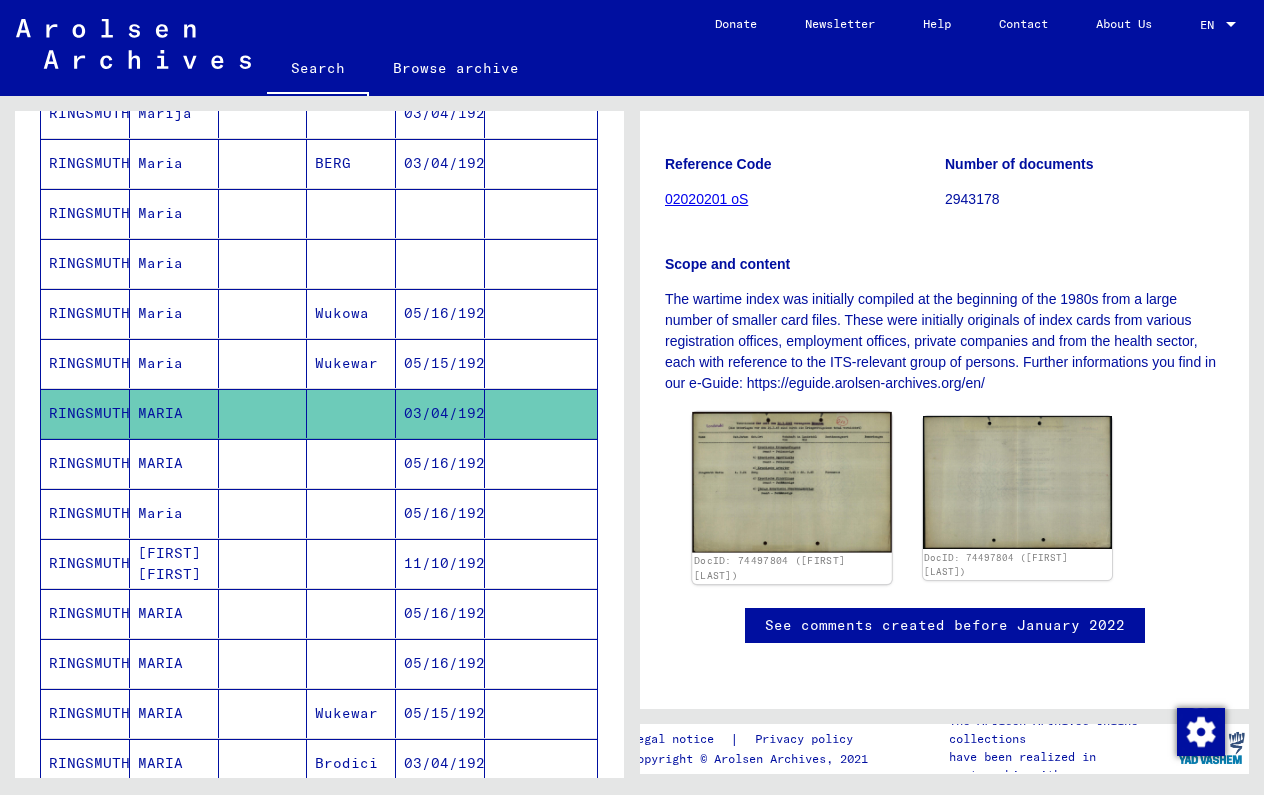 click 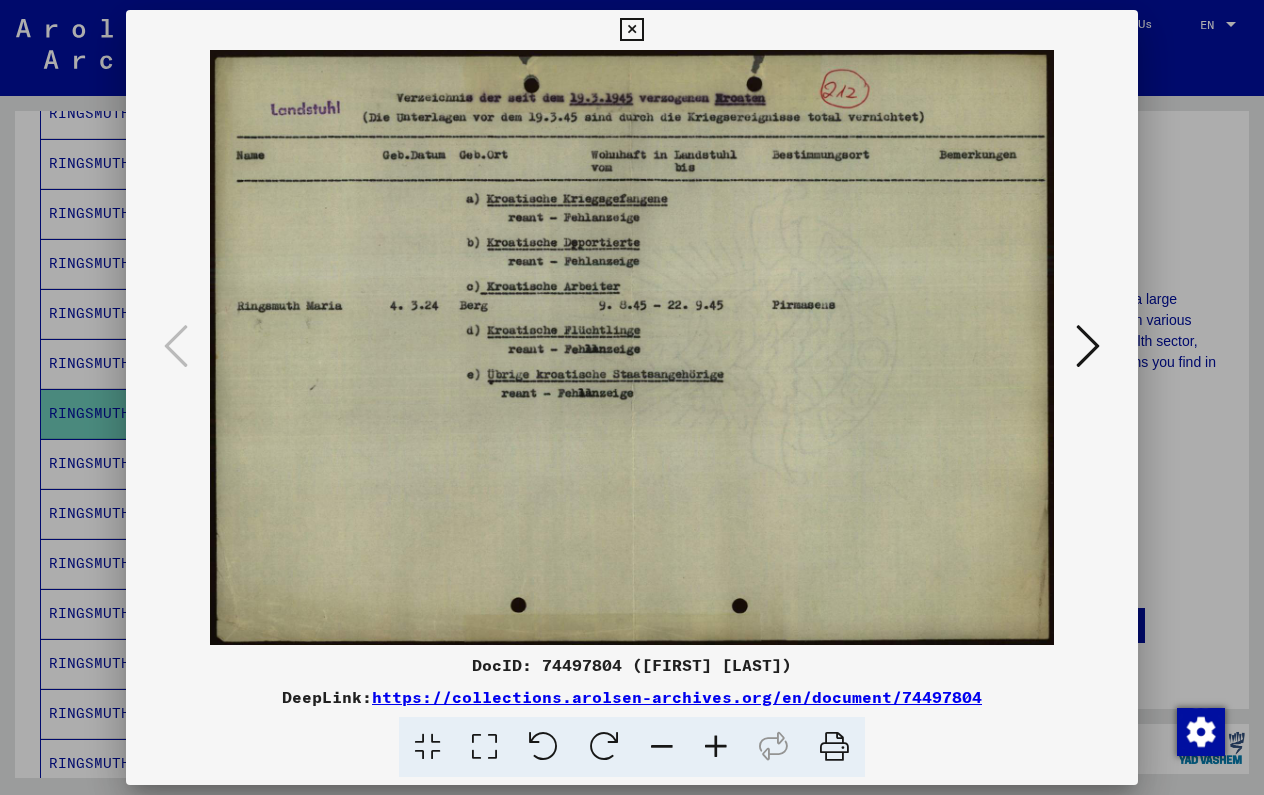 type 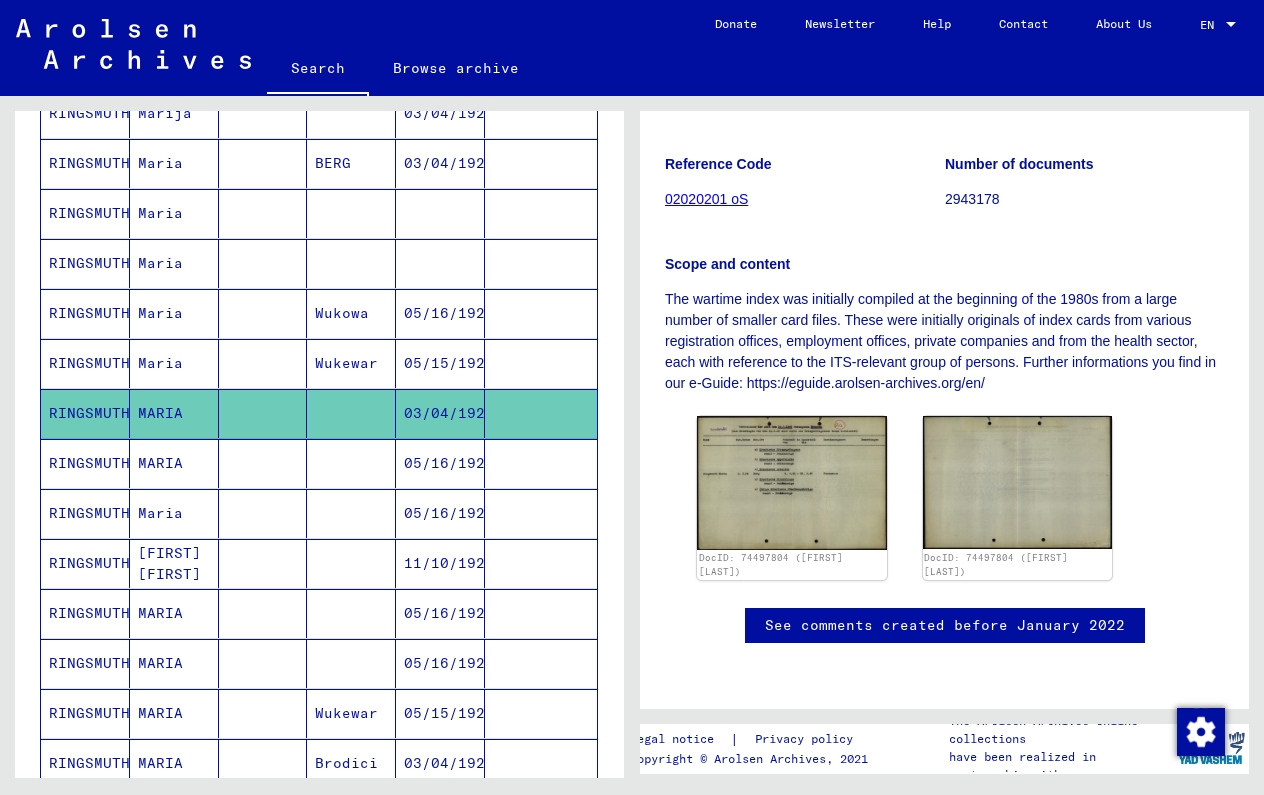 click at bounding box center [541, 513] 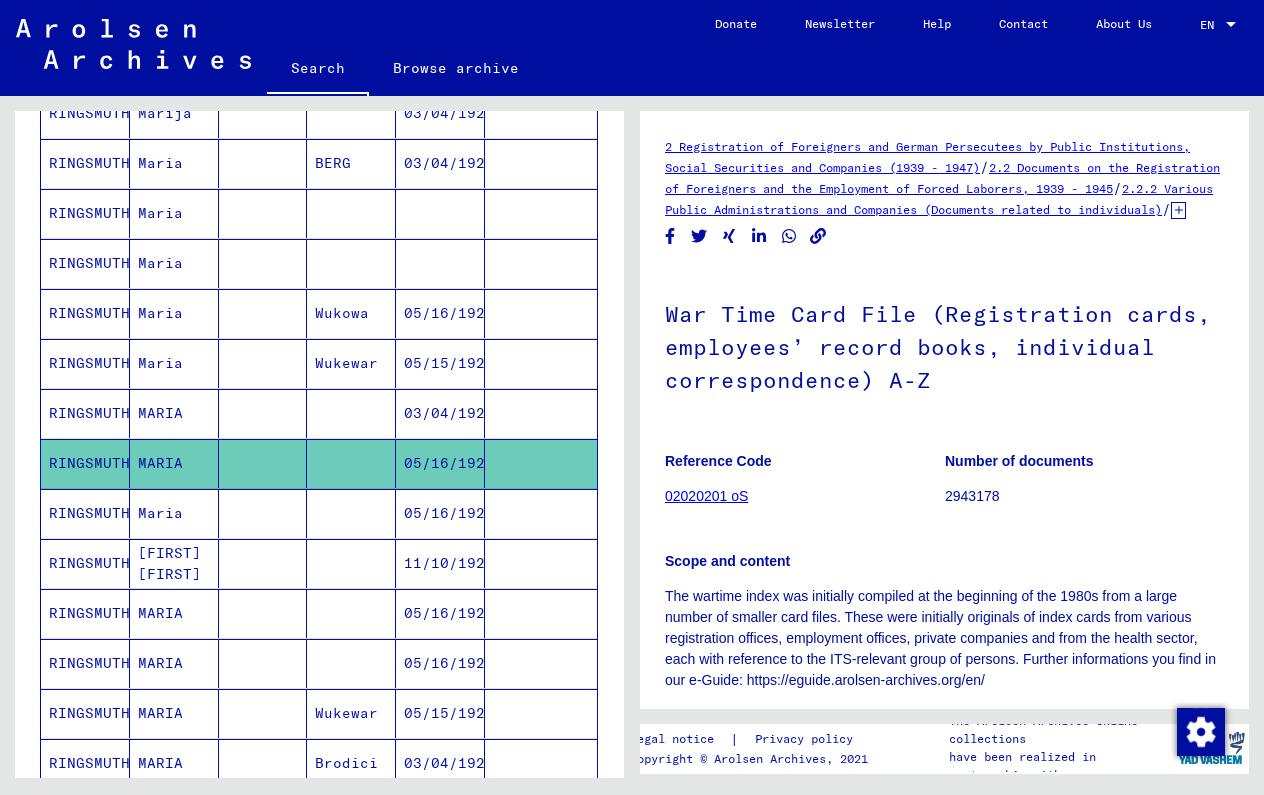 scroll, scrollTop: 0, scrollLeft: 0, axis: both 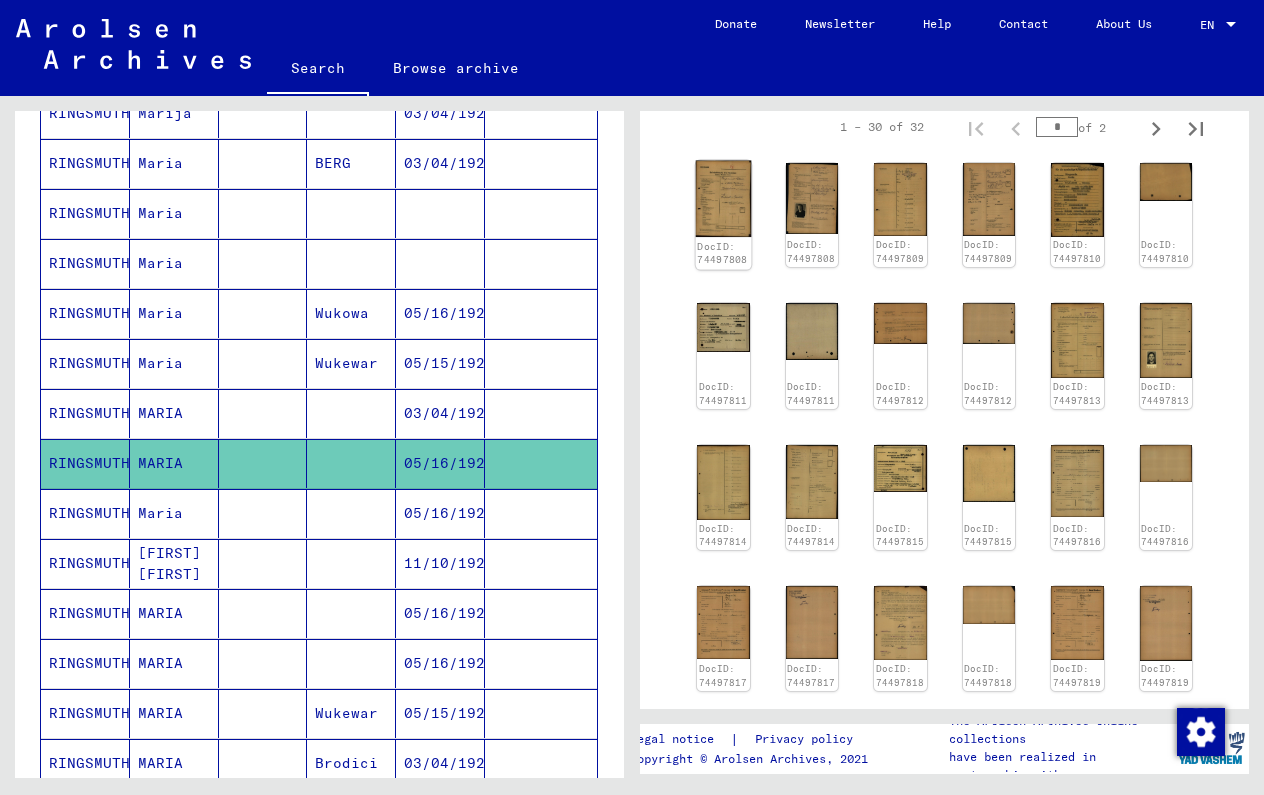 click 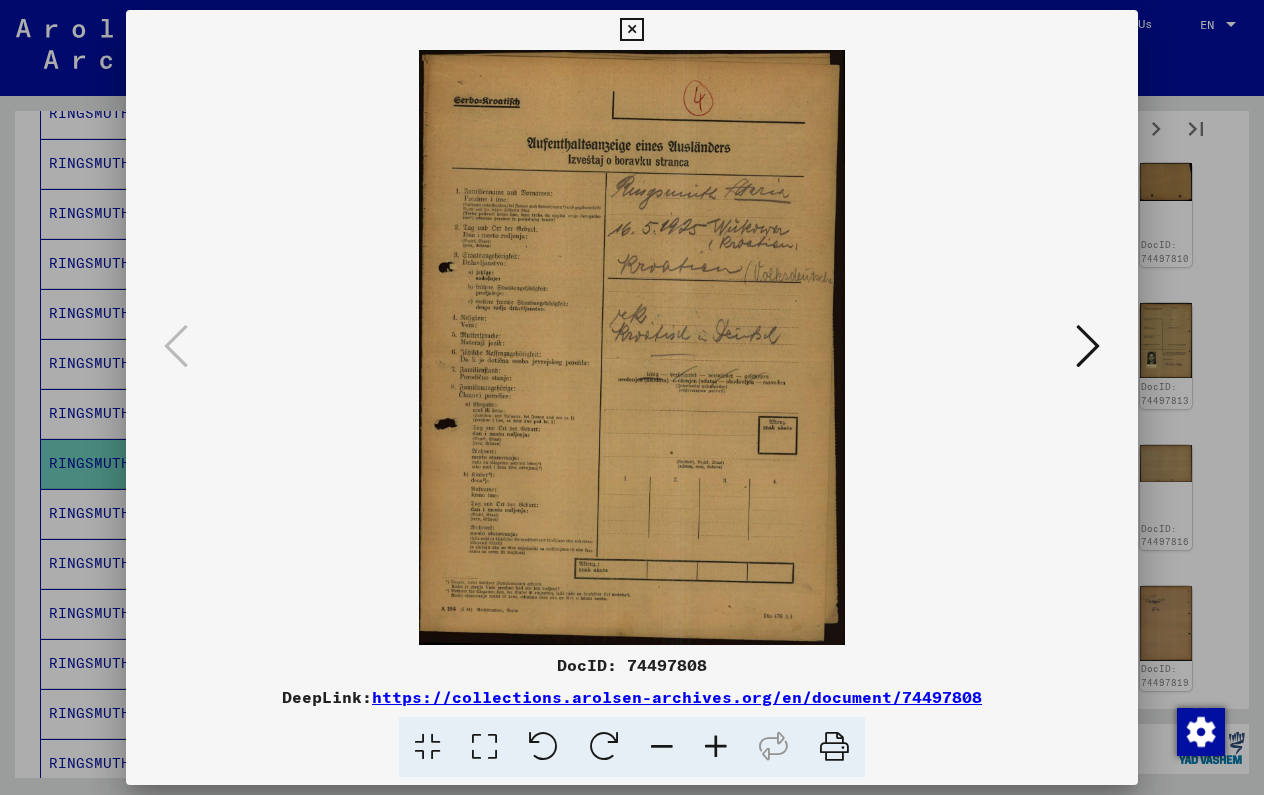 type 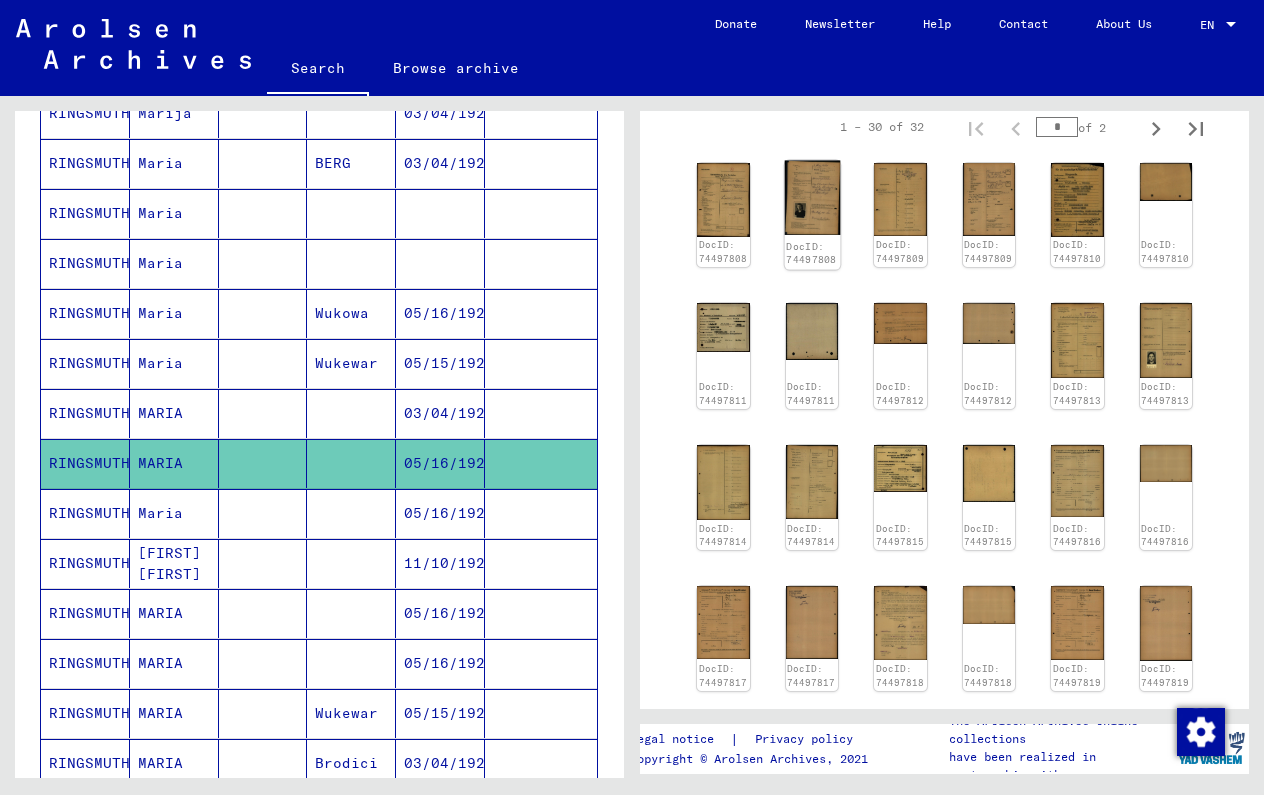 click 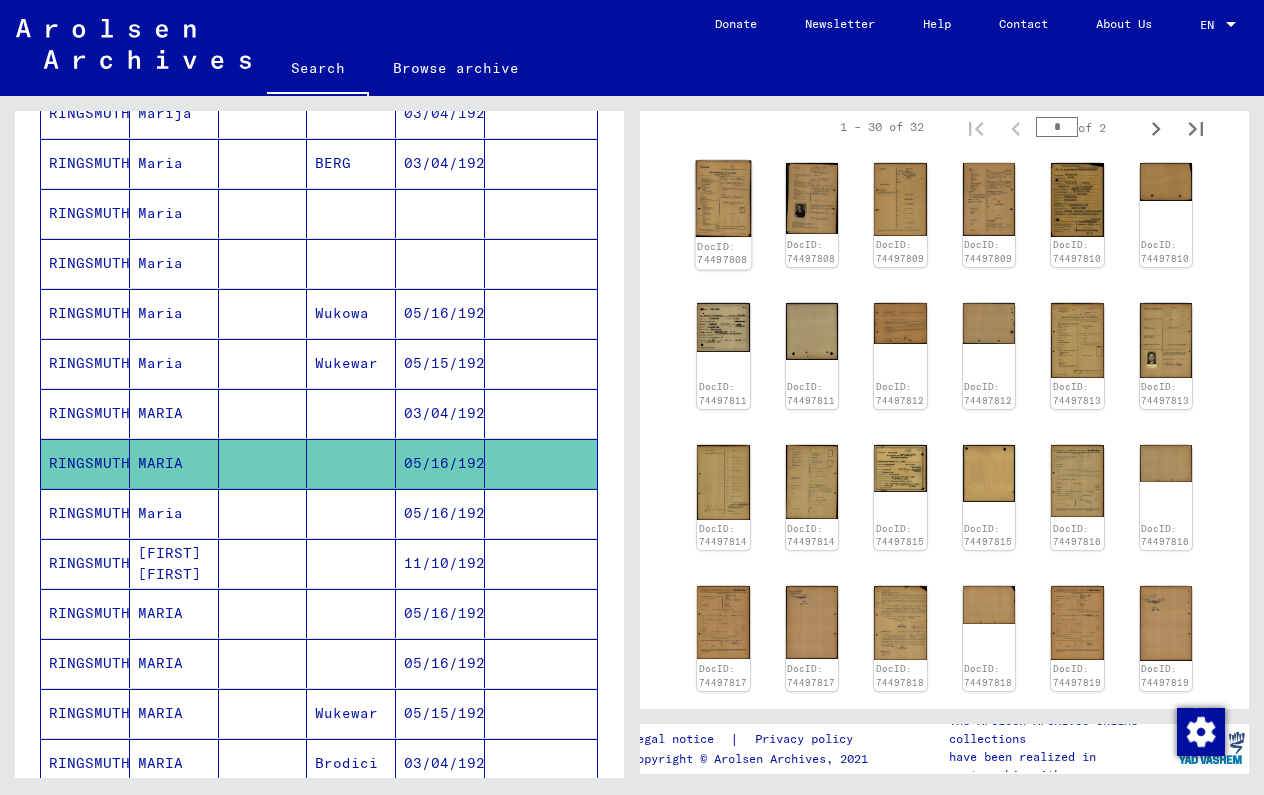 click 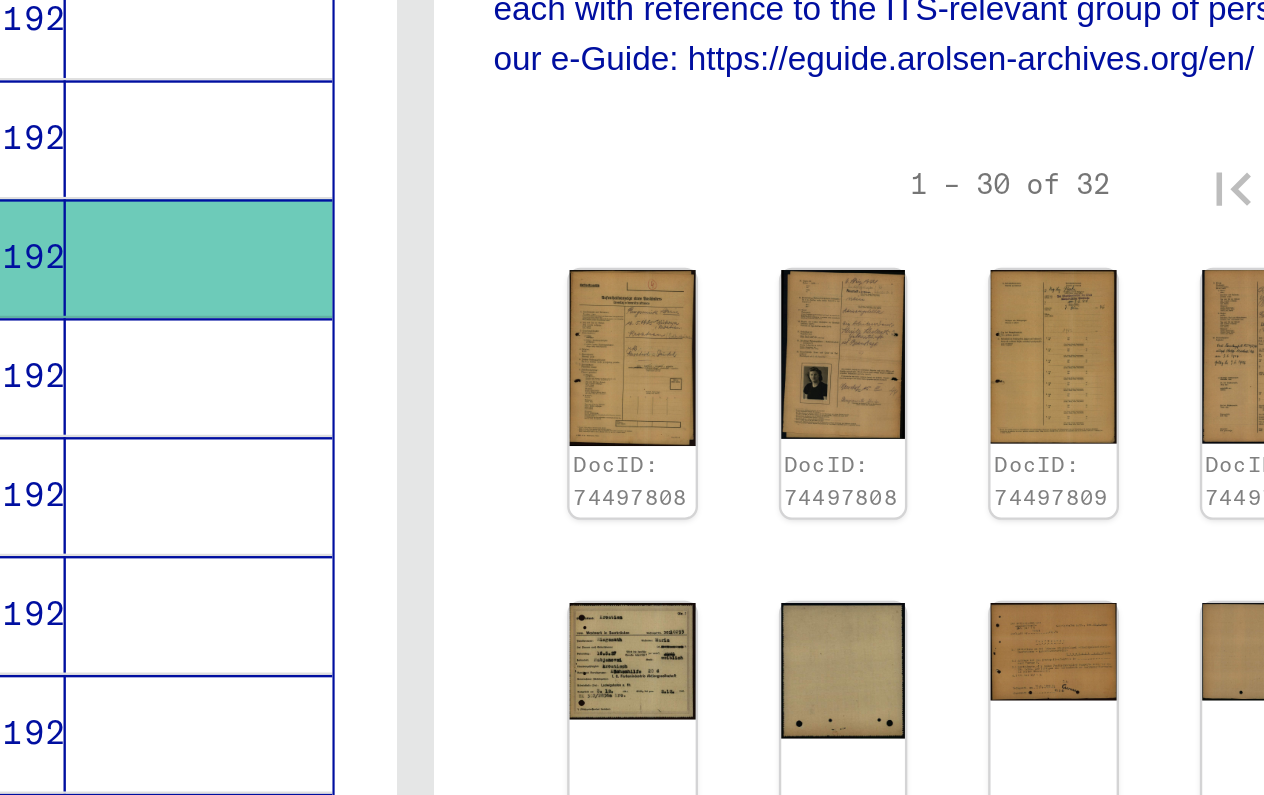 scroll, scrollTop: 261, scrollLeft: 0, axis: vertical 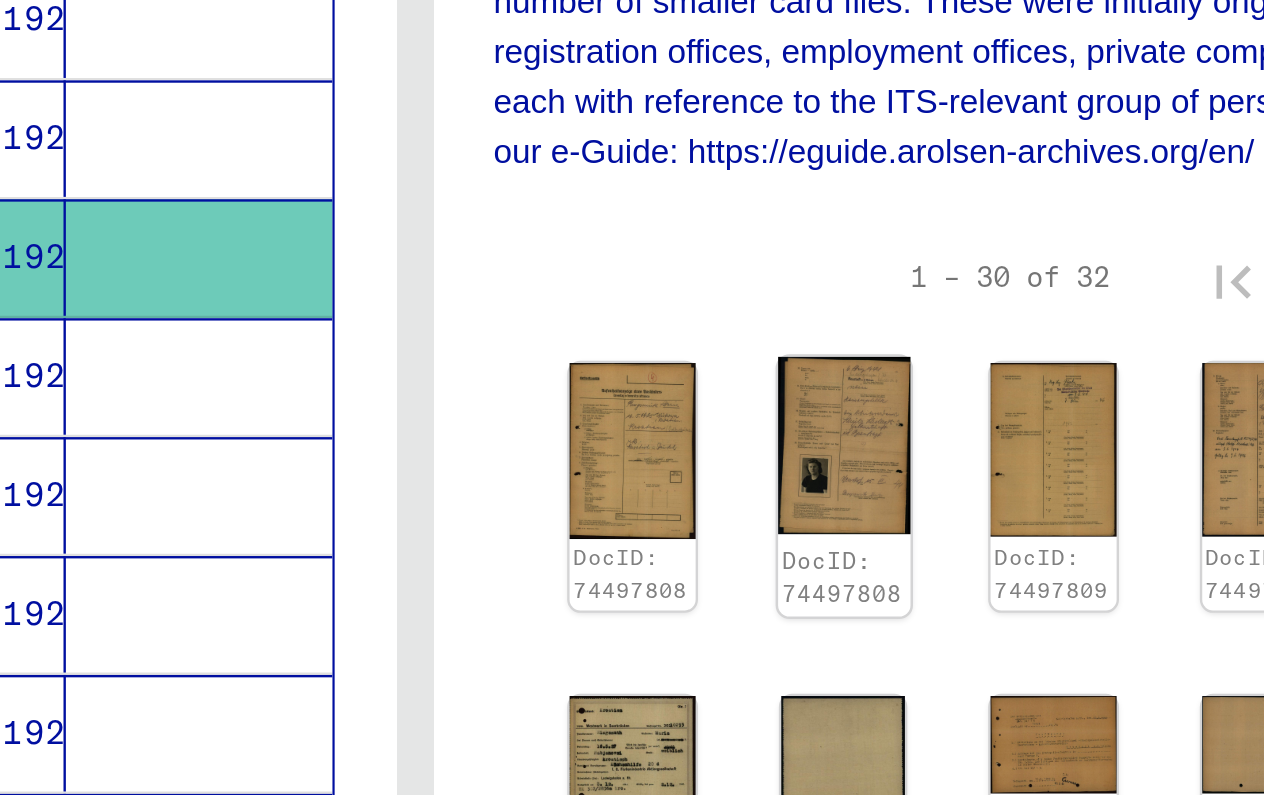 click 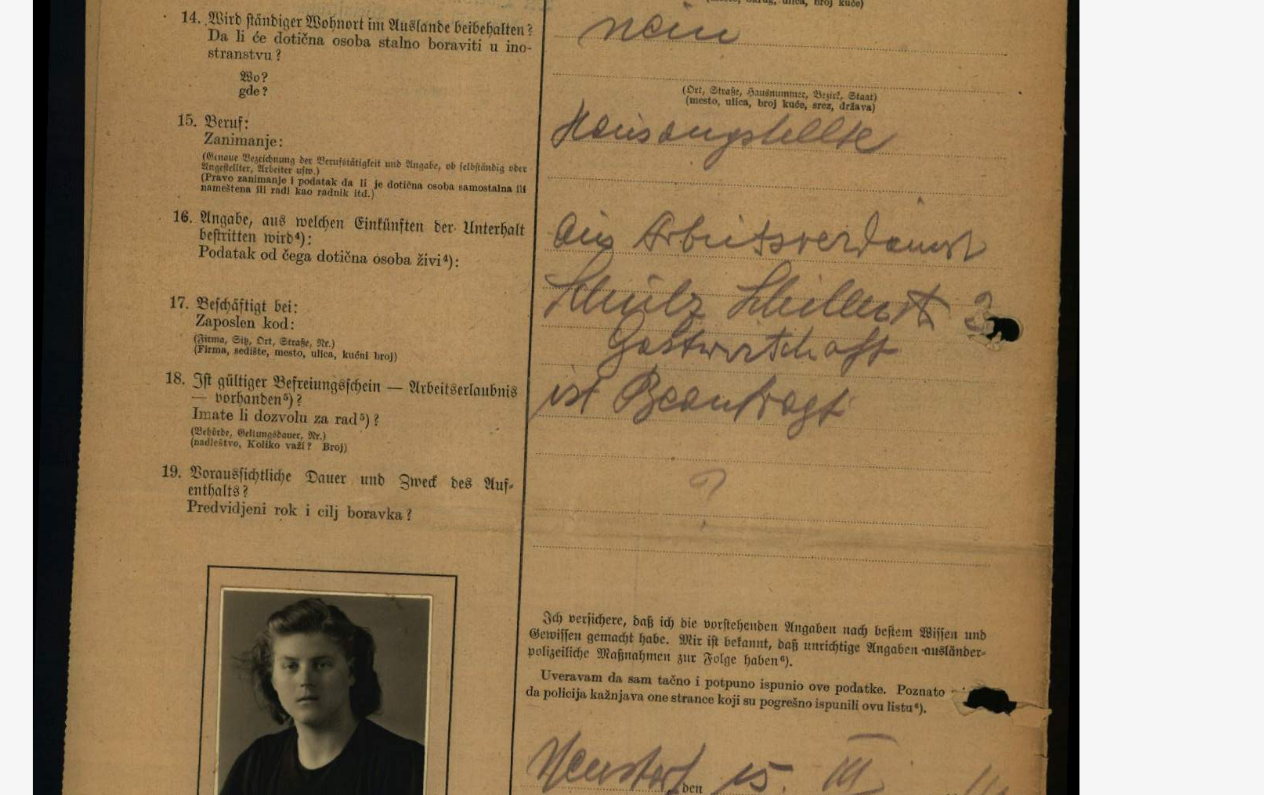 click at bounding box center (631, 347) 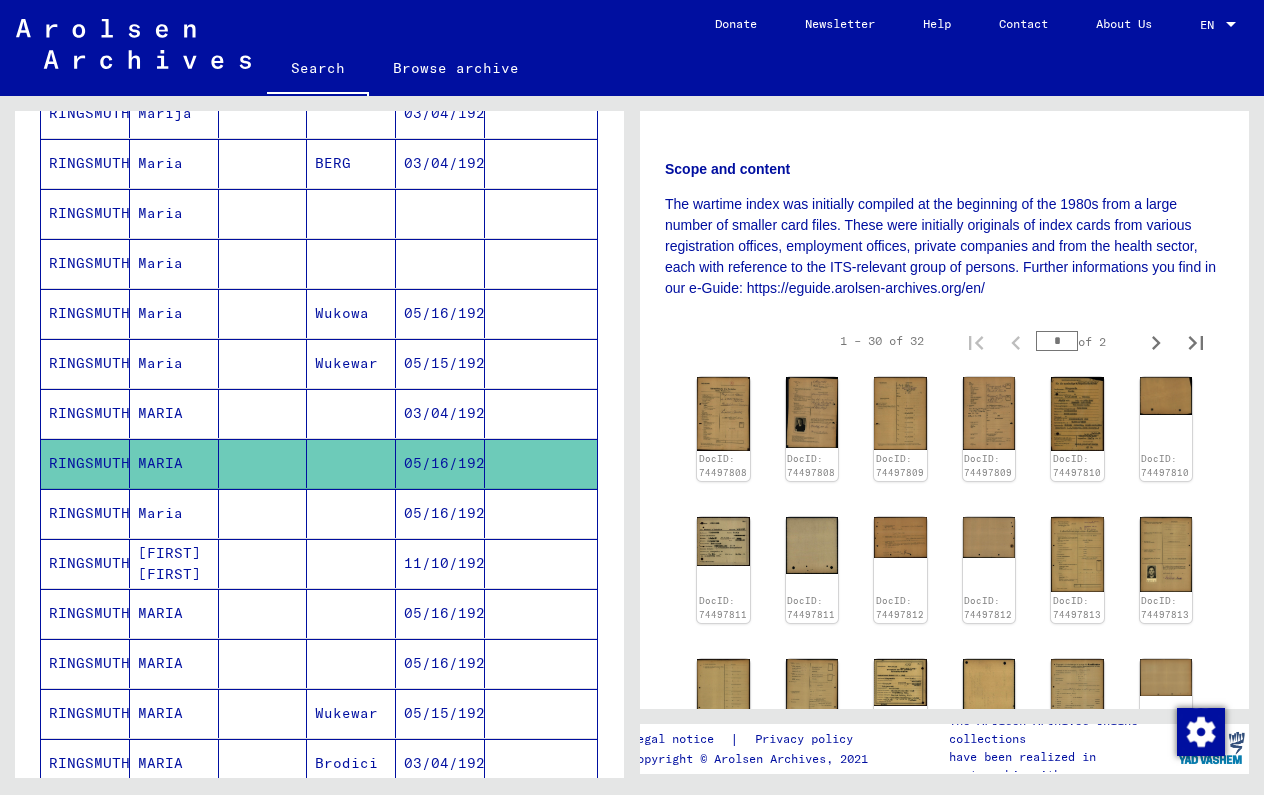 scroll, scrollTop: 434, scrollLeft: 0, axis: vertical 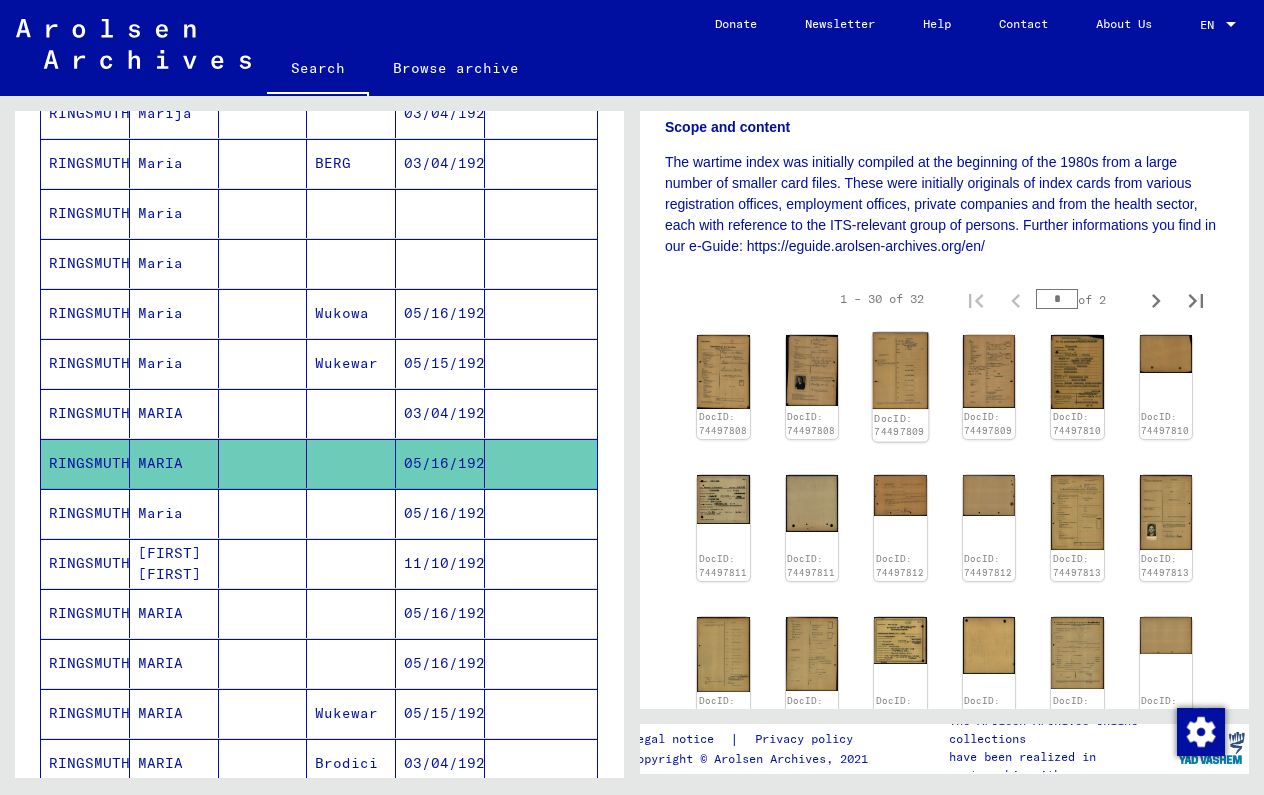 click 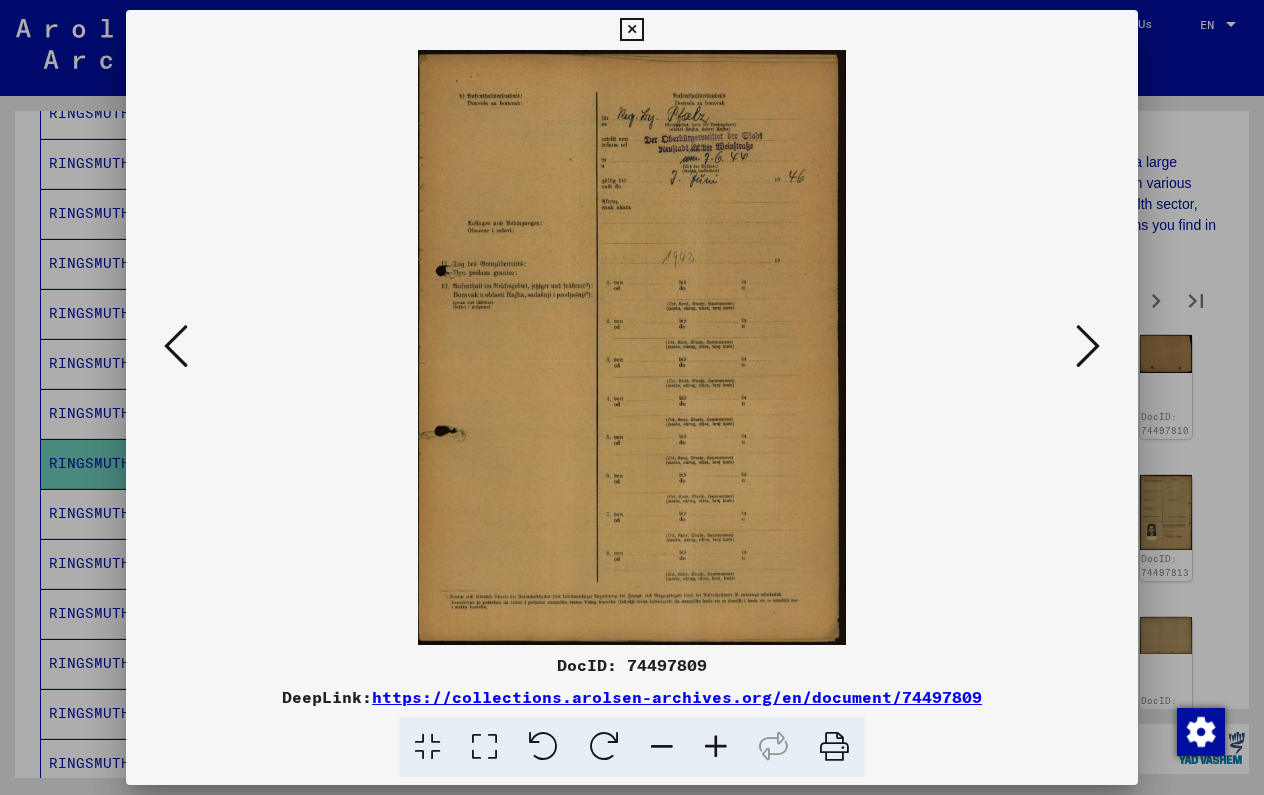 click at bounding box center [1088, 346] 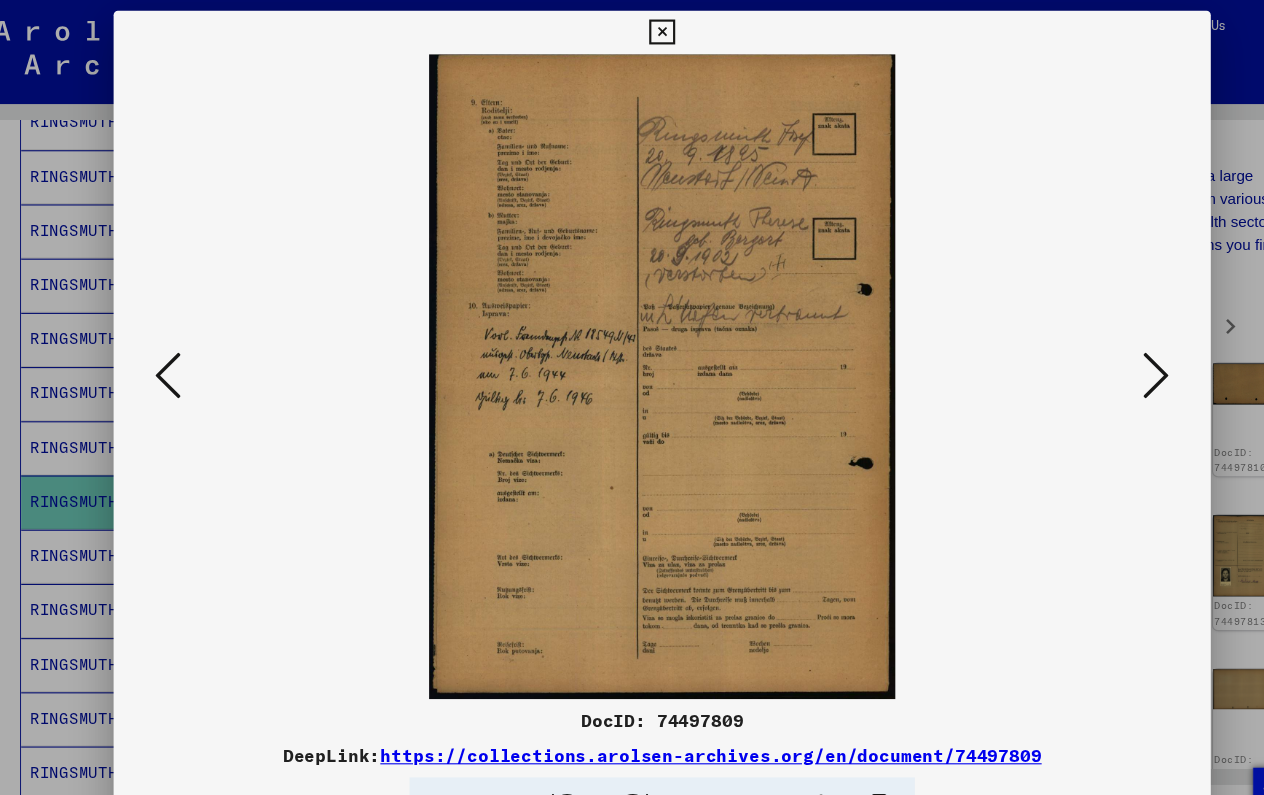 click at bounding box center [1088, 346] 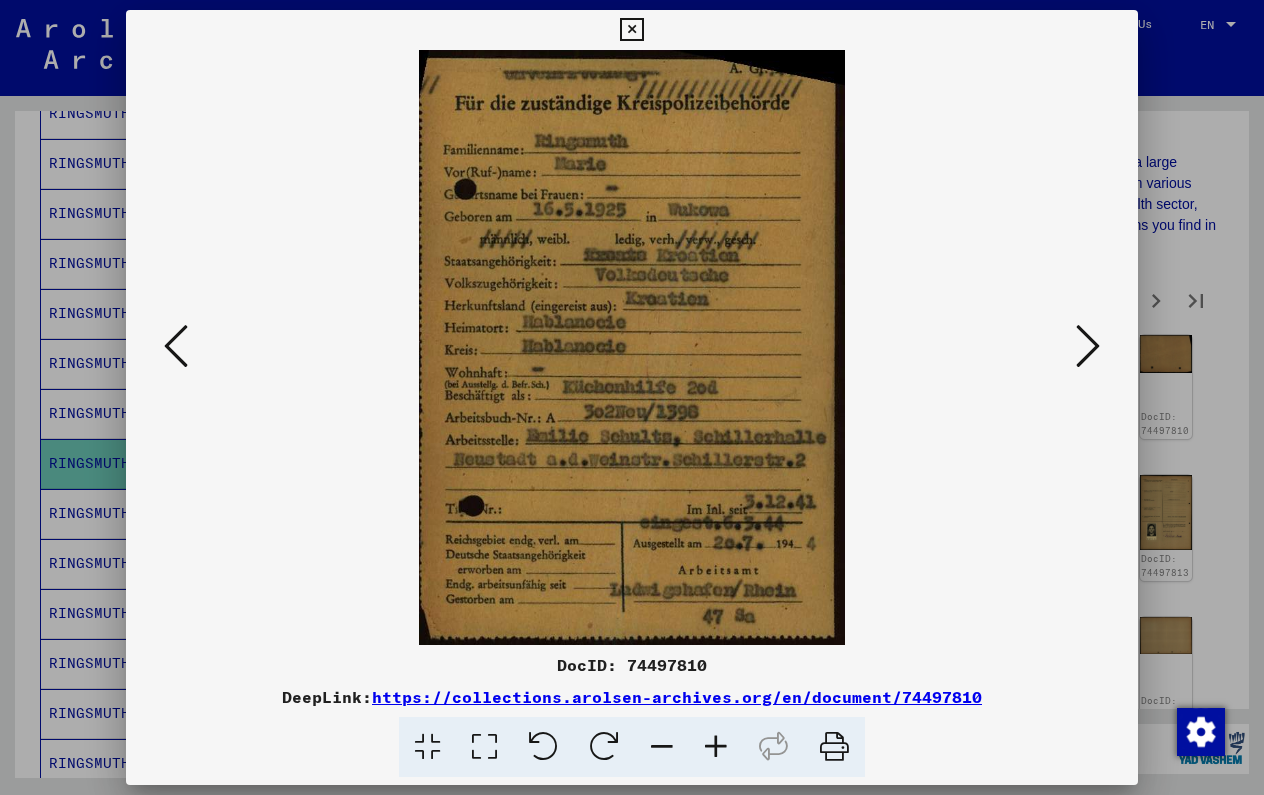 click at bounding box center [1088, 346] 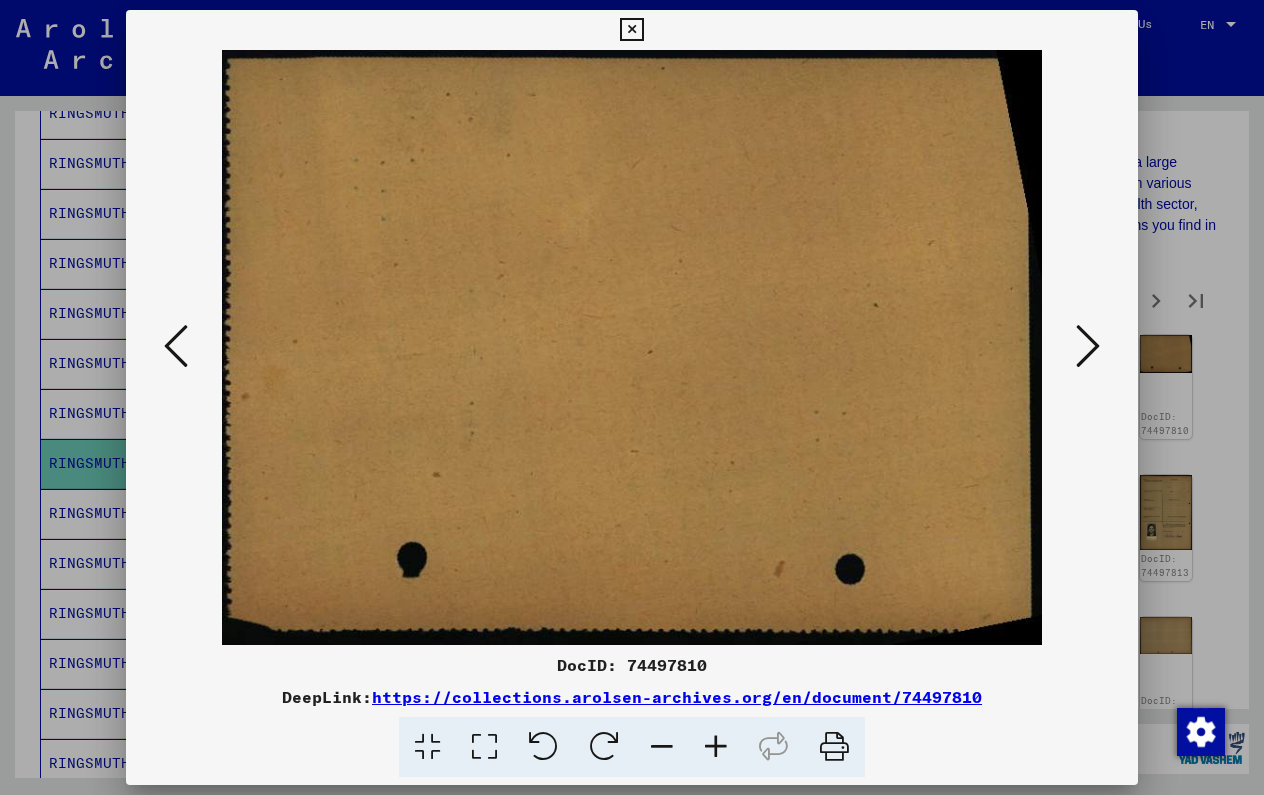 click at bounding box center (1088, 346) 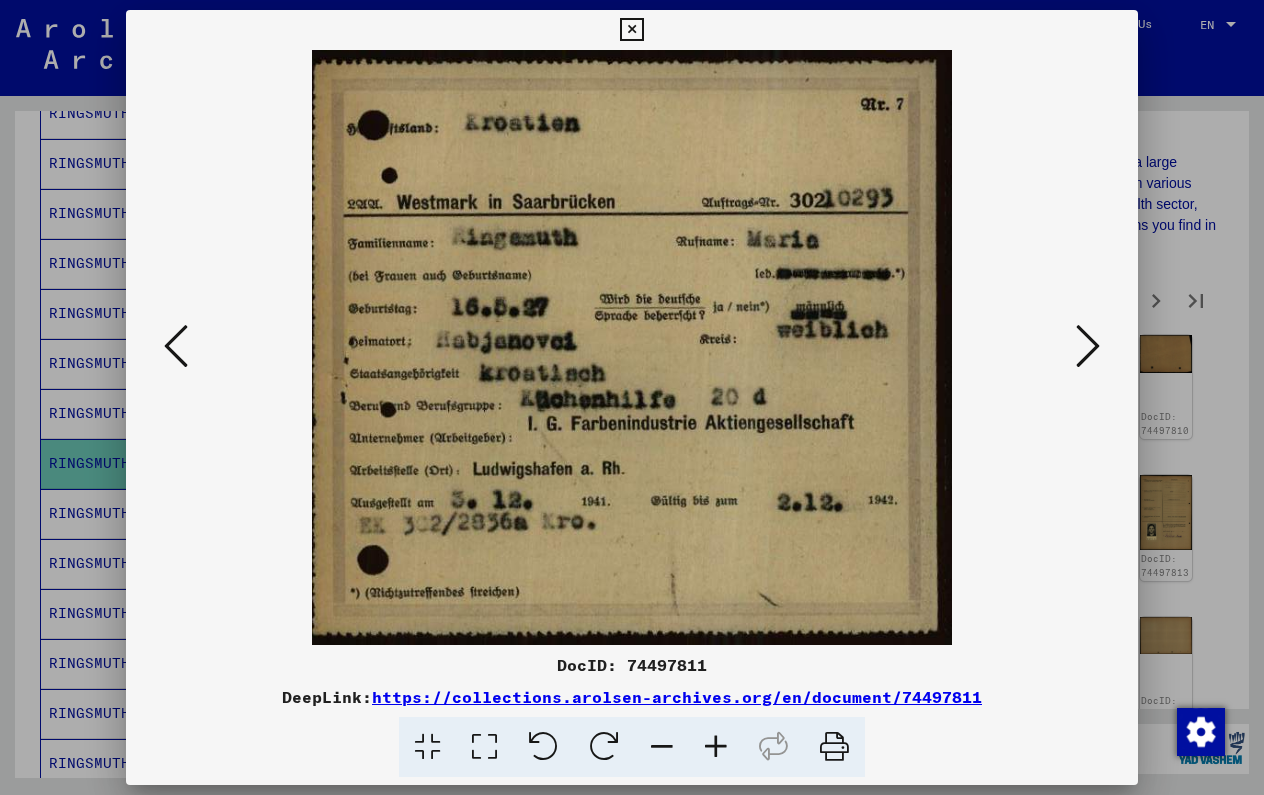 click at bounding box center (1088, 346) 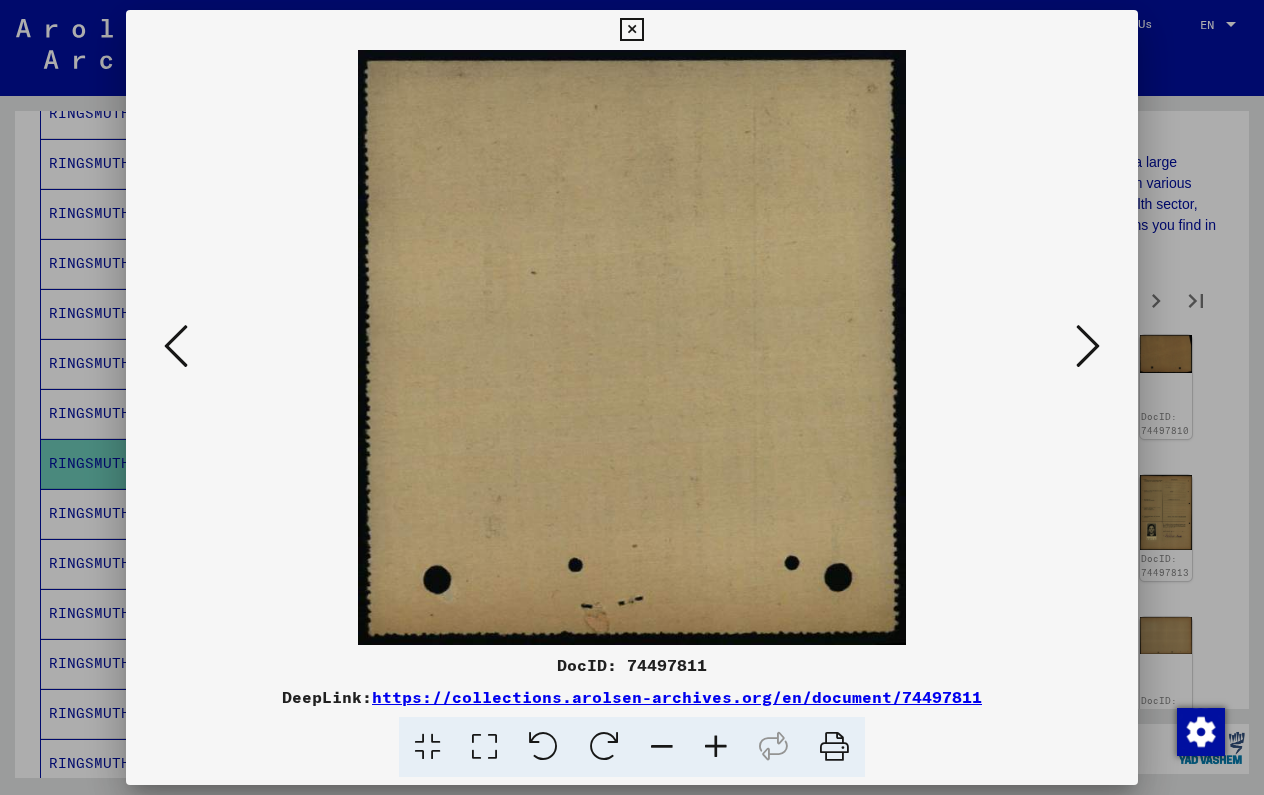 click at bounding box center (1088, 346) 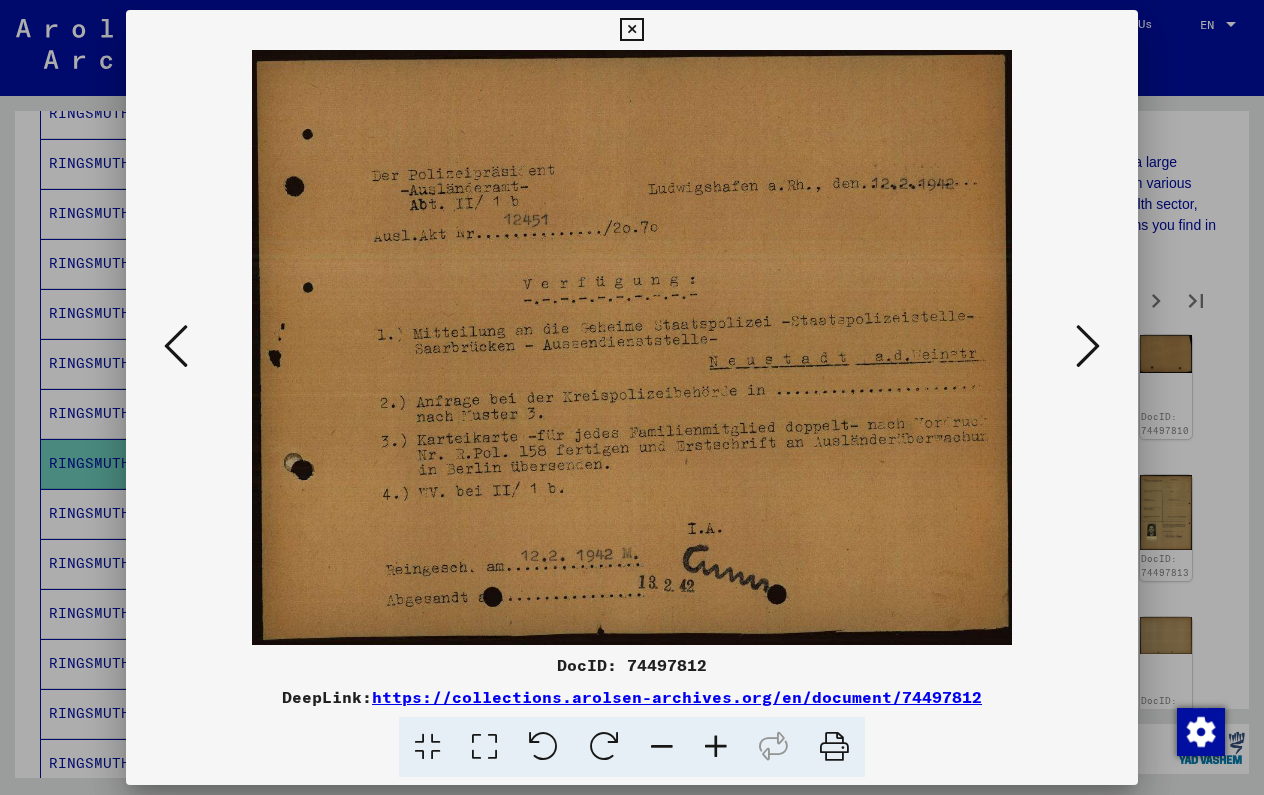click at bounding box center [1088, 346] 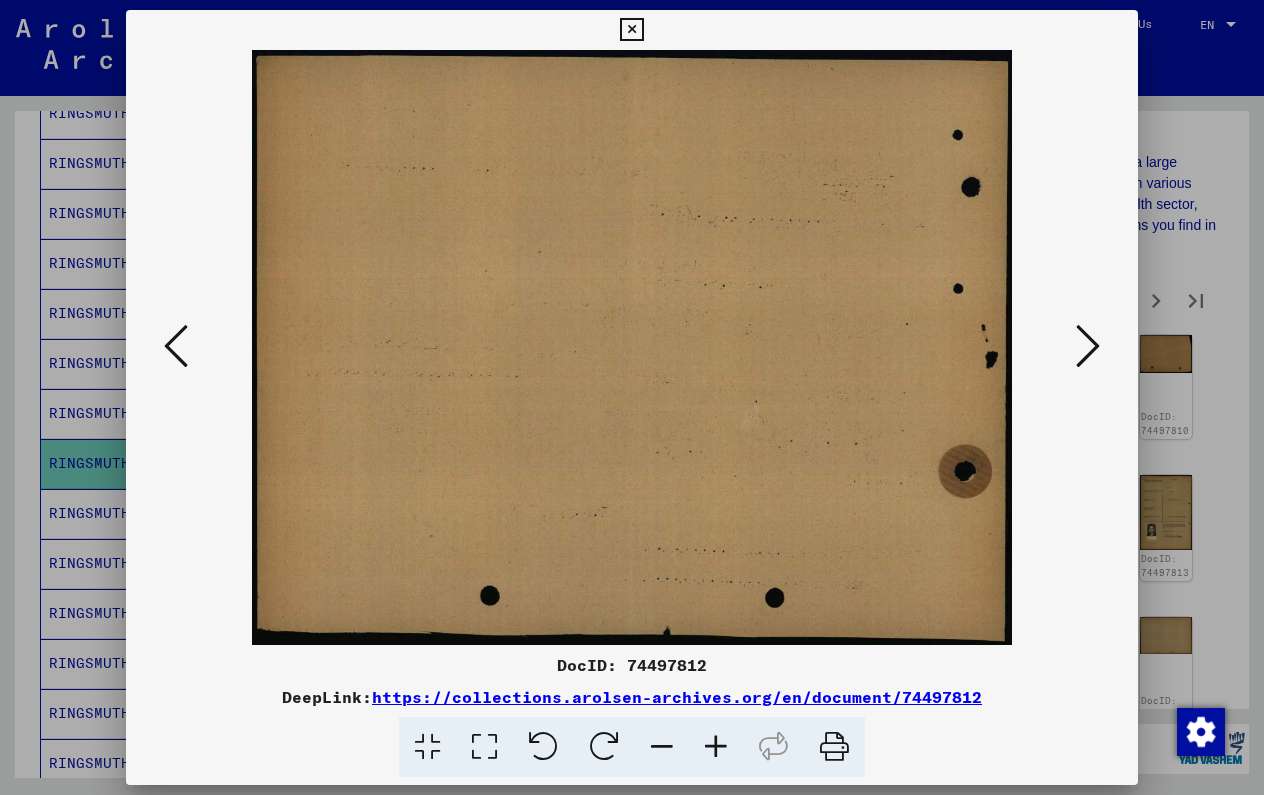 click at bounding box center [1088, 346] 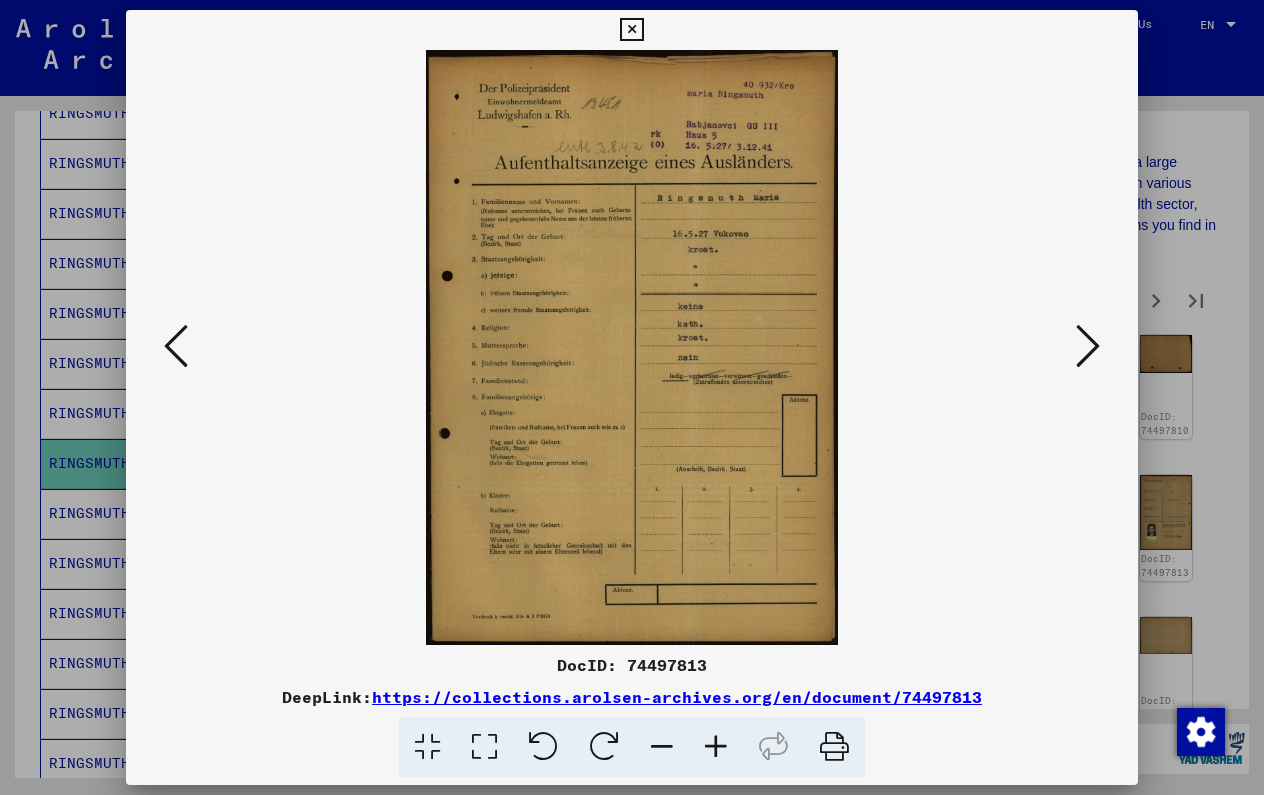 click at bounding box center [1088, 346] 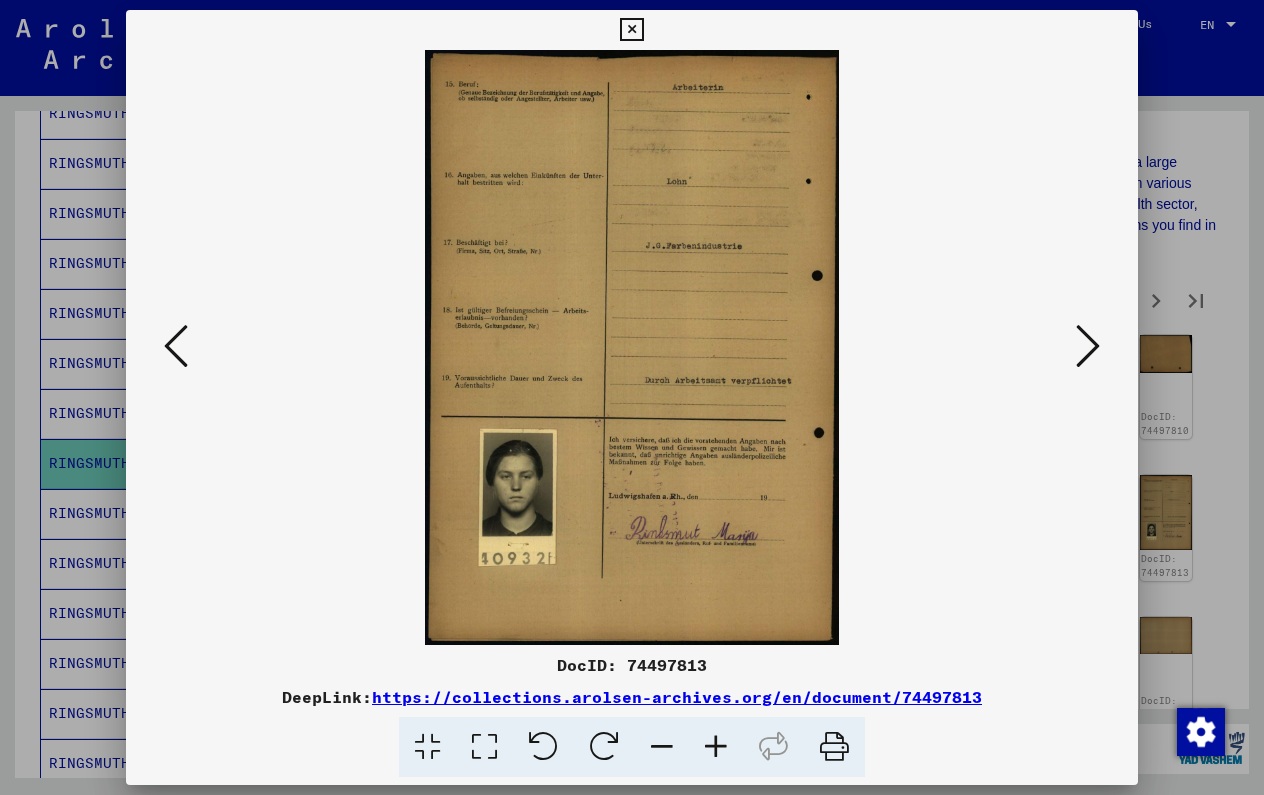 click at bounding box center (1088, 346) 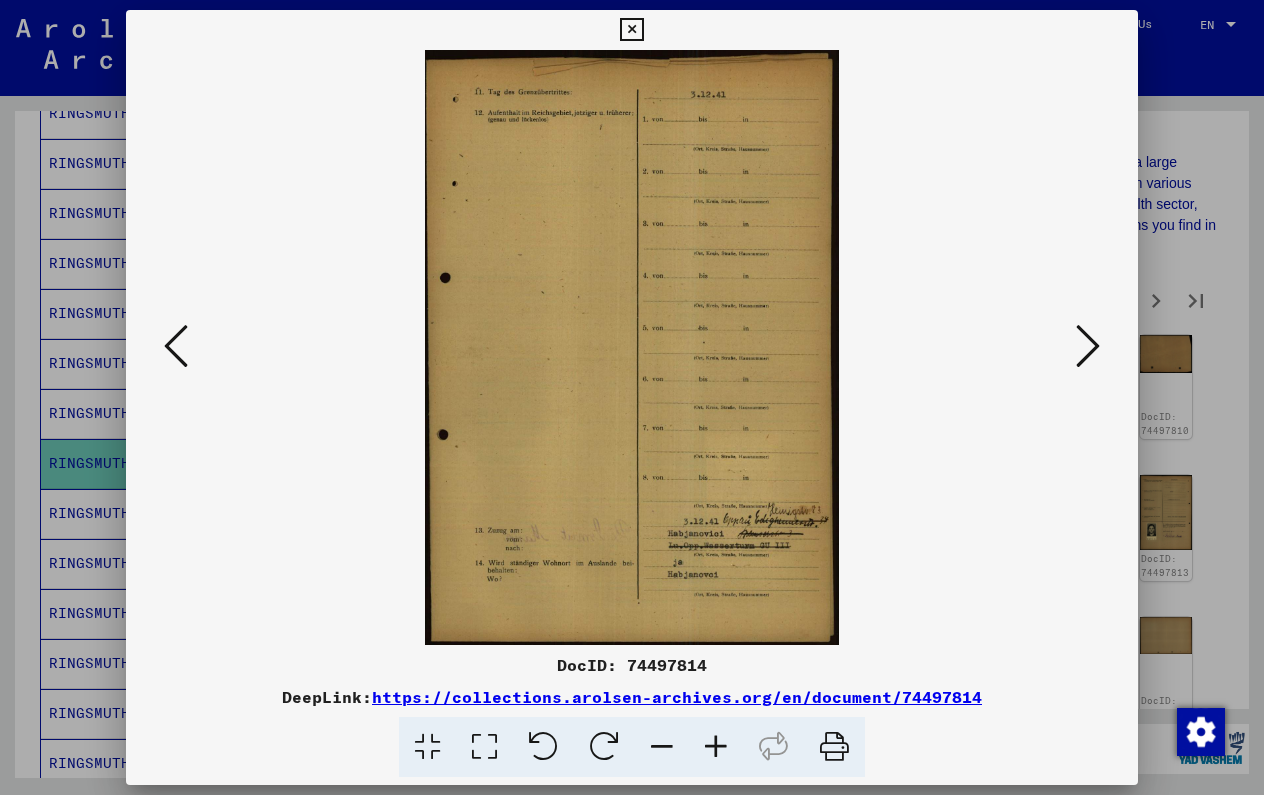 click at bounding box center [1088, 346] 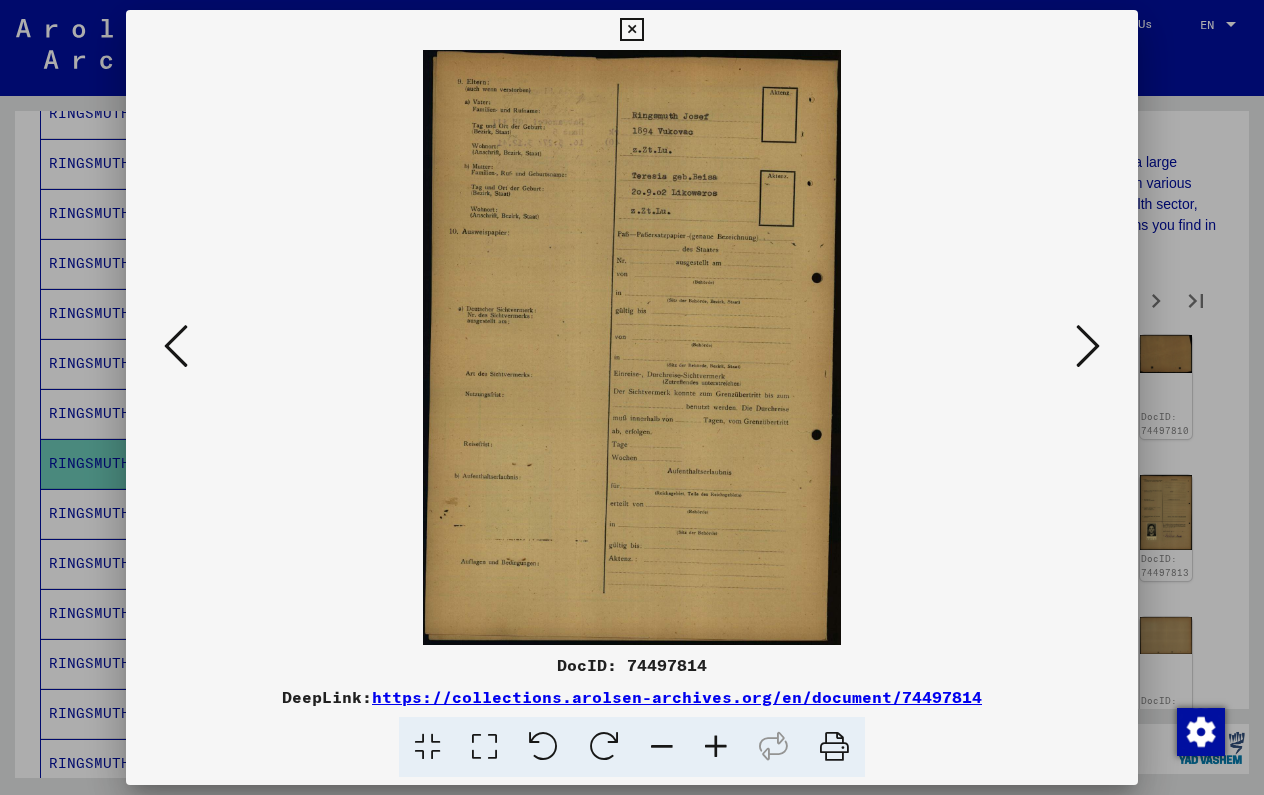 click at bounding box center [1088, 346] 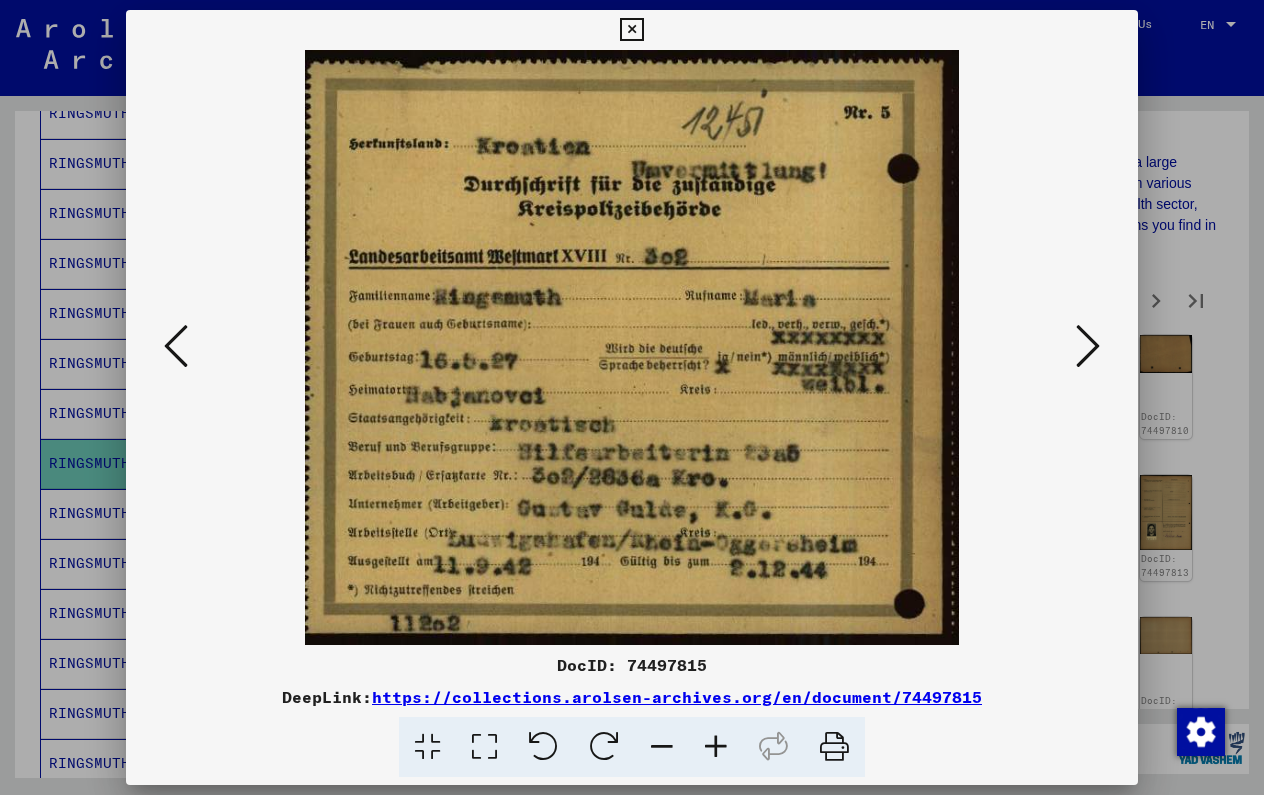 click at bounding box center (1088, 346) 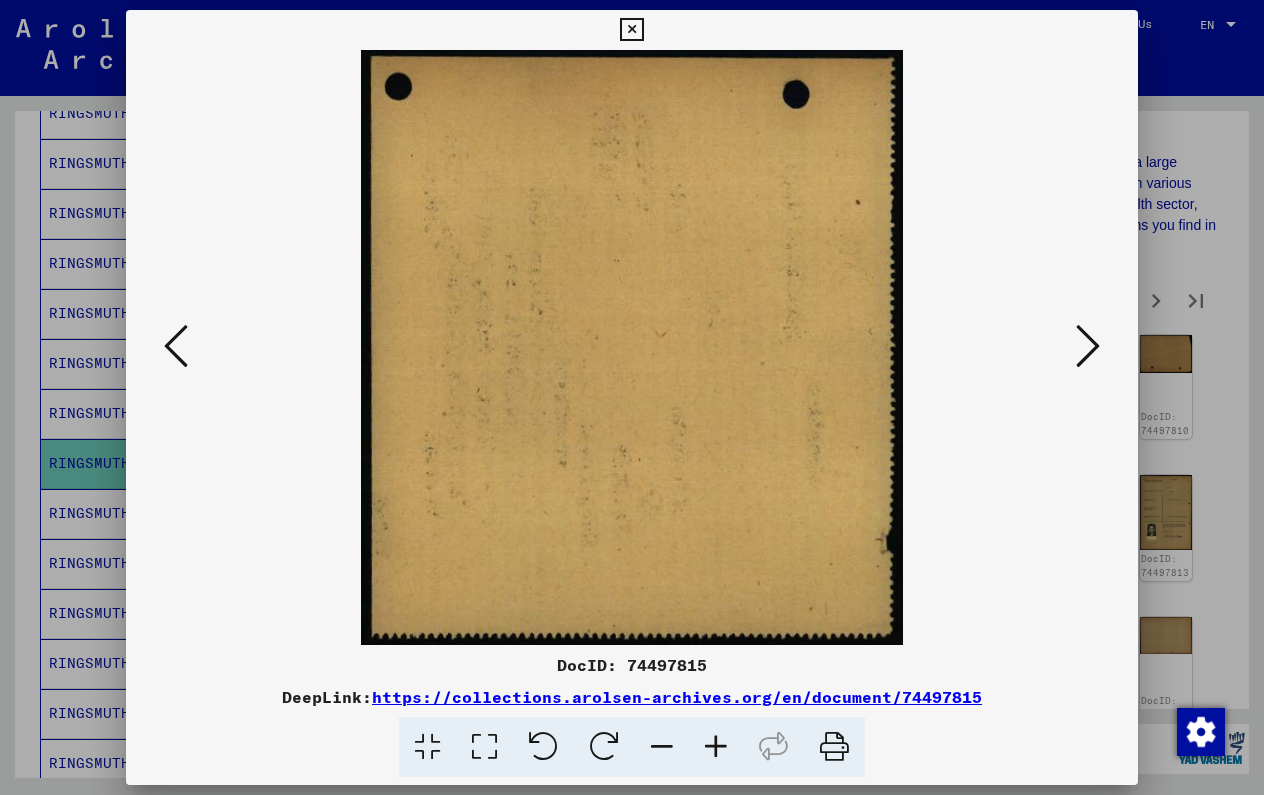click at bounding box center (1088, 346) 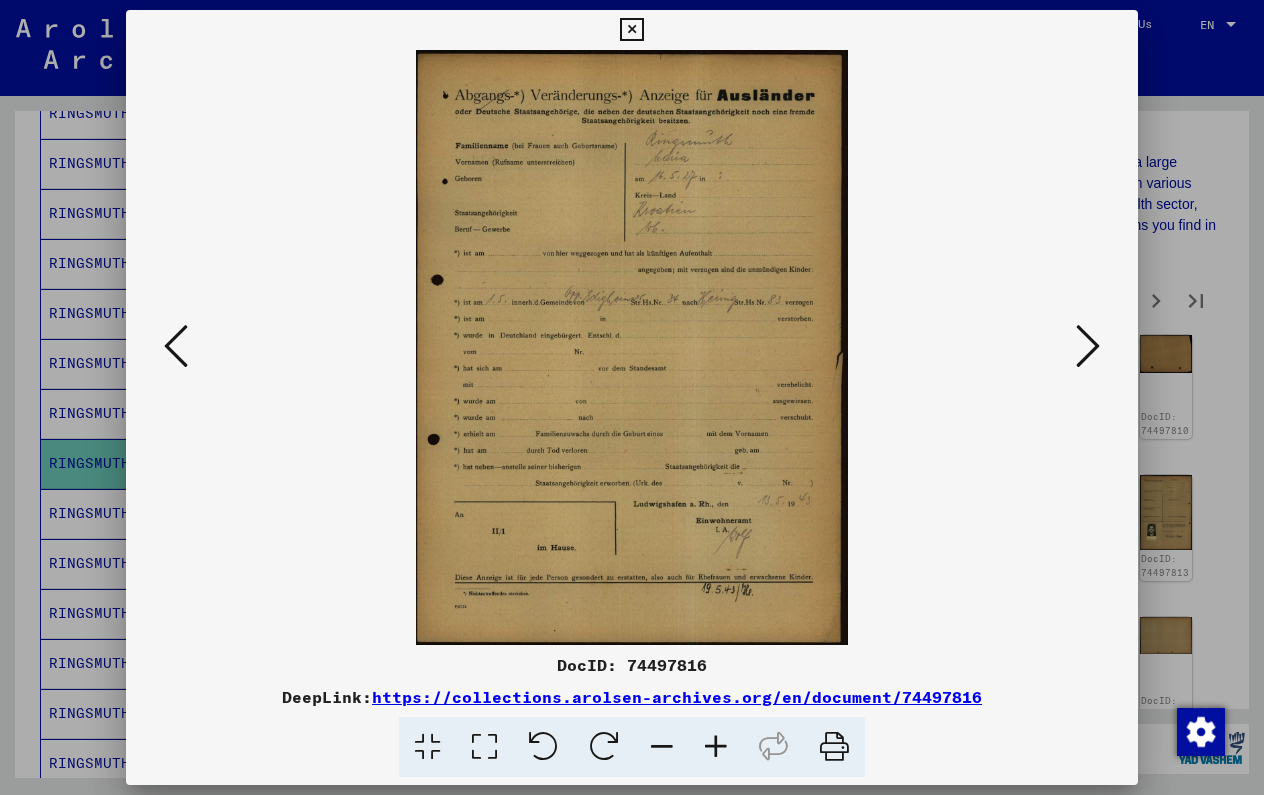 click at bounding box center (1088, 346) 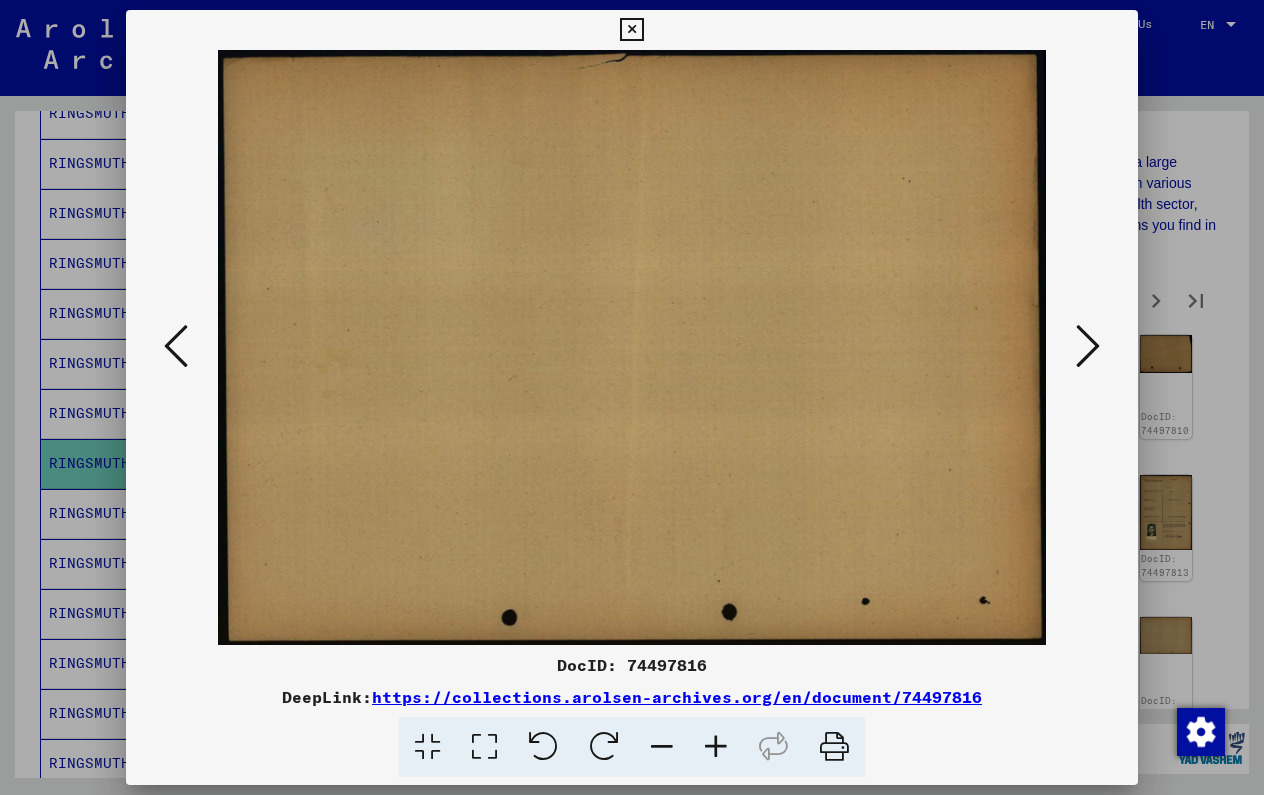 click at bounding box center (1088, 346) 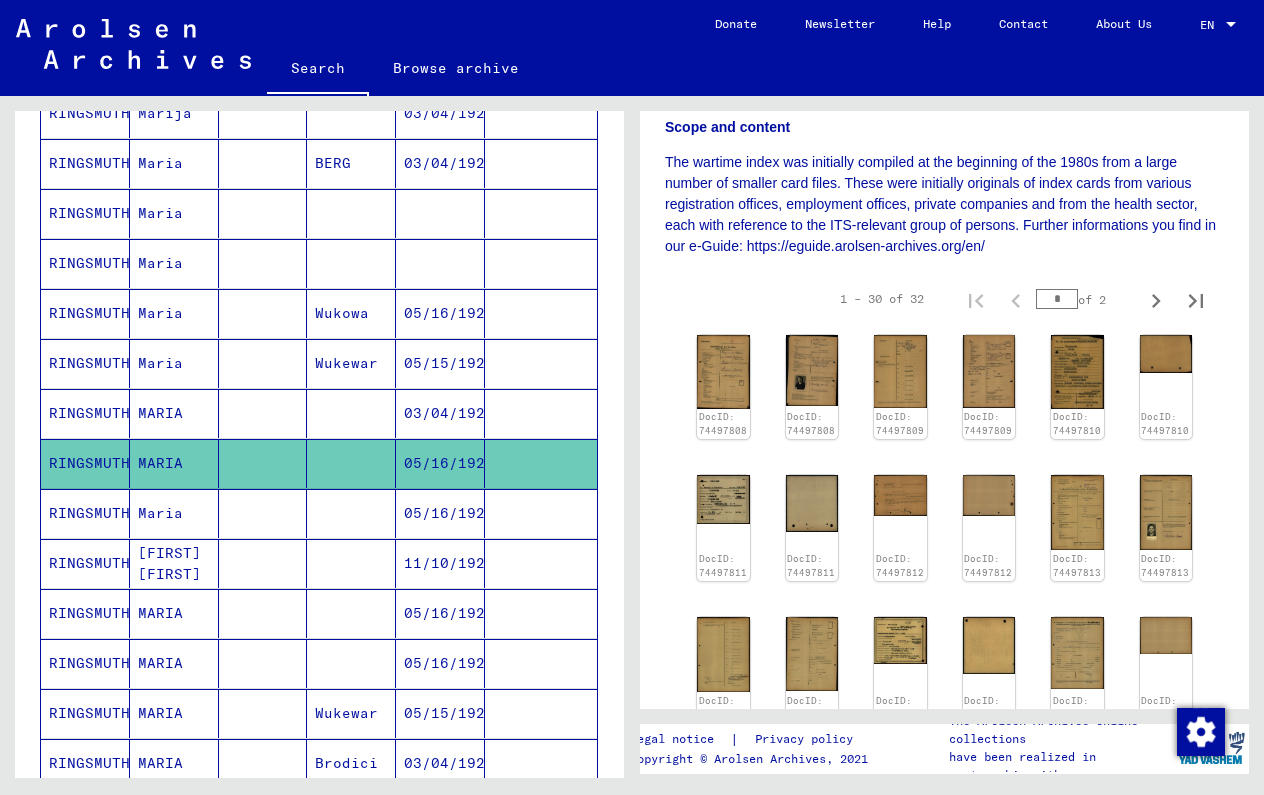 click at bounding box center (541, 563) 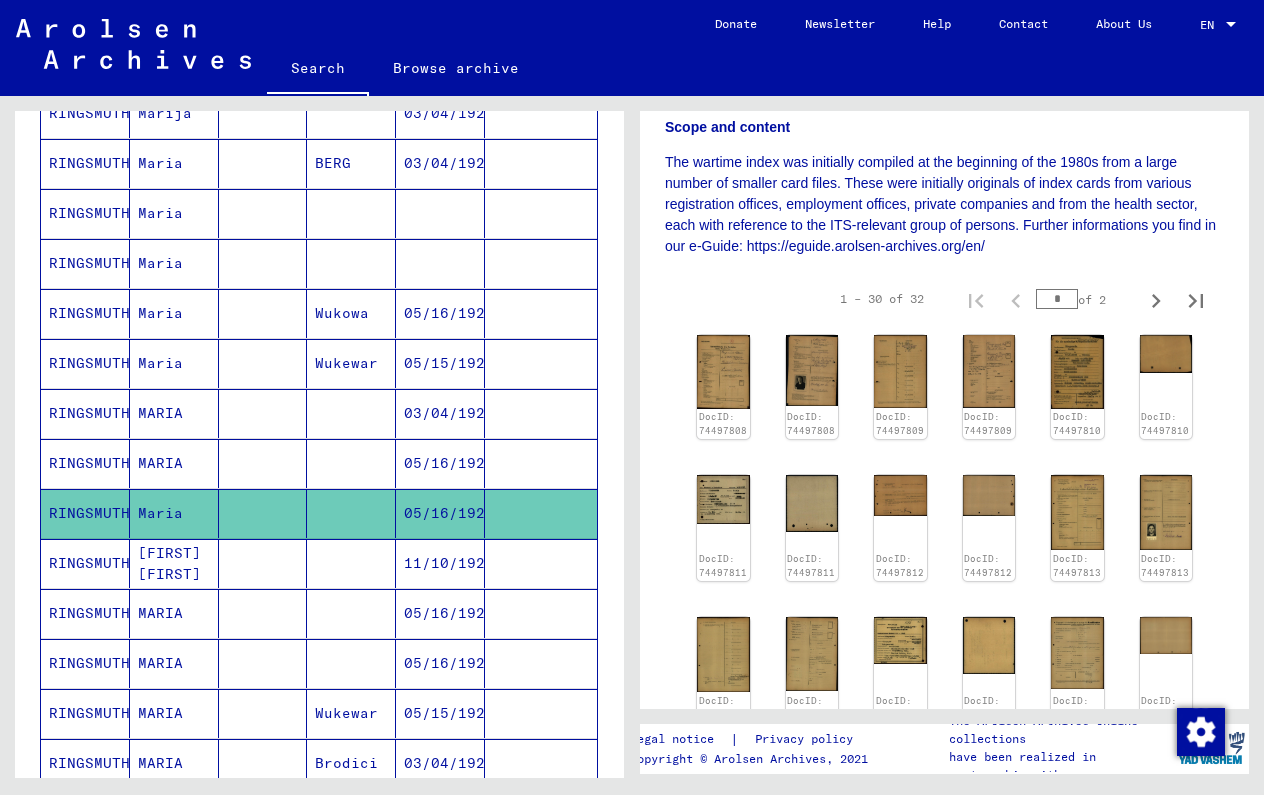 click at bounding box center (541, 513) 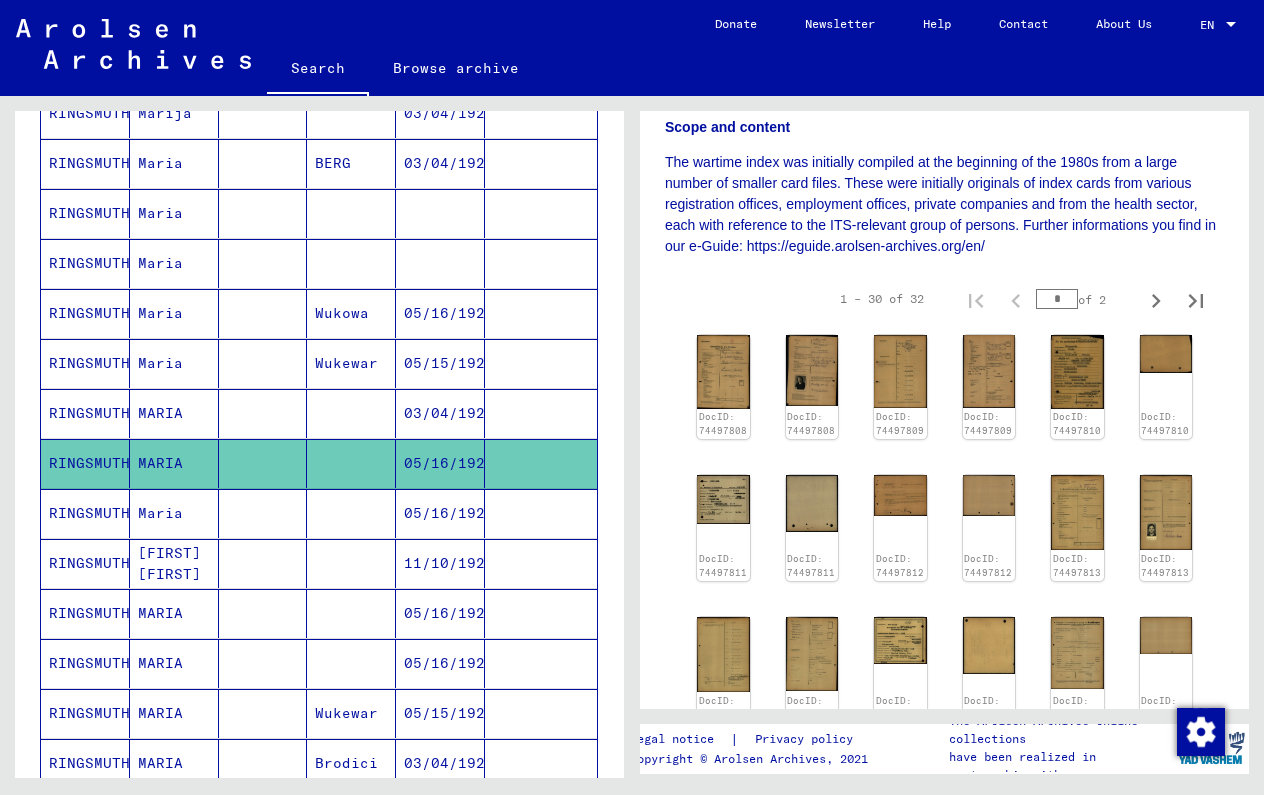 click at bounding box center [541, 563] 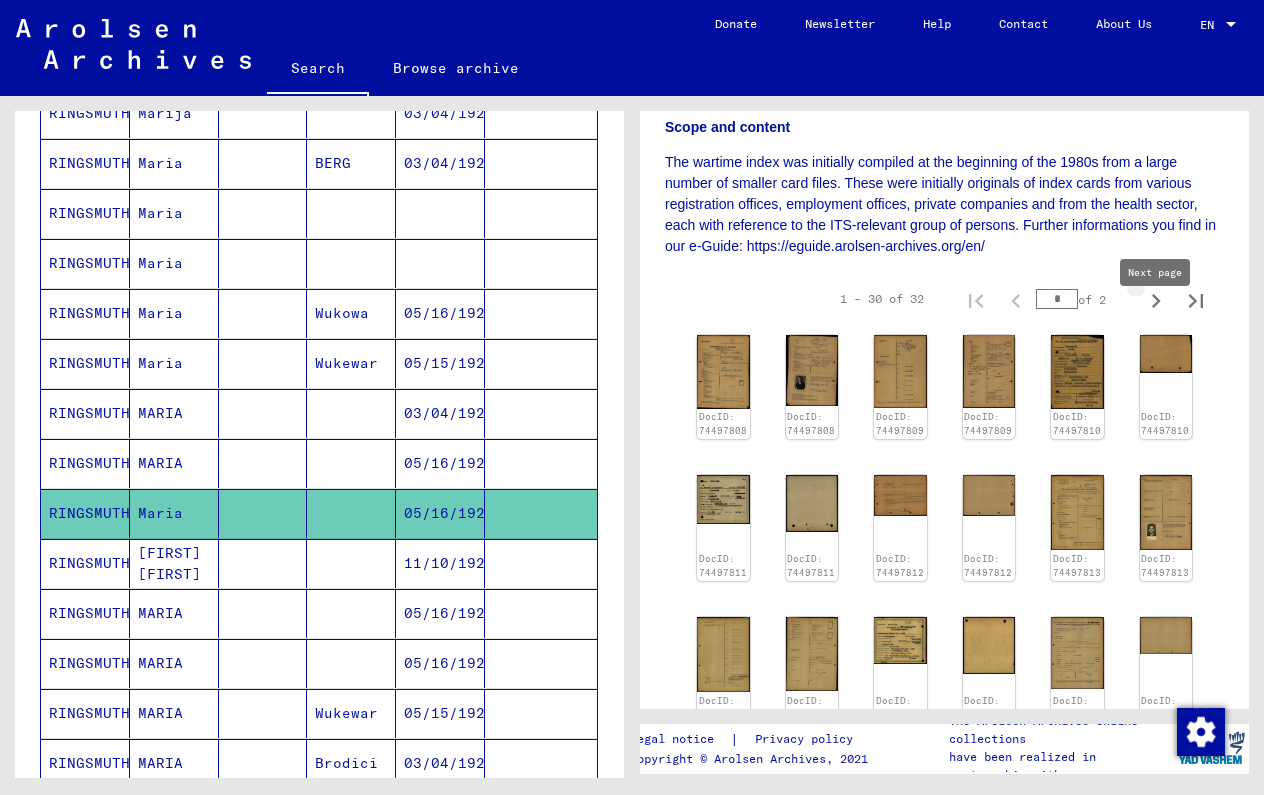 click 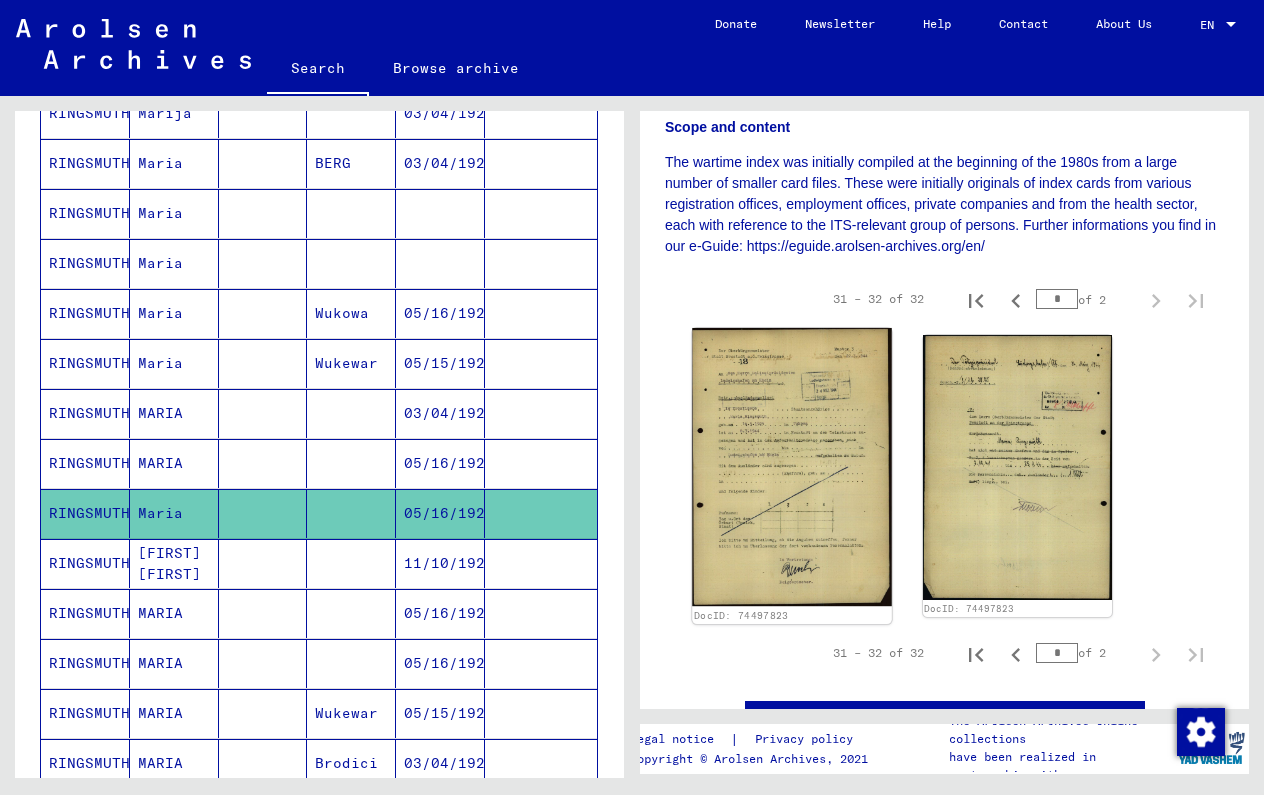 click 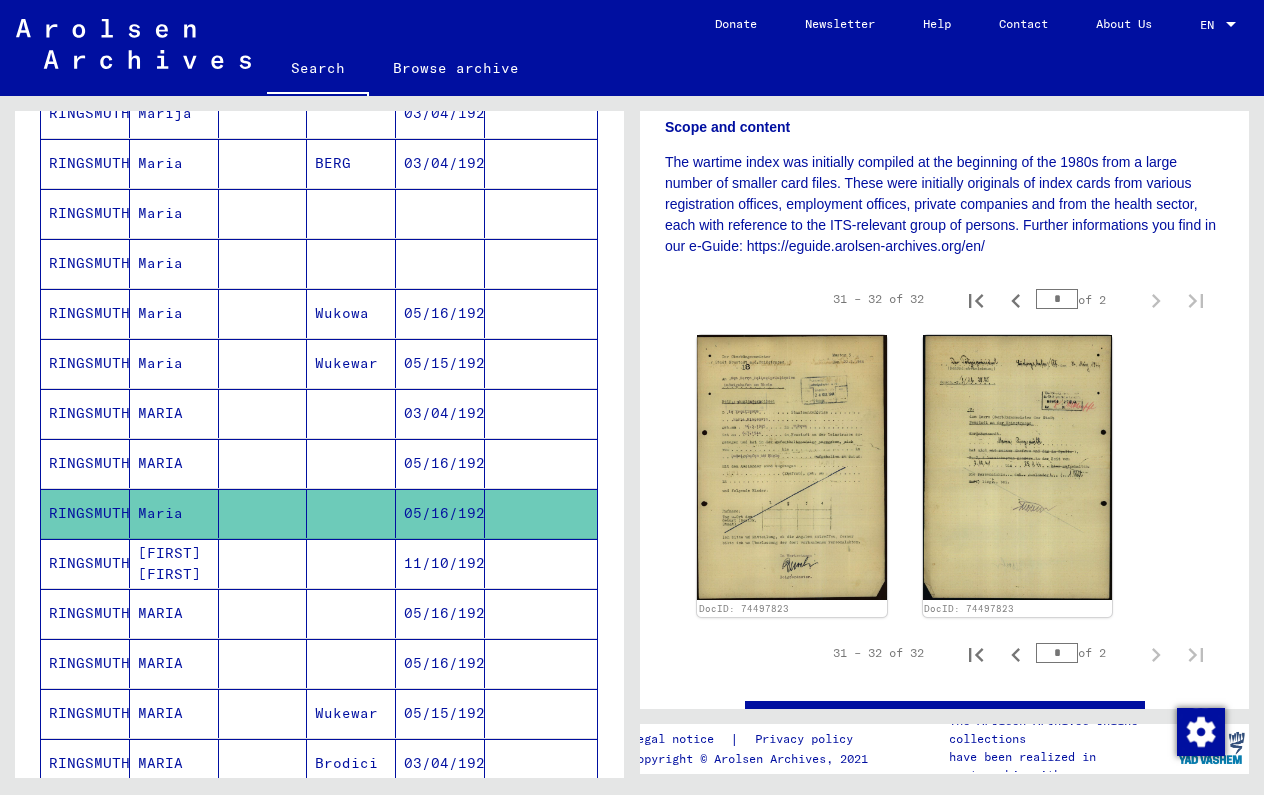 click at bounding box center (541, 513) 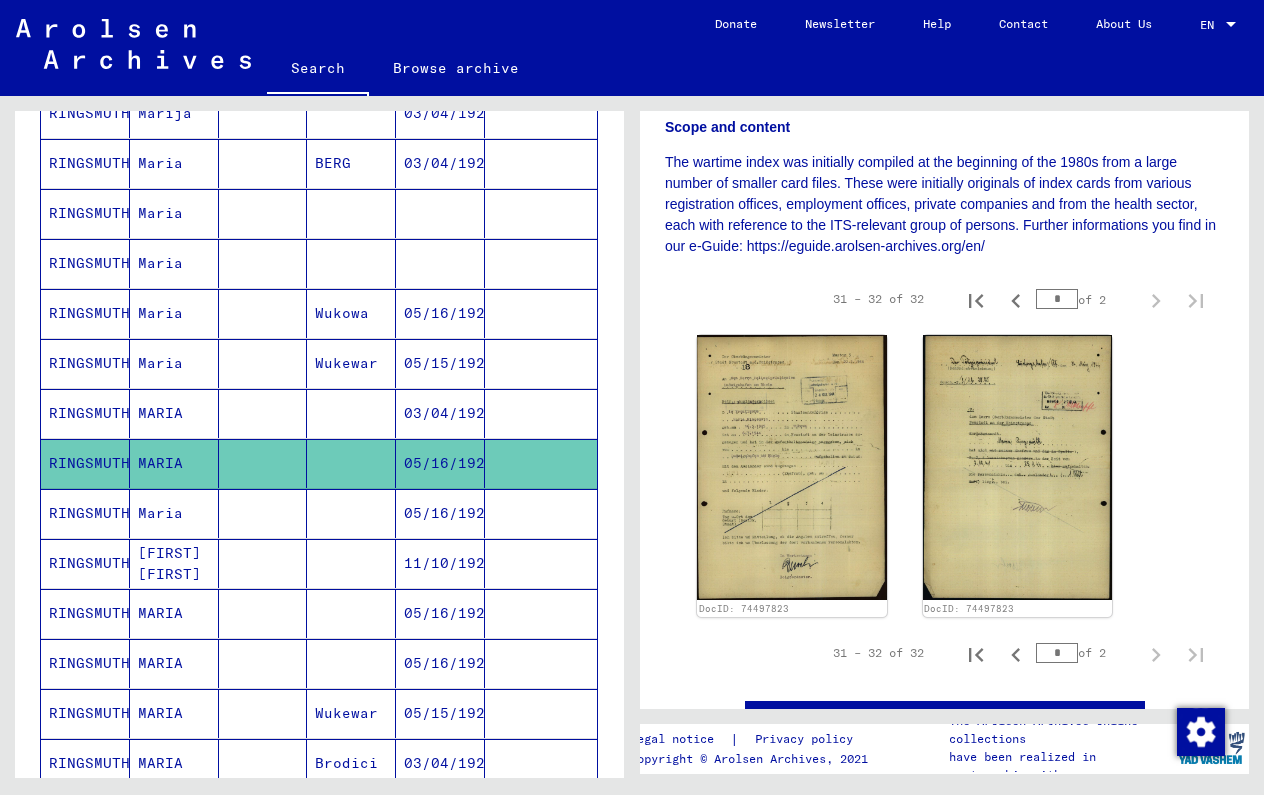 click 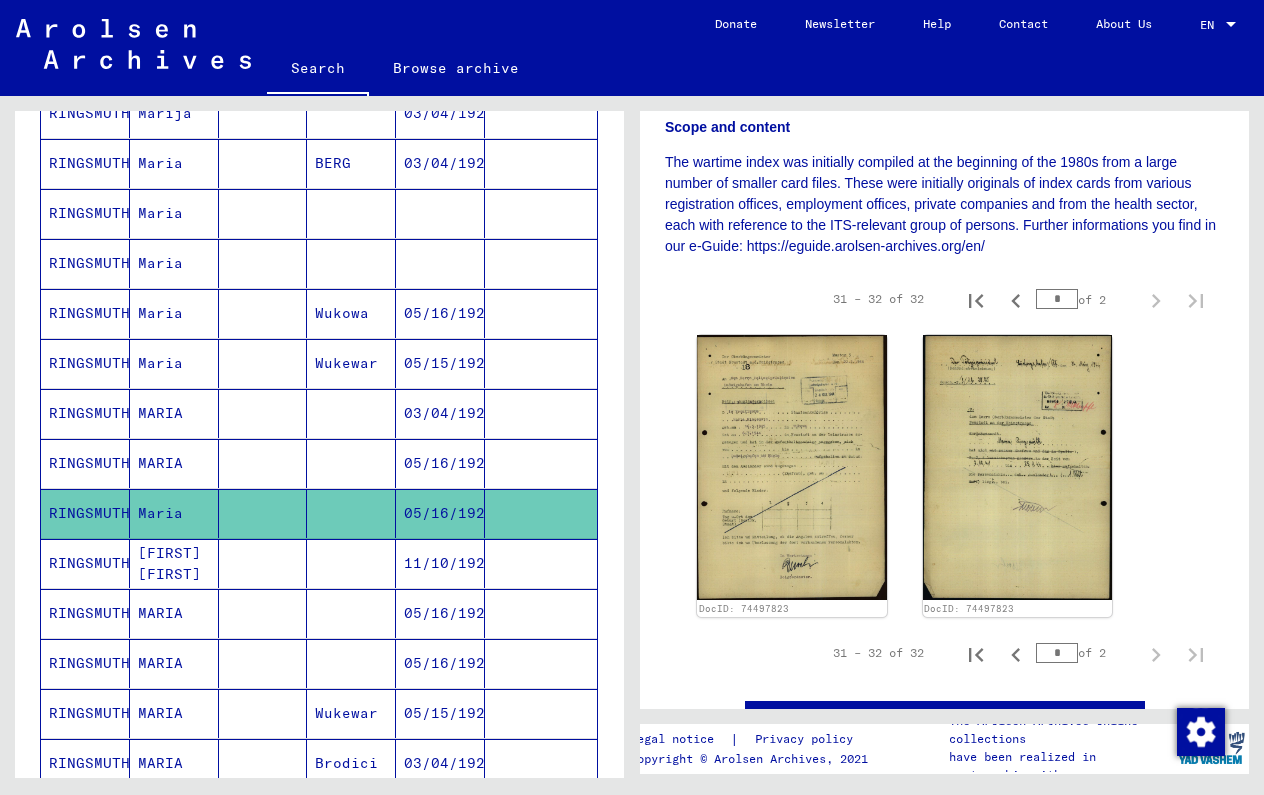 click at bounding box center (541, 613) 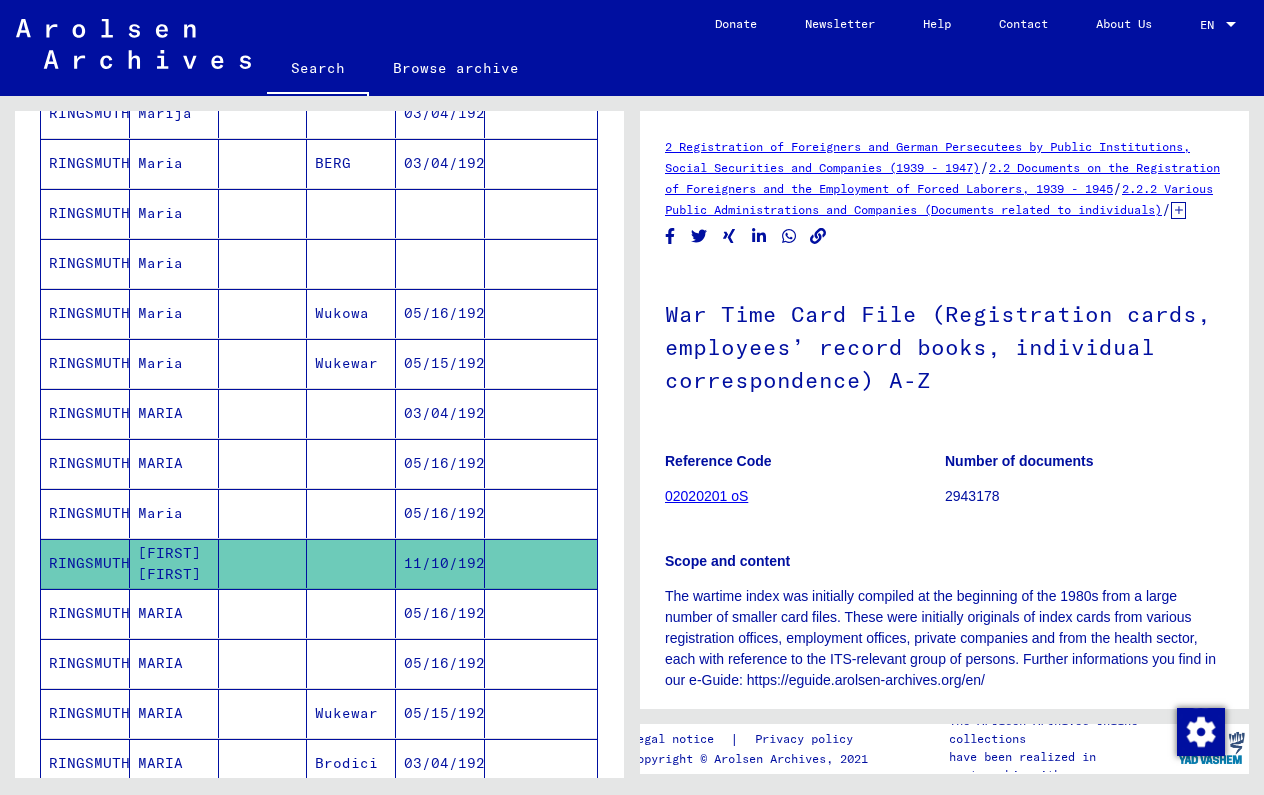 scroll, scrollTop: 0, scrollLeft: 0, axis: both 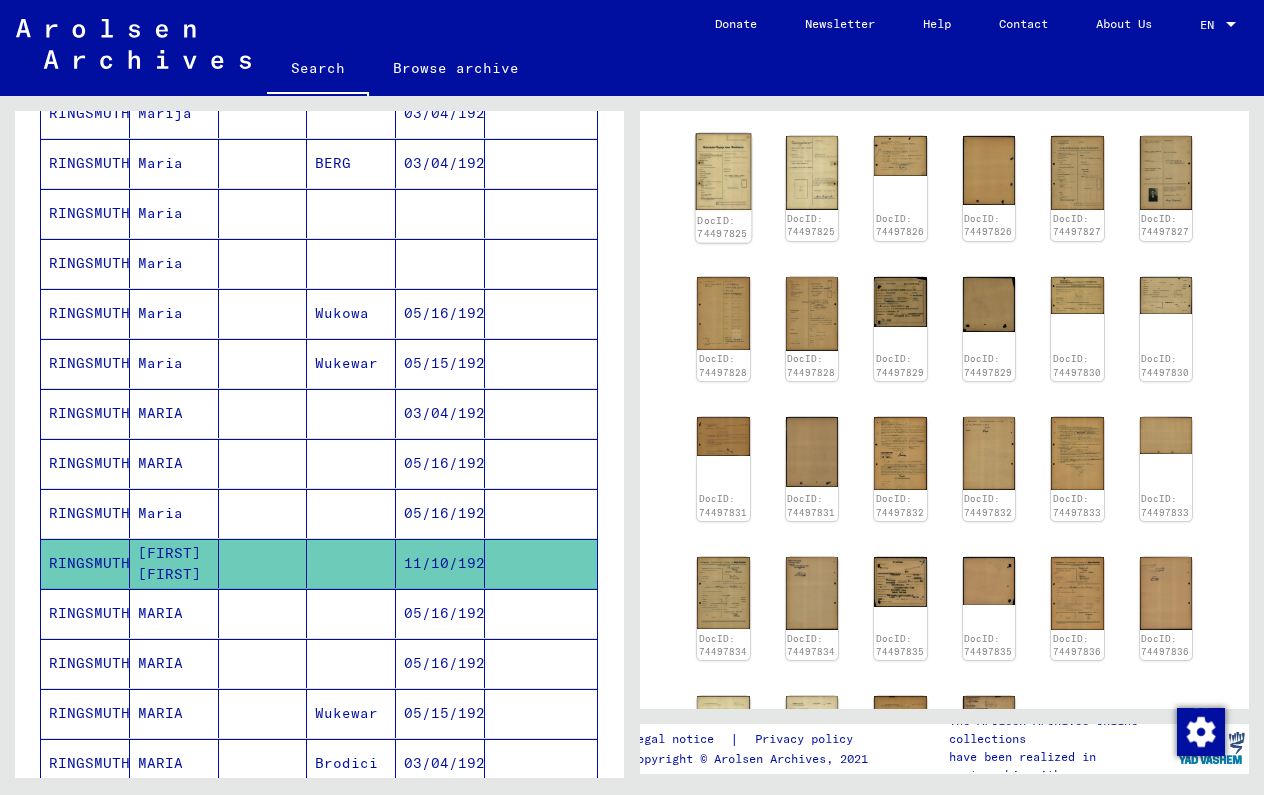 click 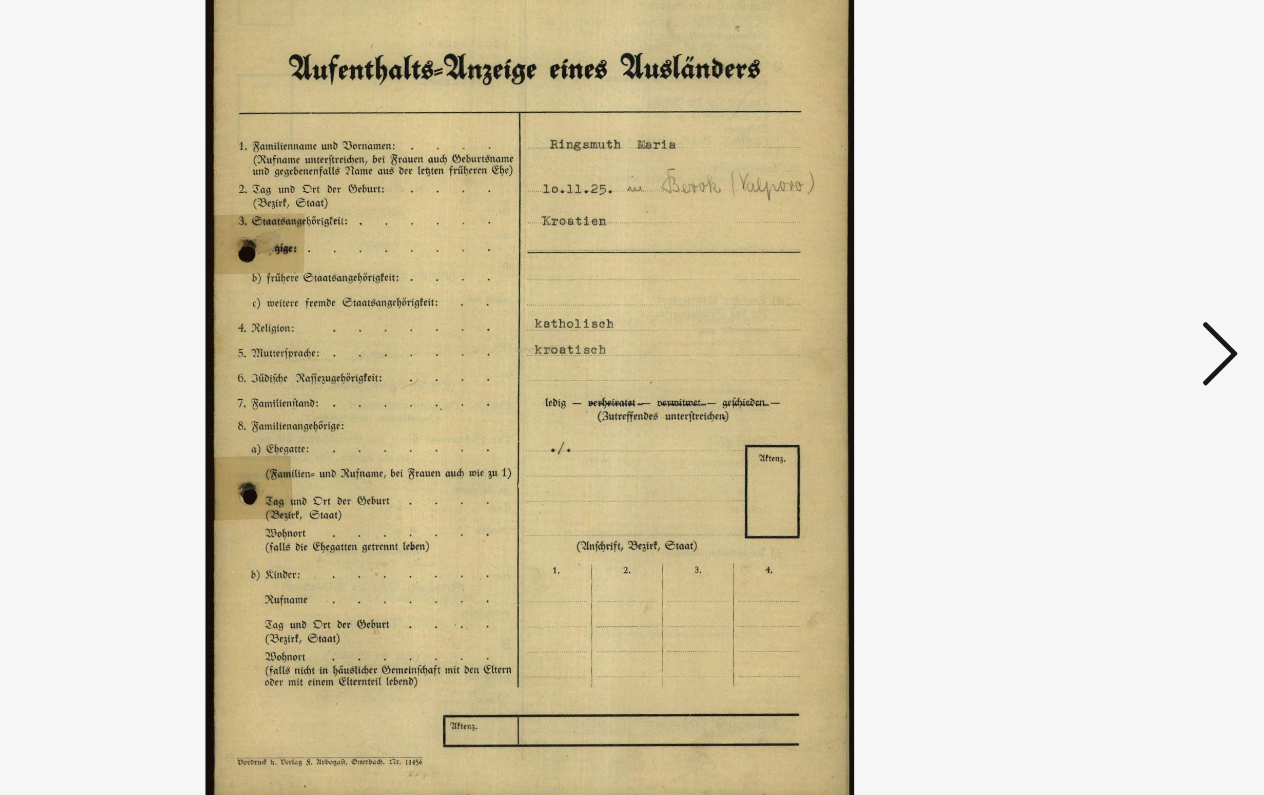 click at bounding box center (1088, 346) 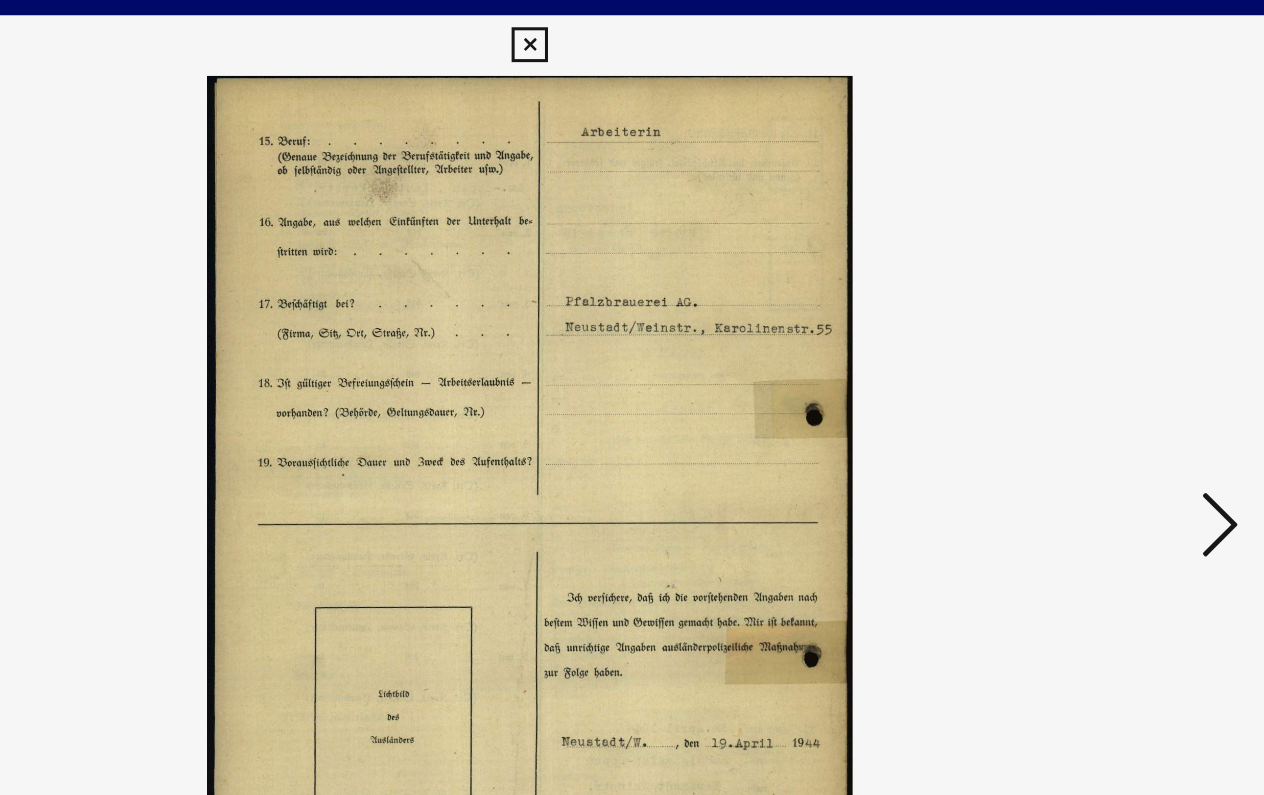 click at bounding box center [1088, 346] 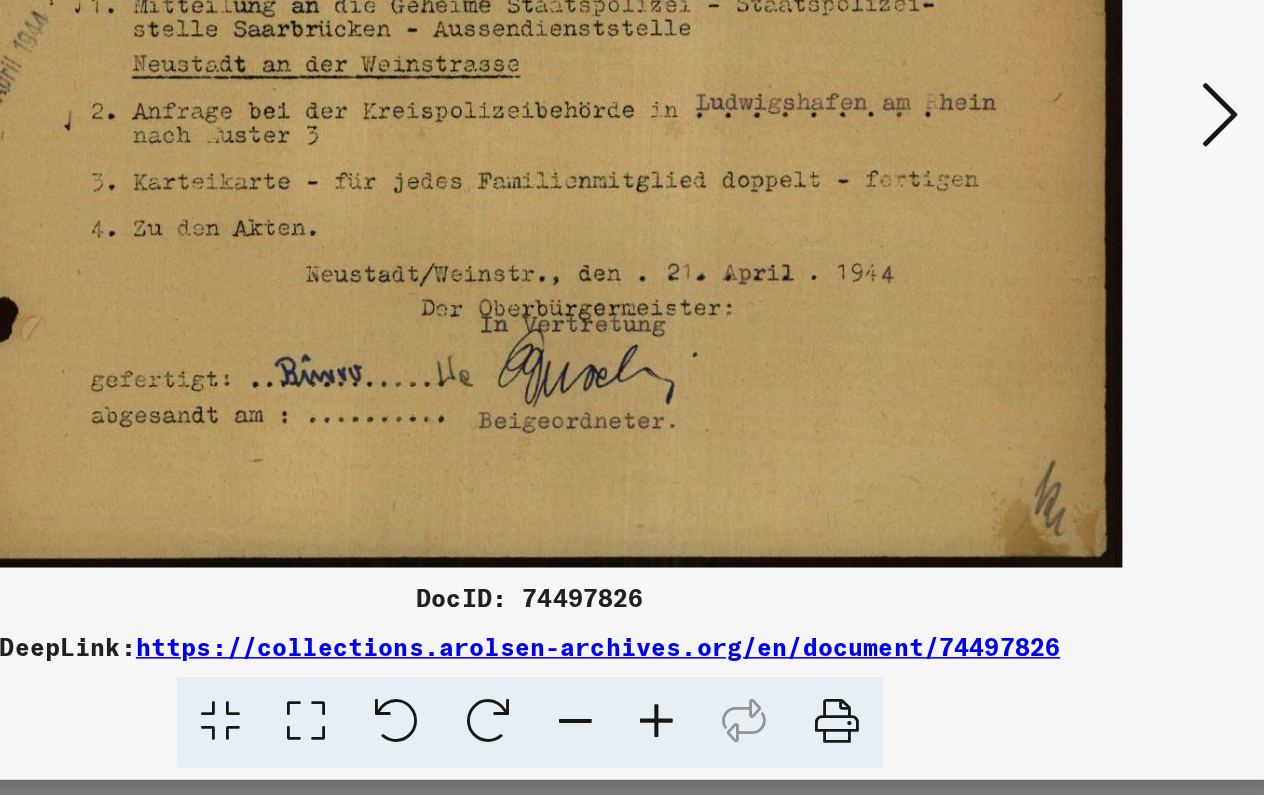 scroll, scrollTop: 0, scrollLeft: 0, axis: both 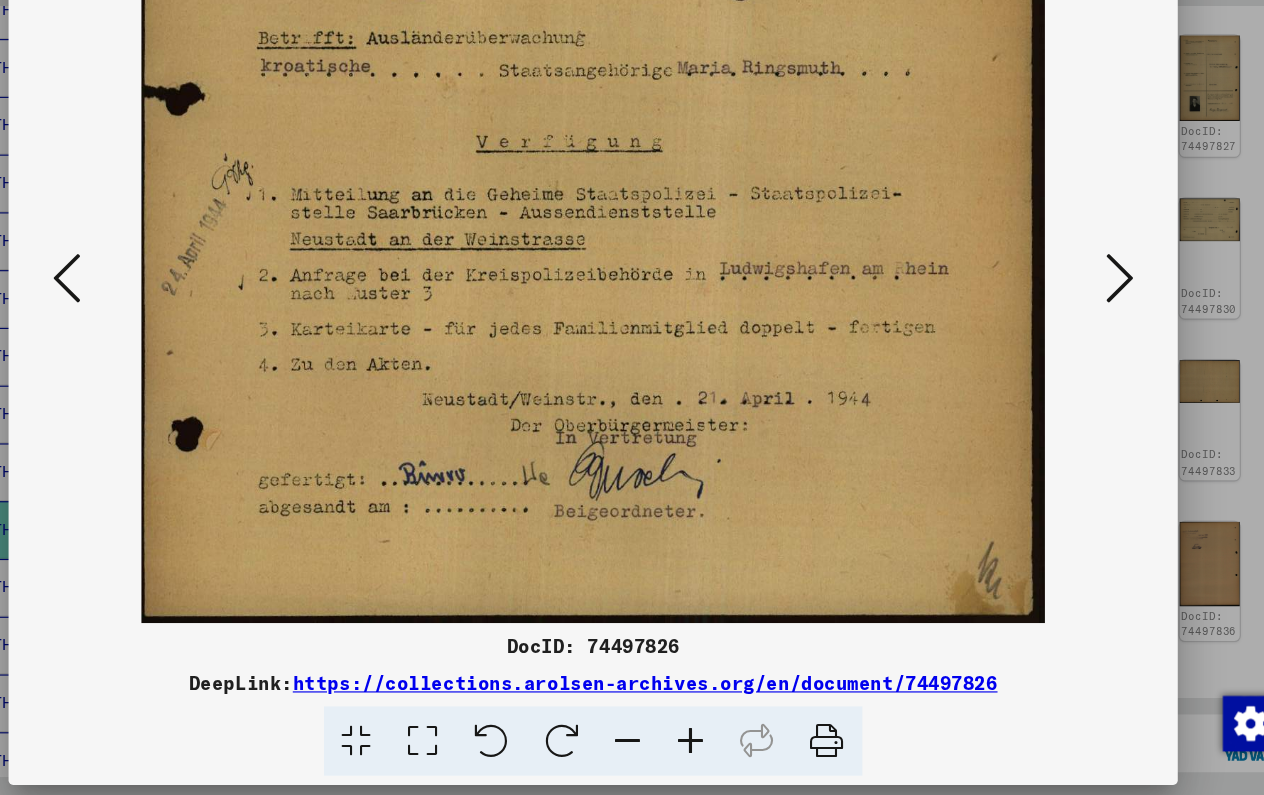 click at bounding box center [1088, 346] 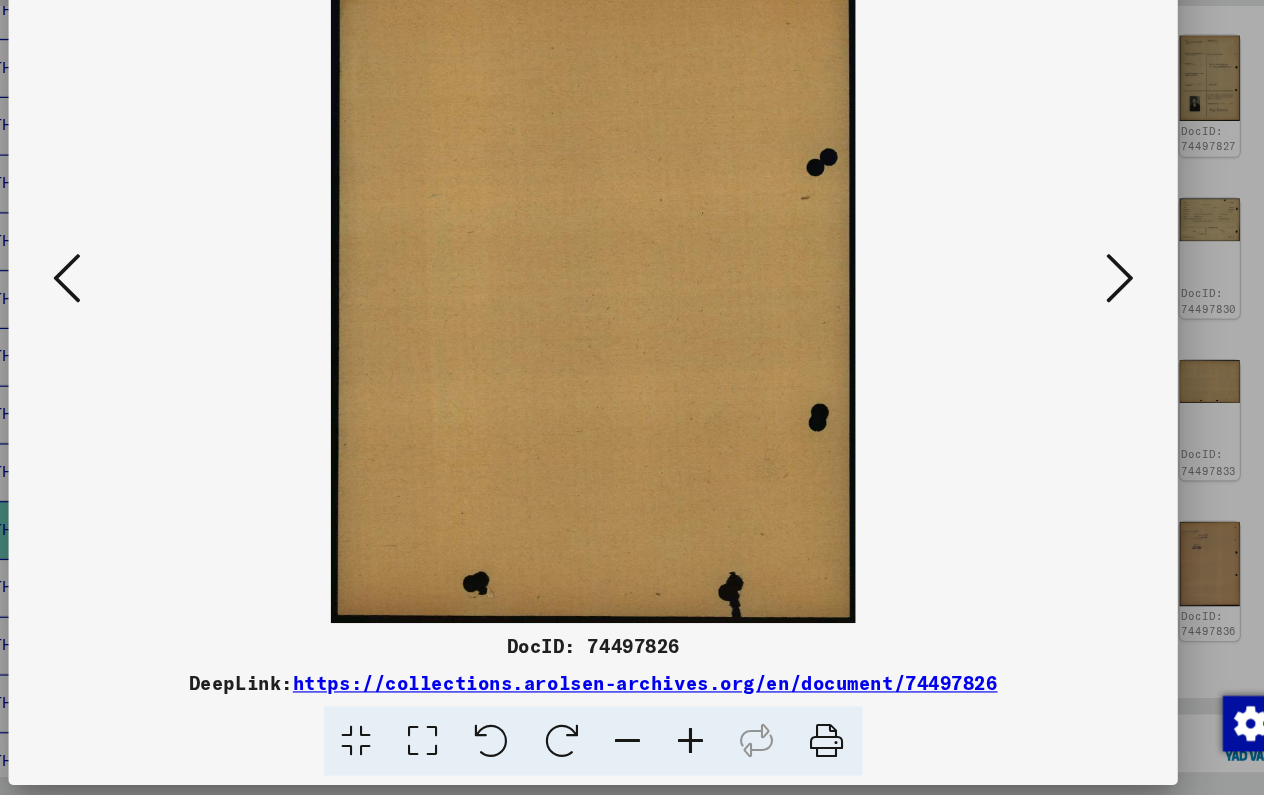 click at bounding box center (1088, 346) 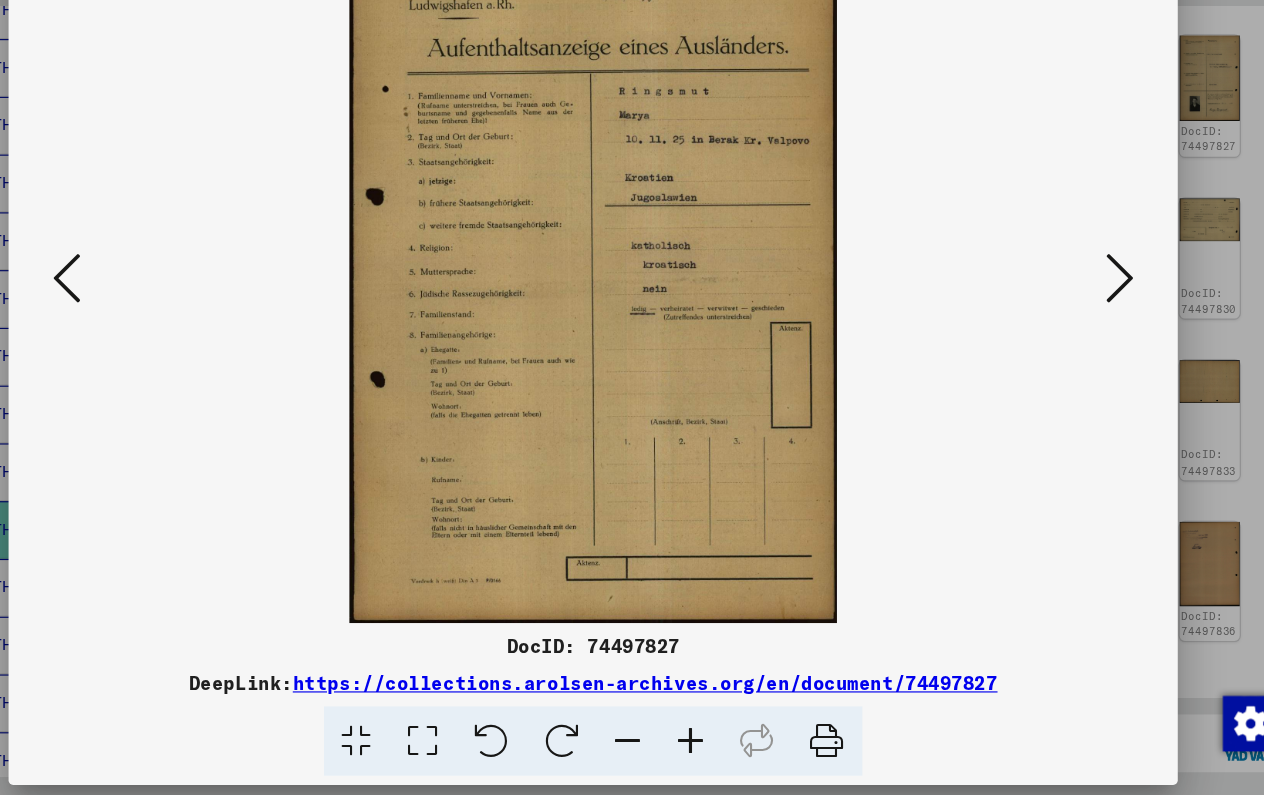 click at bounding box center [1088, 346] 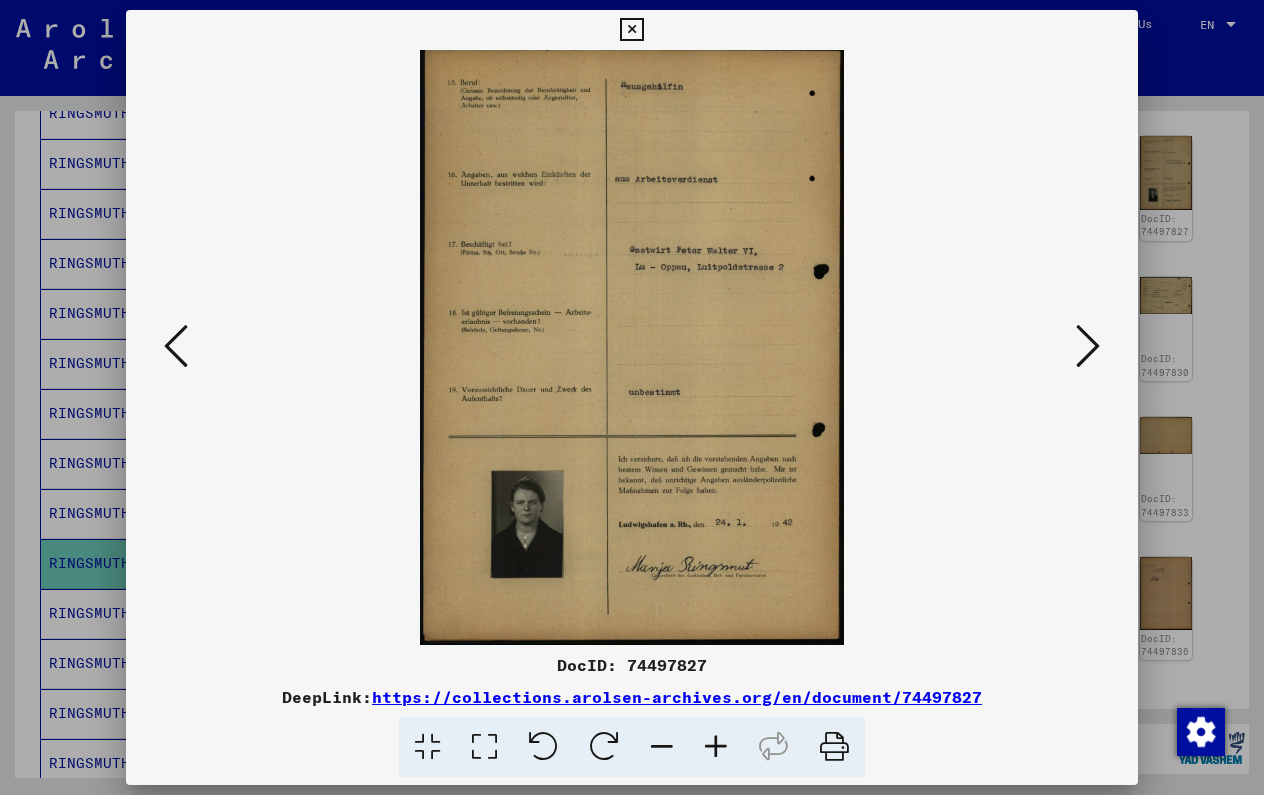 click at bounding box center [1088, 347] 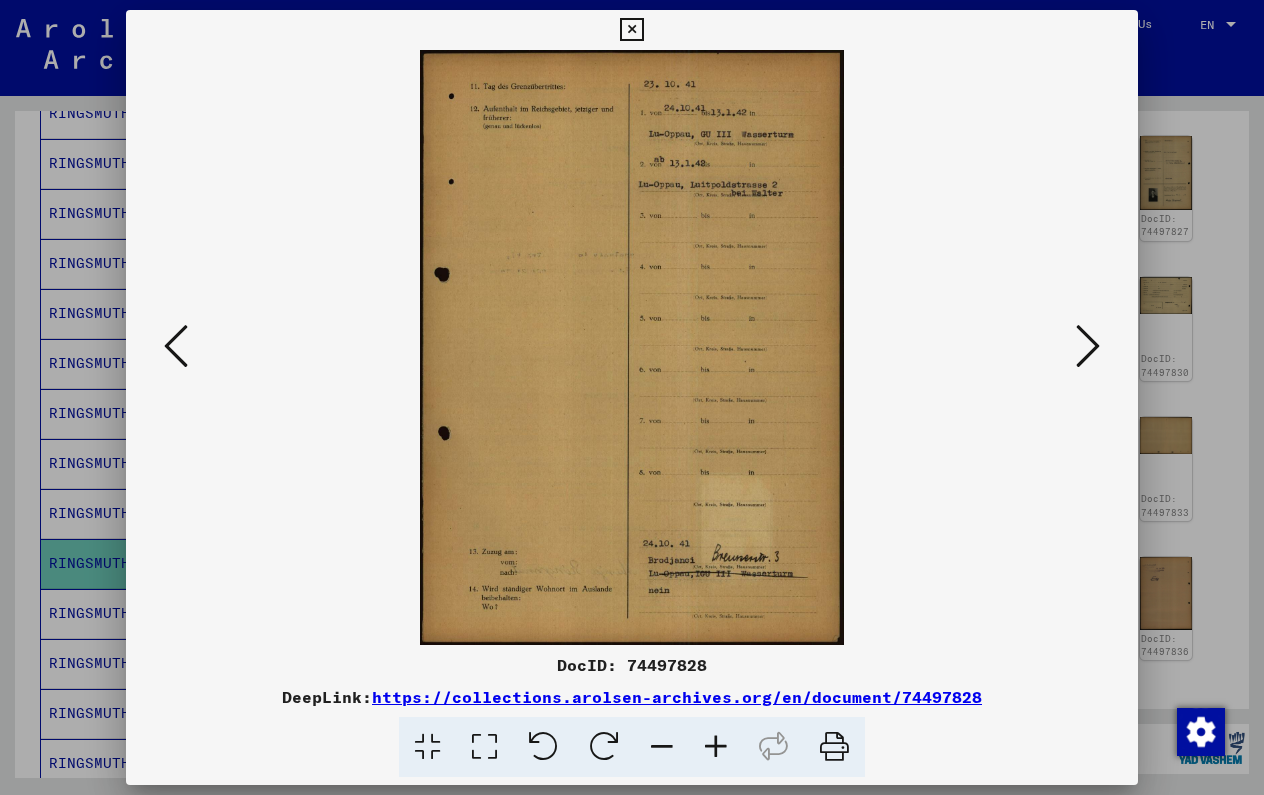 click at bounding box center (1088, 347) 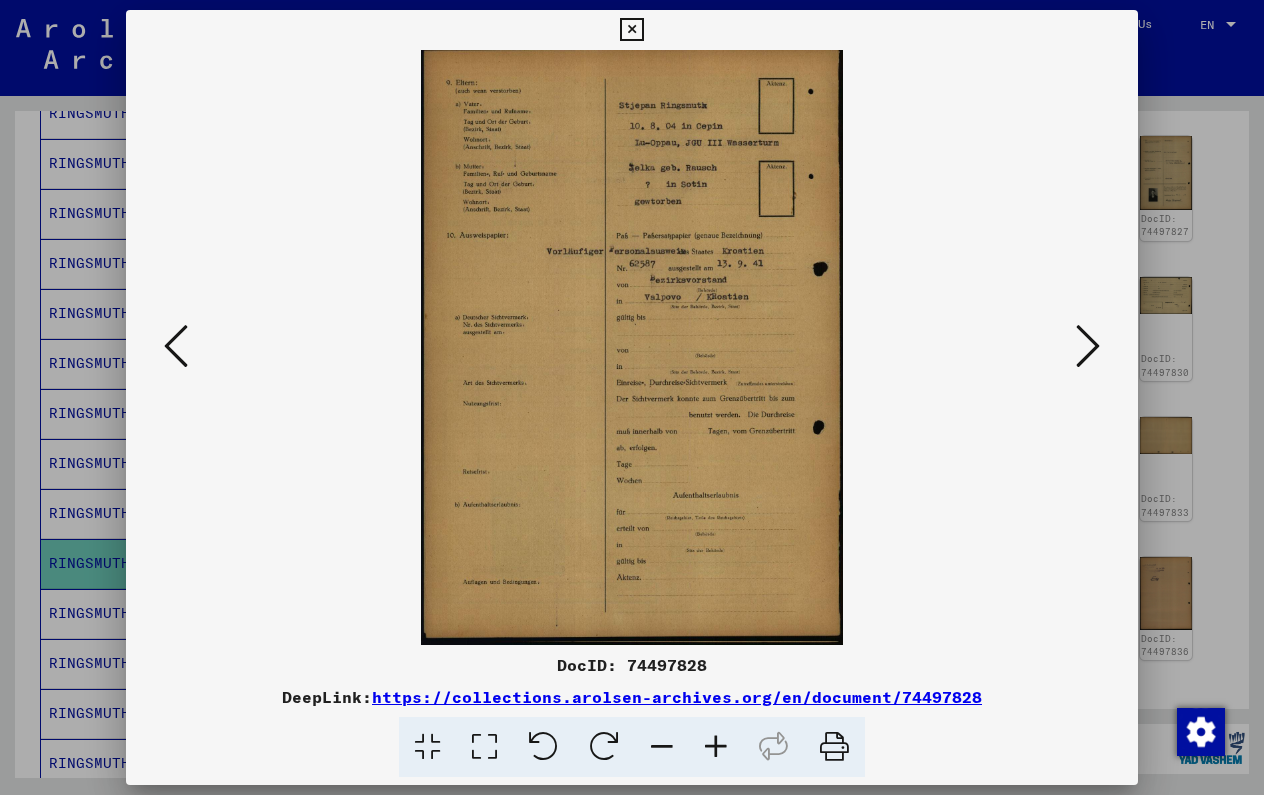click at bounding box center [1088, 347] 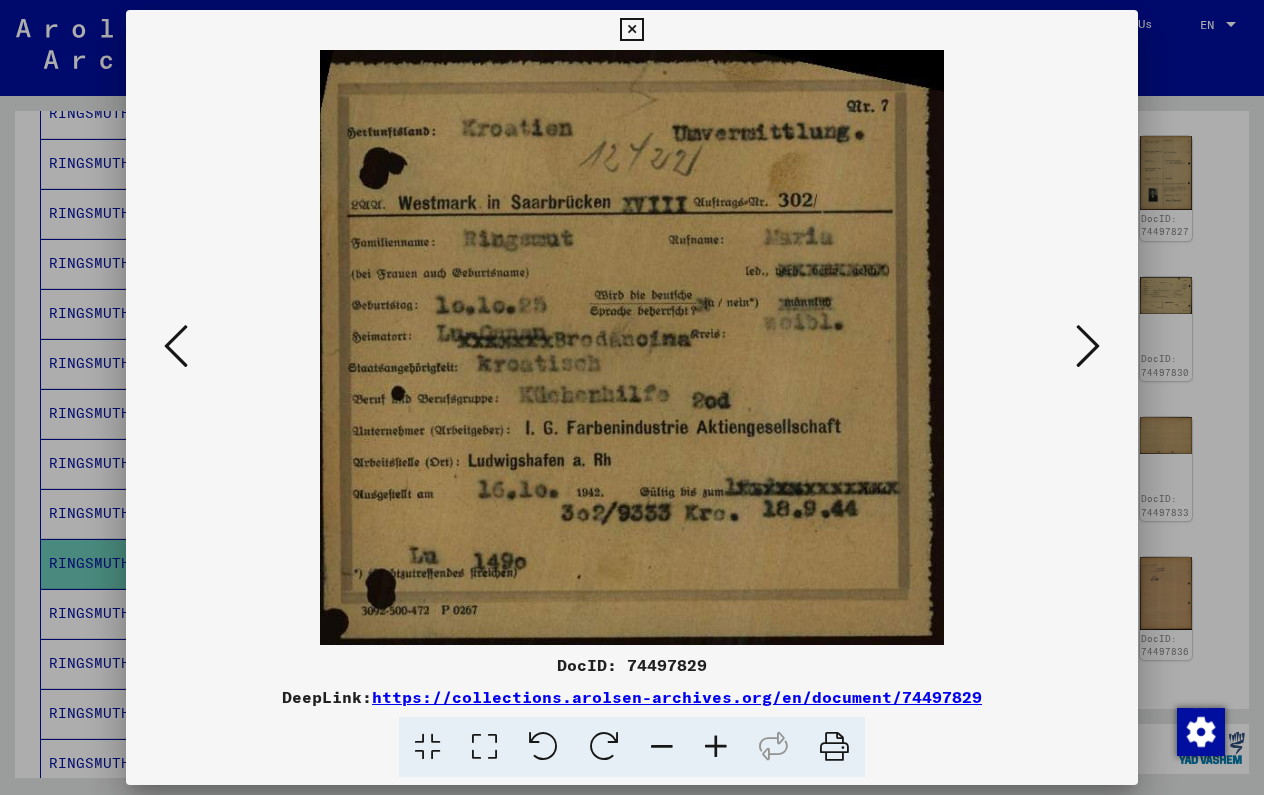 click at bounding box center (1088, 347) 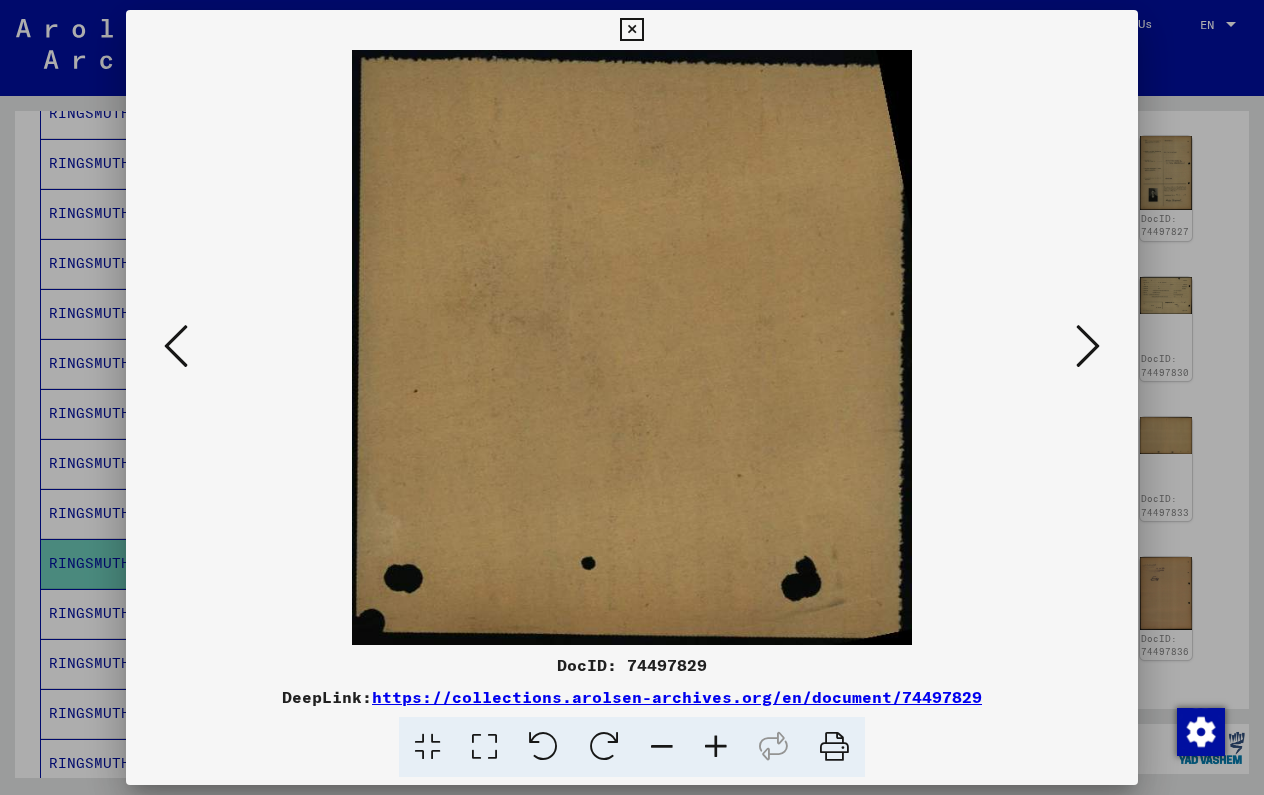 click at bounding box center (1088, 347) 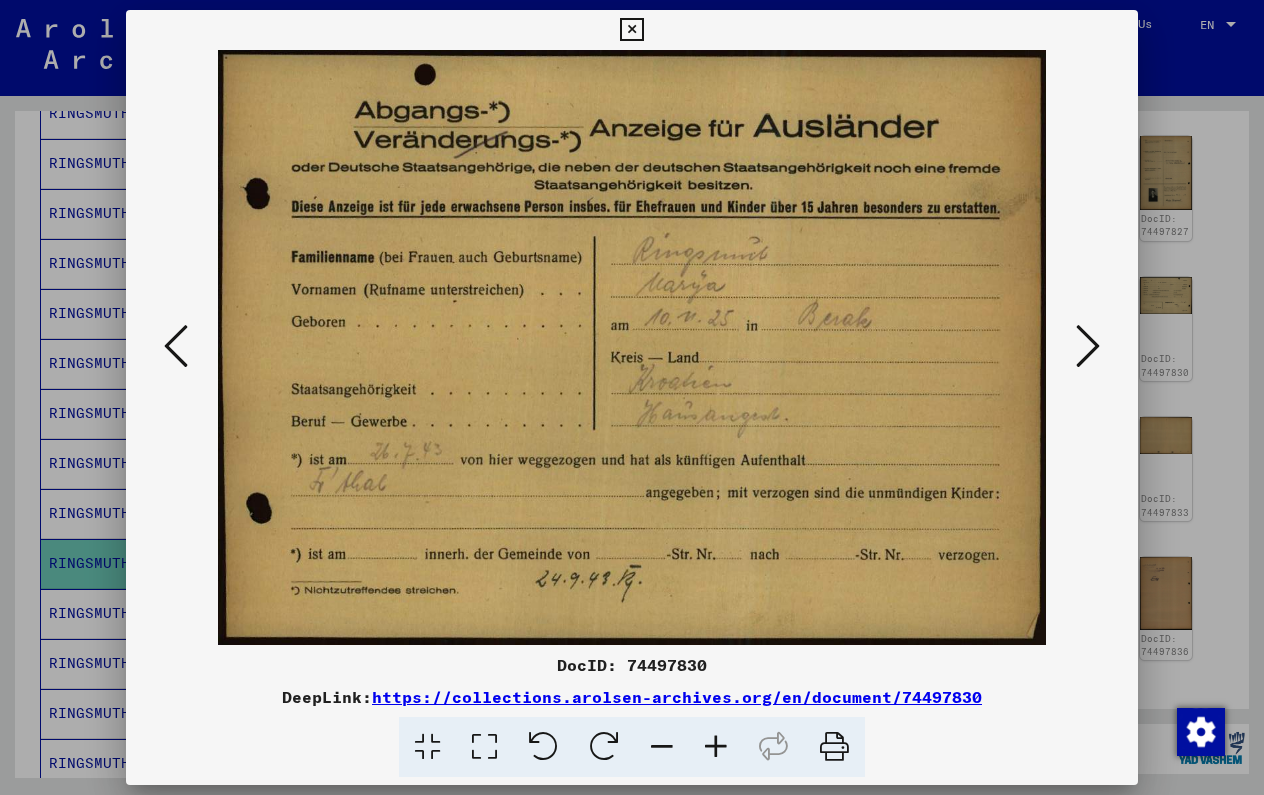 click at bounding box center (1088, 347) 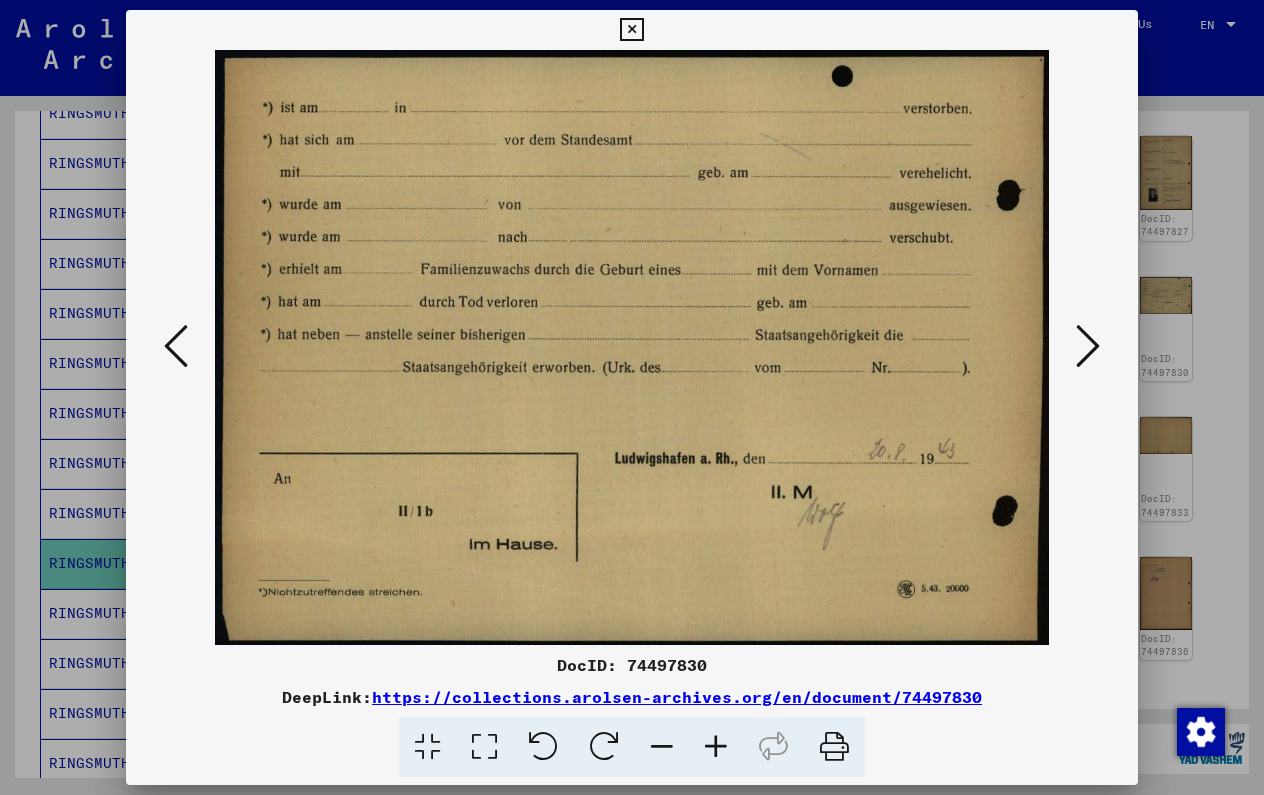 click at bounding box center [1088, 347] 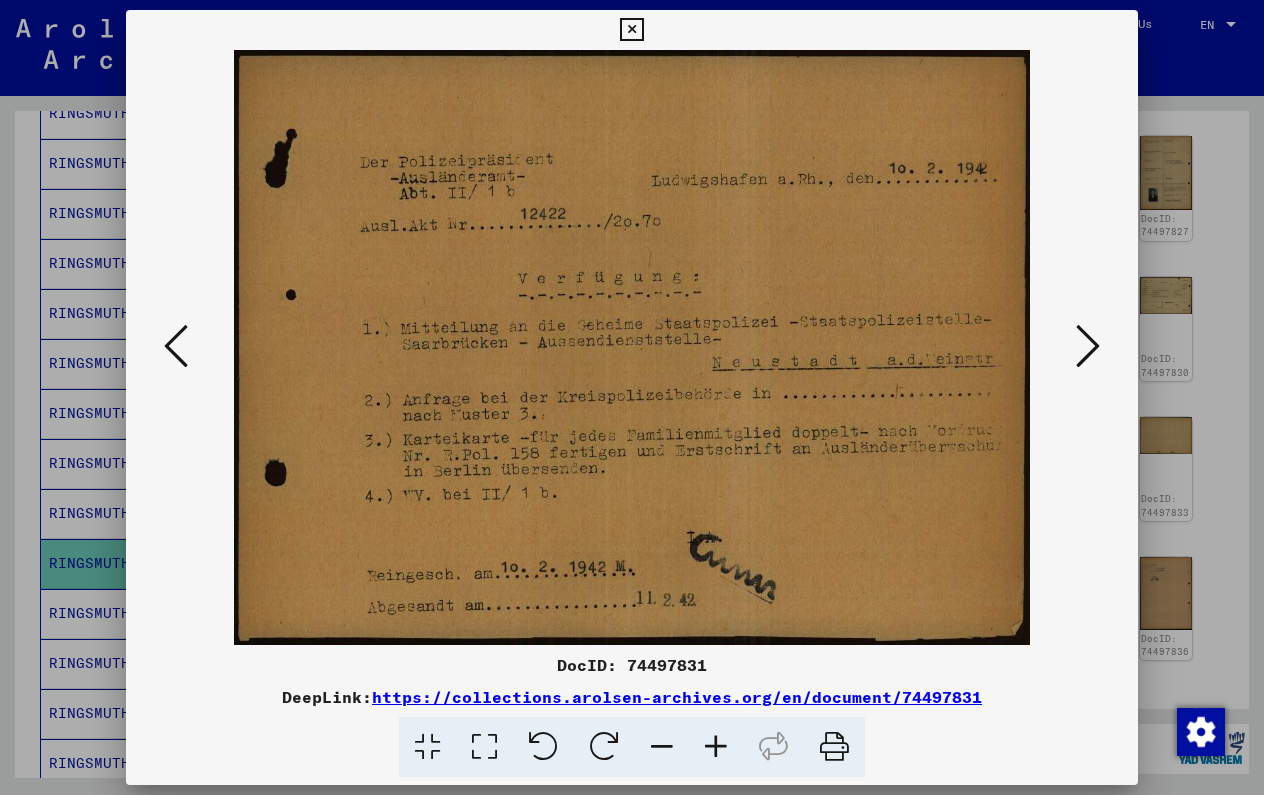 click at bounding box center (1088, 347) 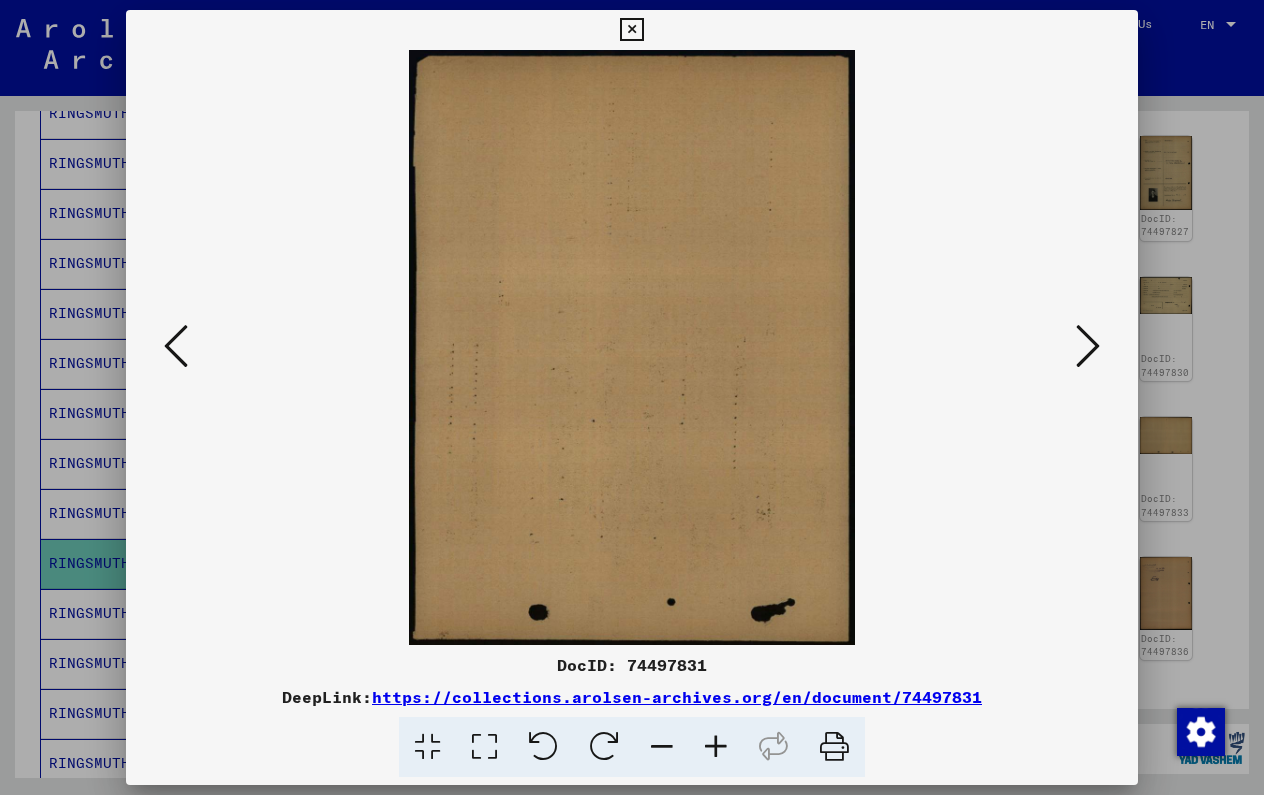 click at bounding box center [1088, 347] 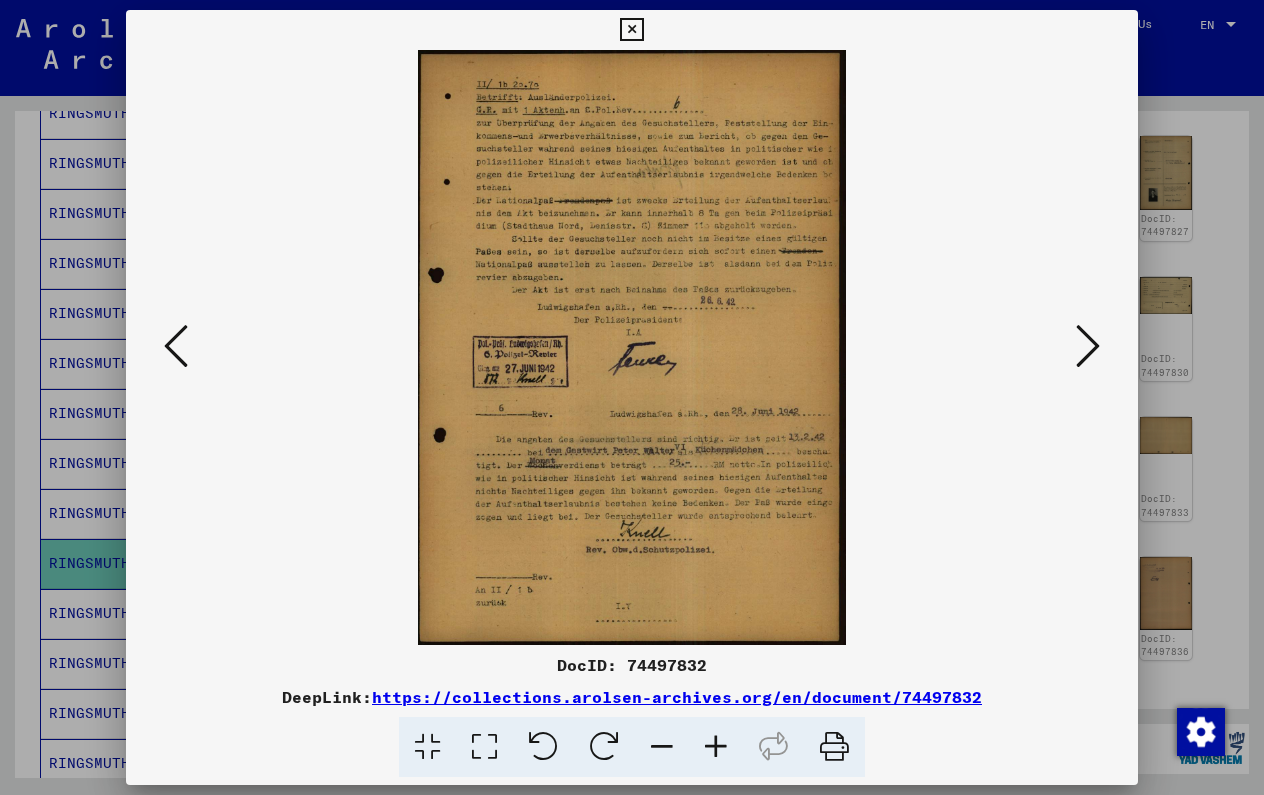 click at bounding box center [1088, 347] 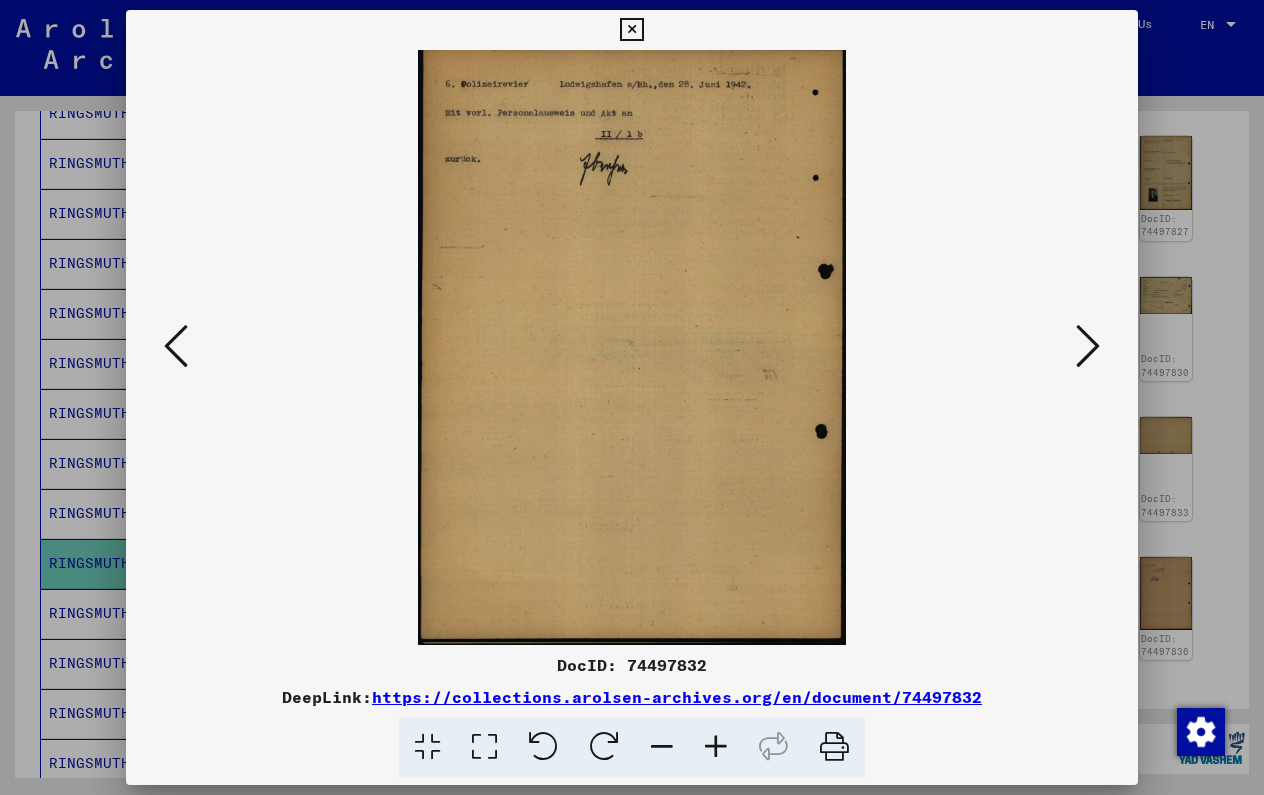 click at bounding box center (1088, 347) 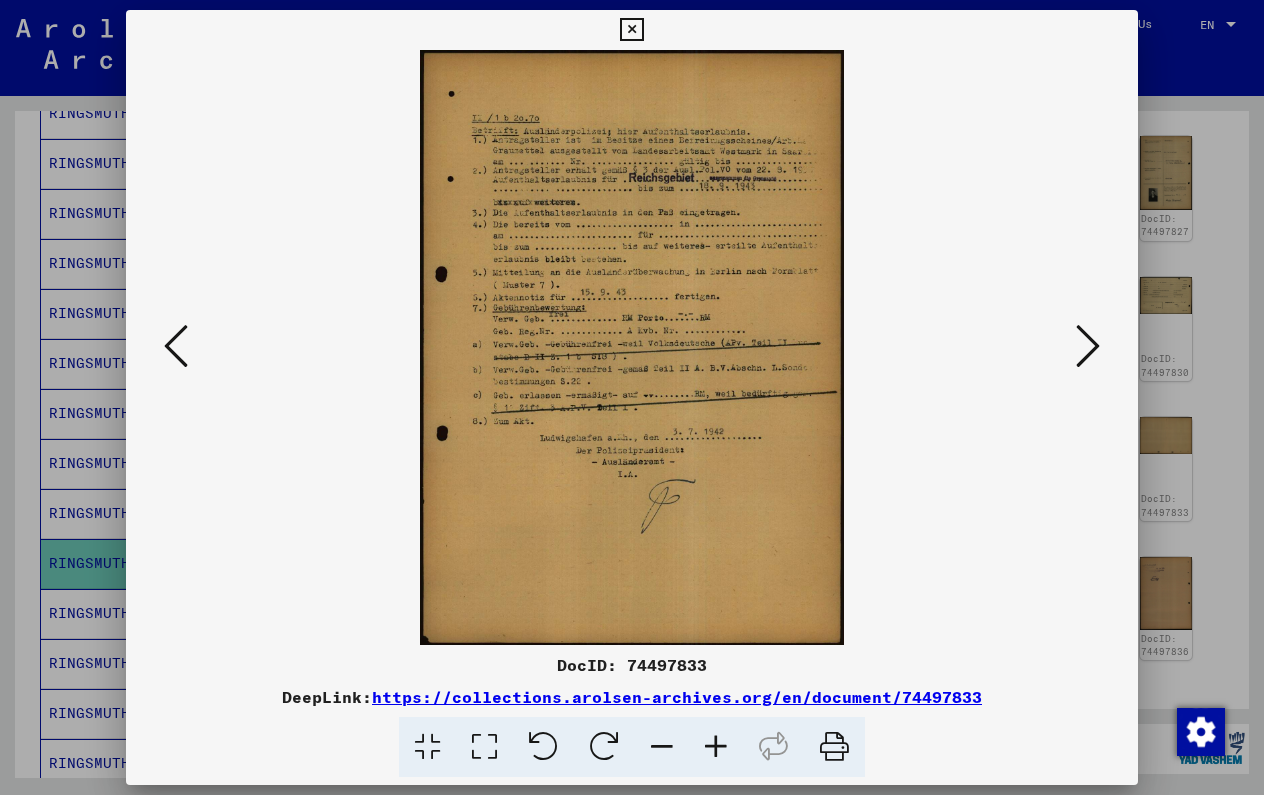 click at bounding box center [1088, 347] 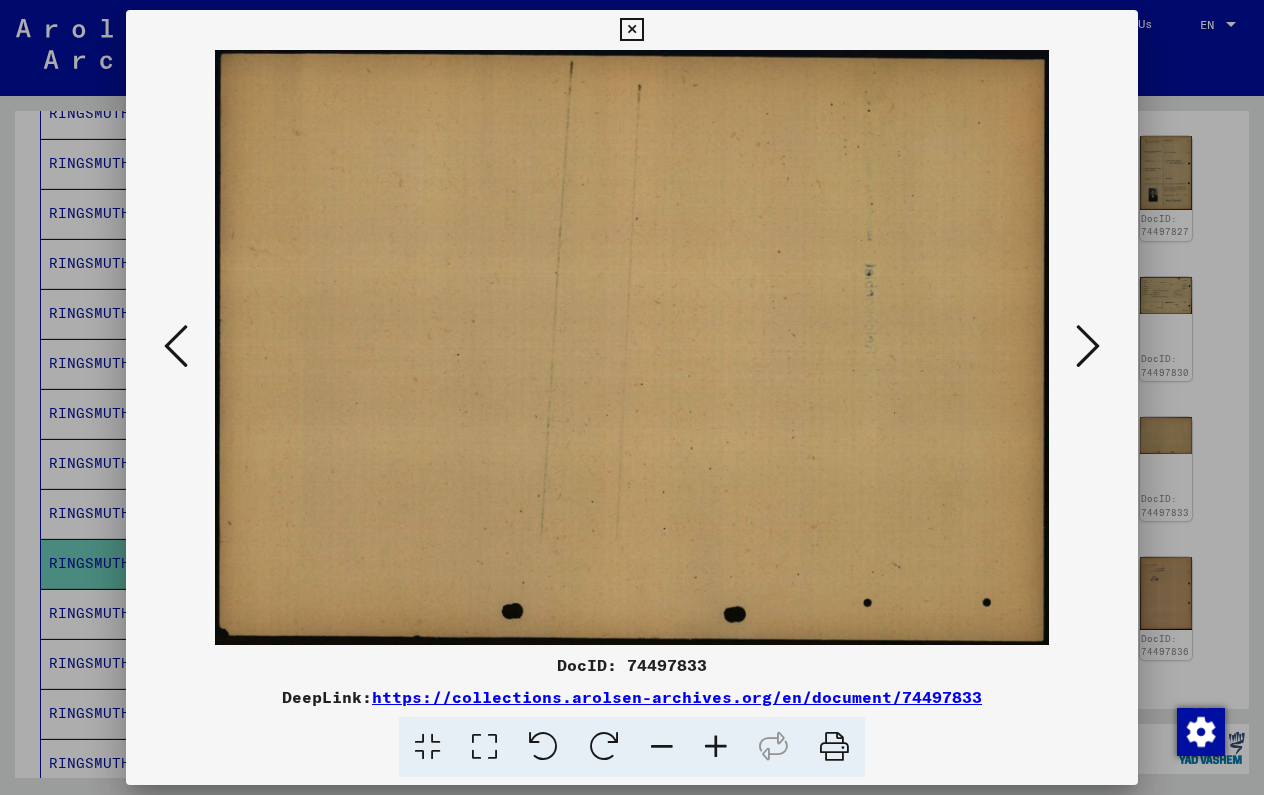 click at bounding box center (1088, 347) 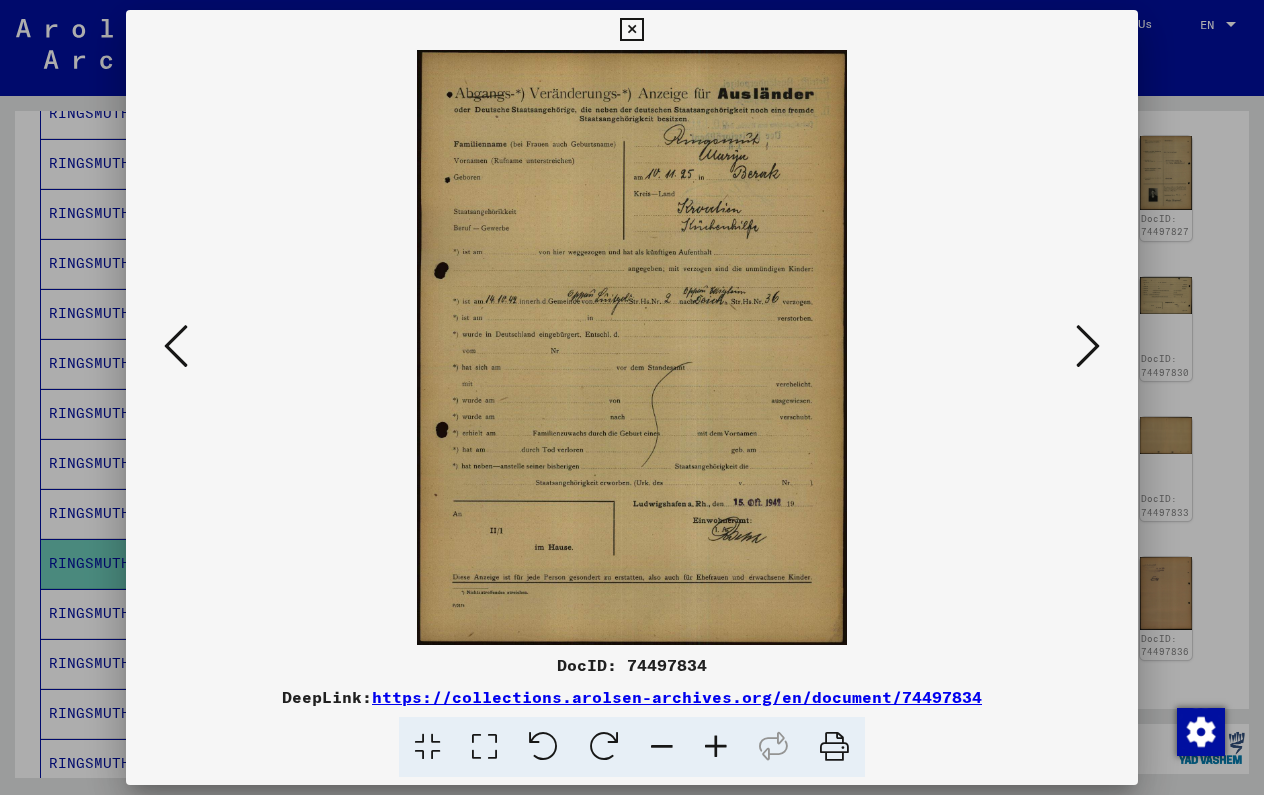 click at bounding box center [1088, 347] 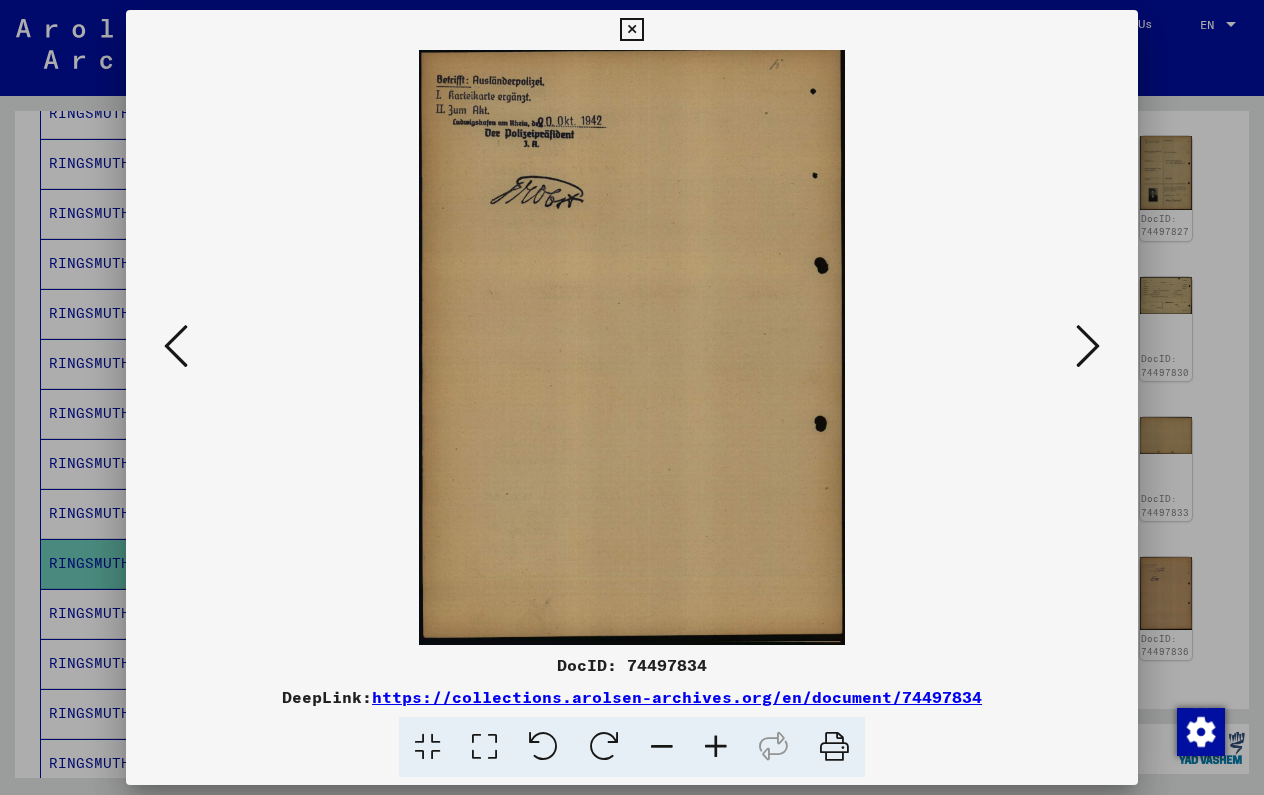 click at bounding box center [1088, 347] 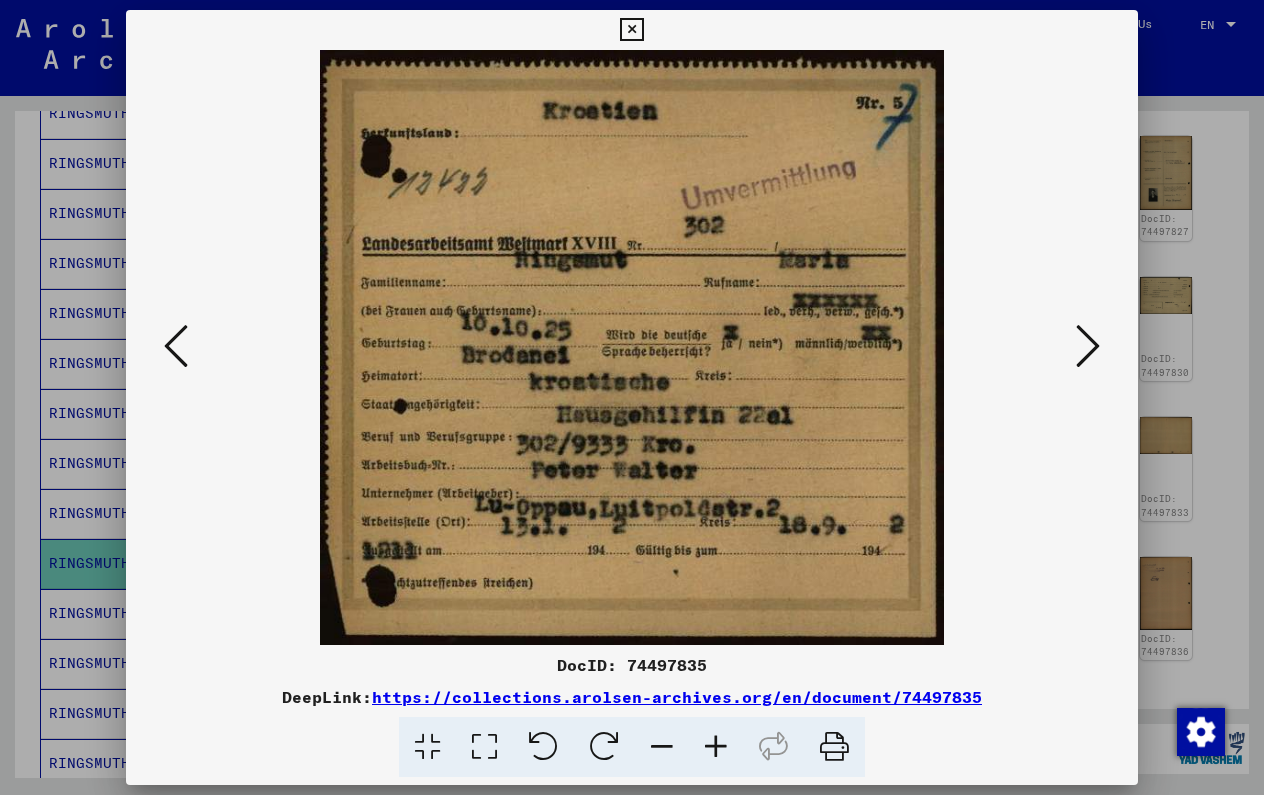 click at bounding box center (1088, 347) 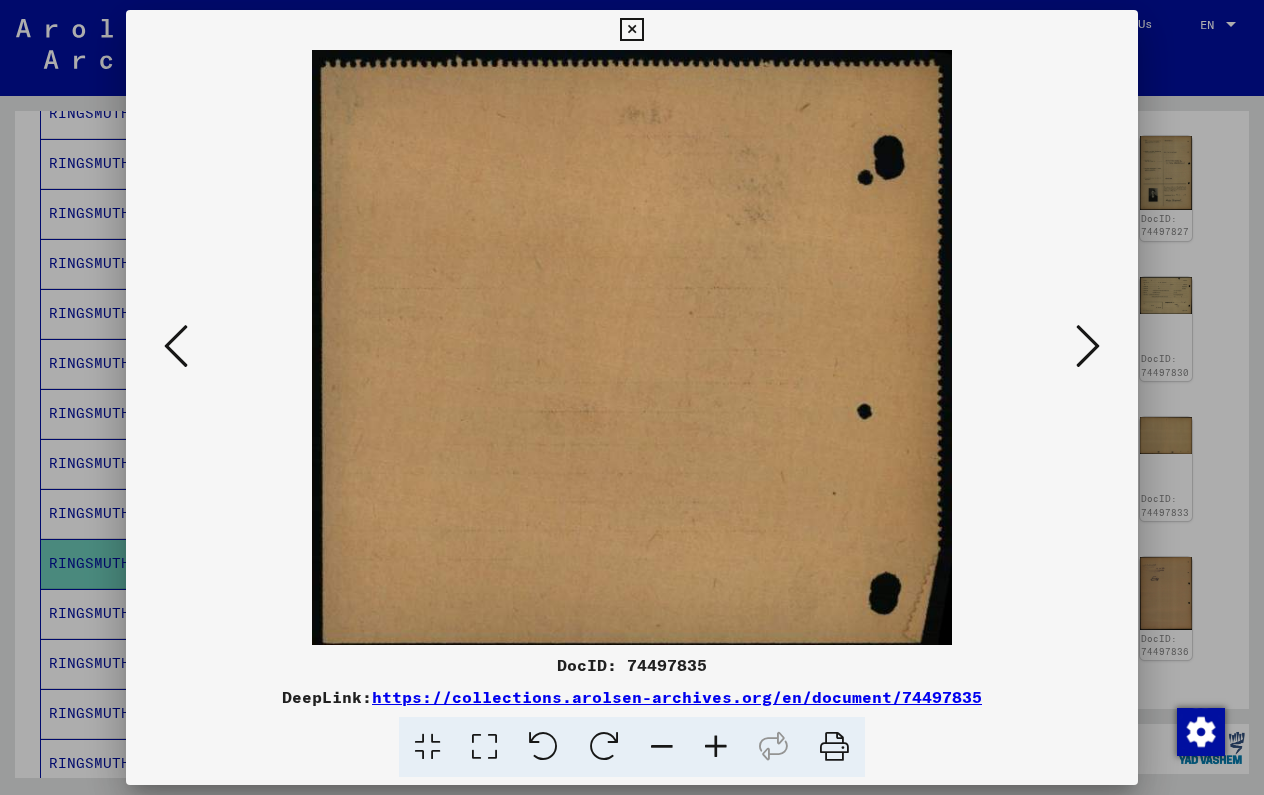 click at bounding box center (176, 346) 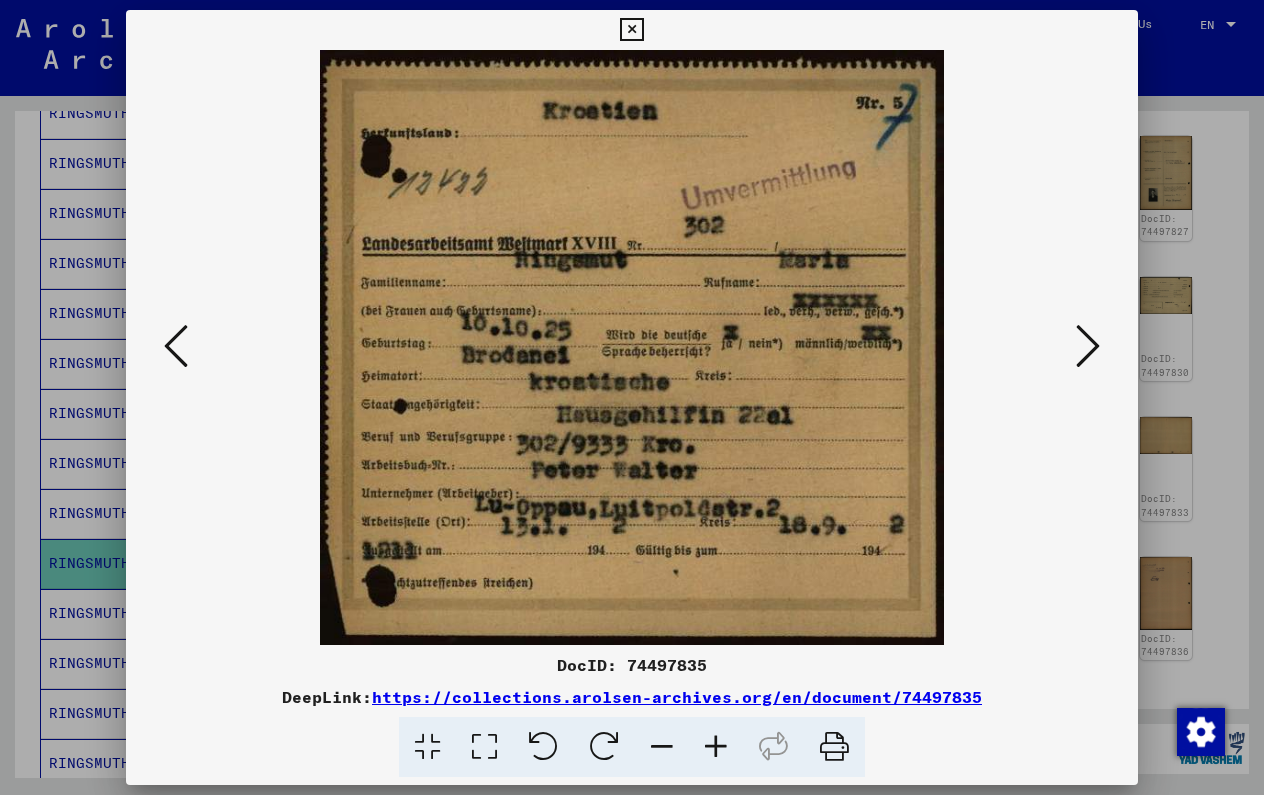 click at bounding box center [631, 347] 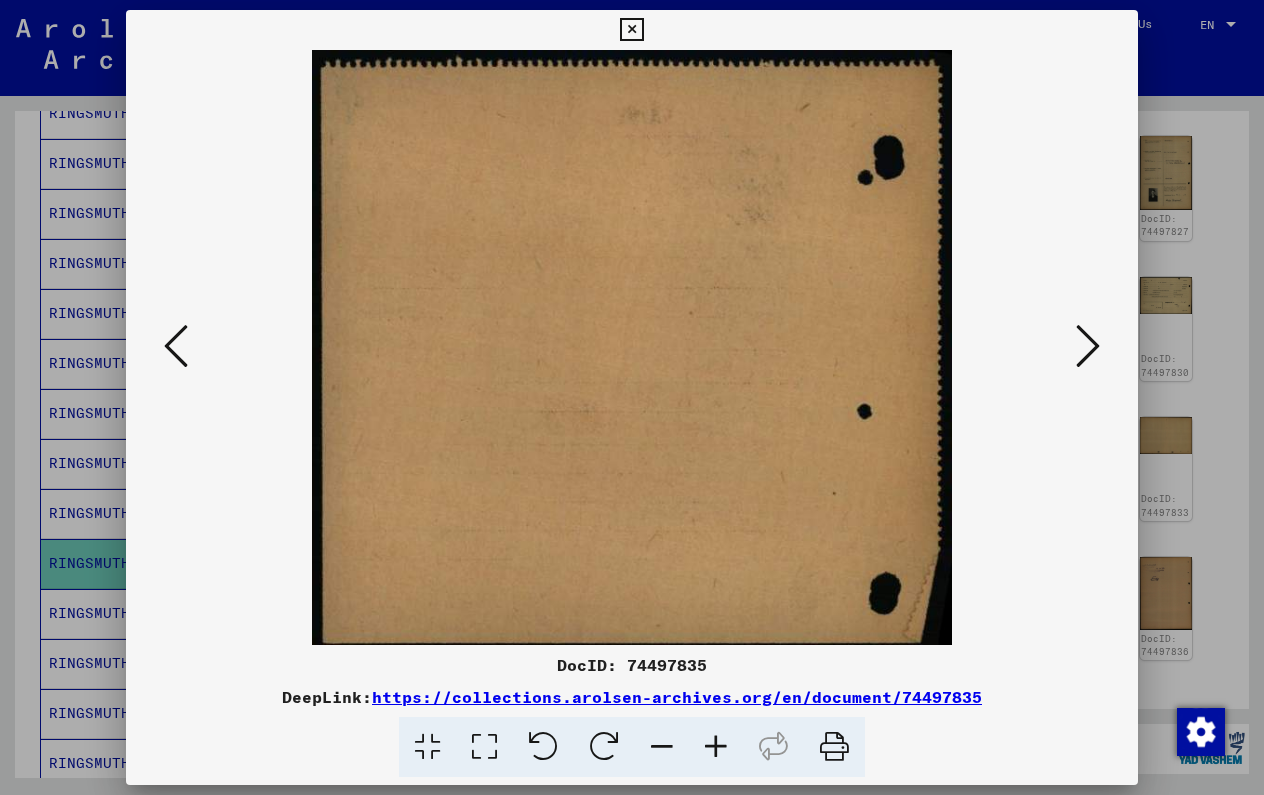 click at bounding box center (1088, 346) 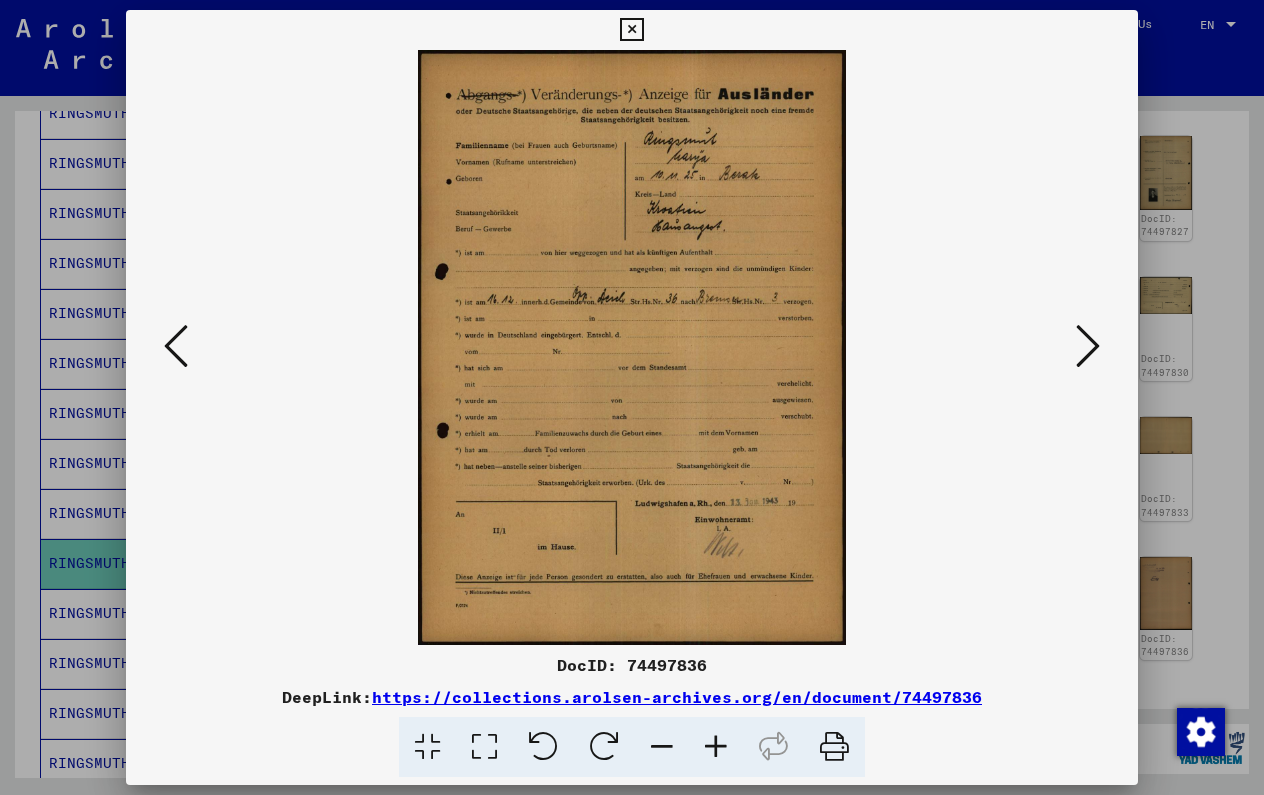 click at bounding box center (631, 30) 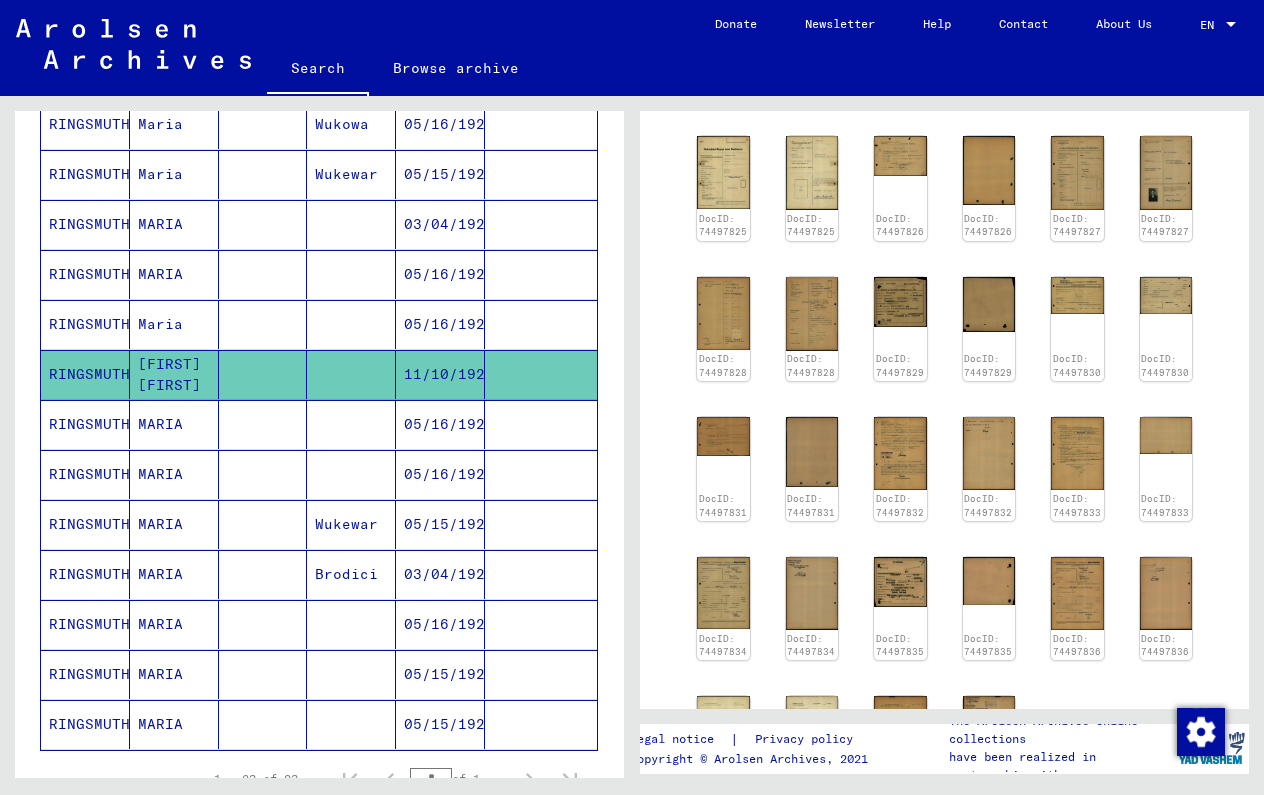scroll, scrollTop: 813, scrollLeft: 0, axis: vertical 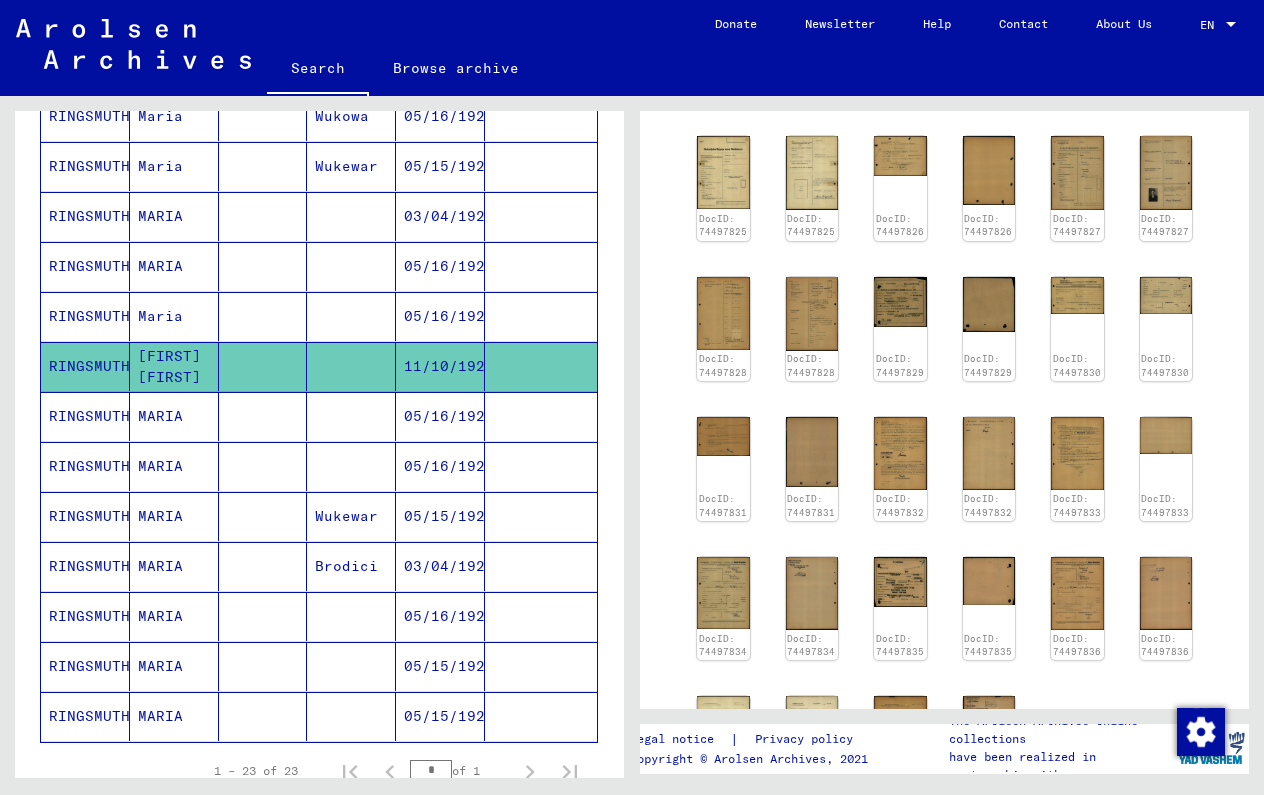 click at bounding box center [541, 466] 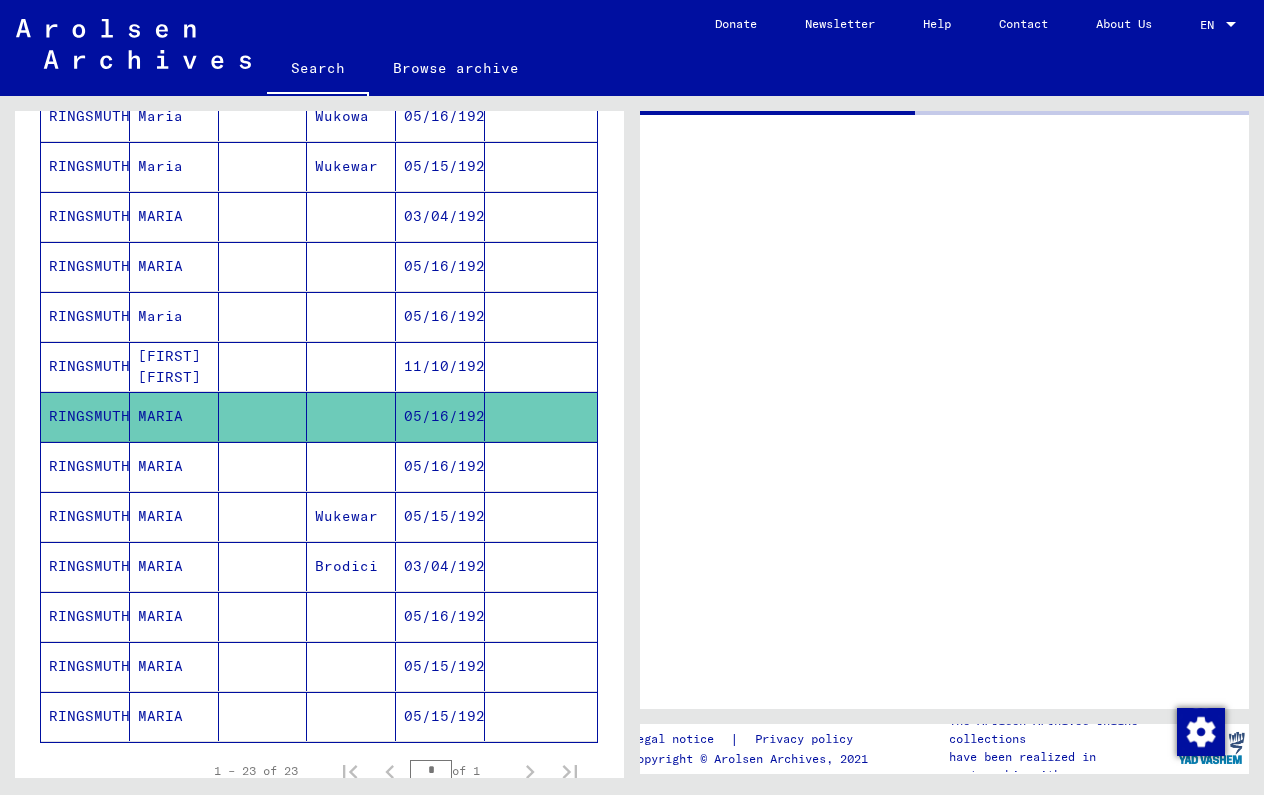 scroll, scrollTop: 0, scrollLeft: 0, axis: both 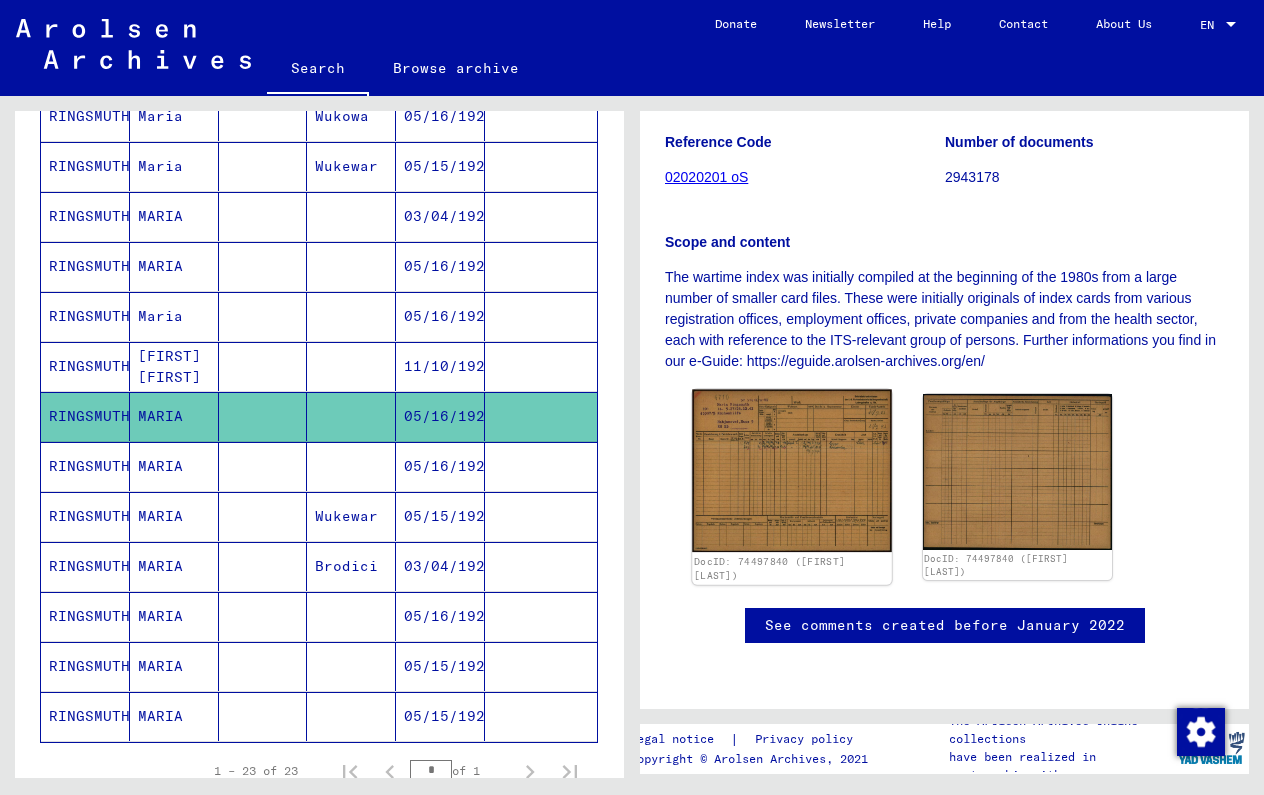 click 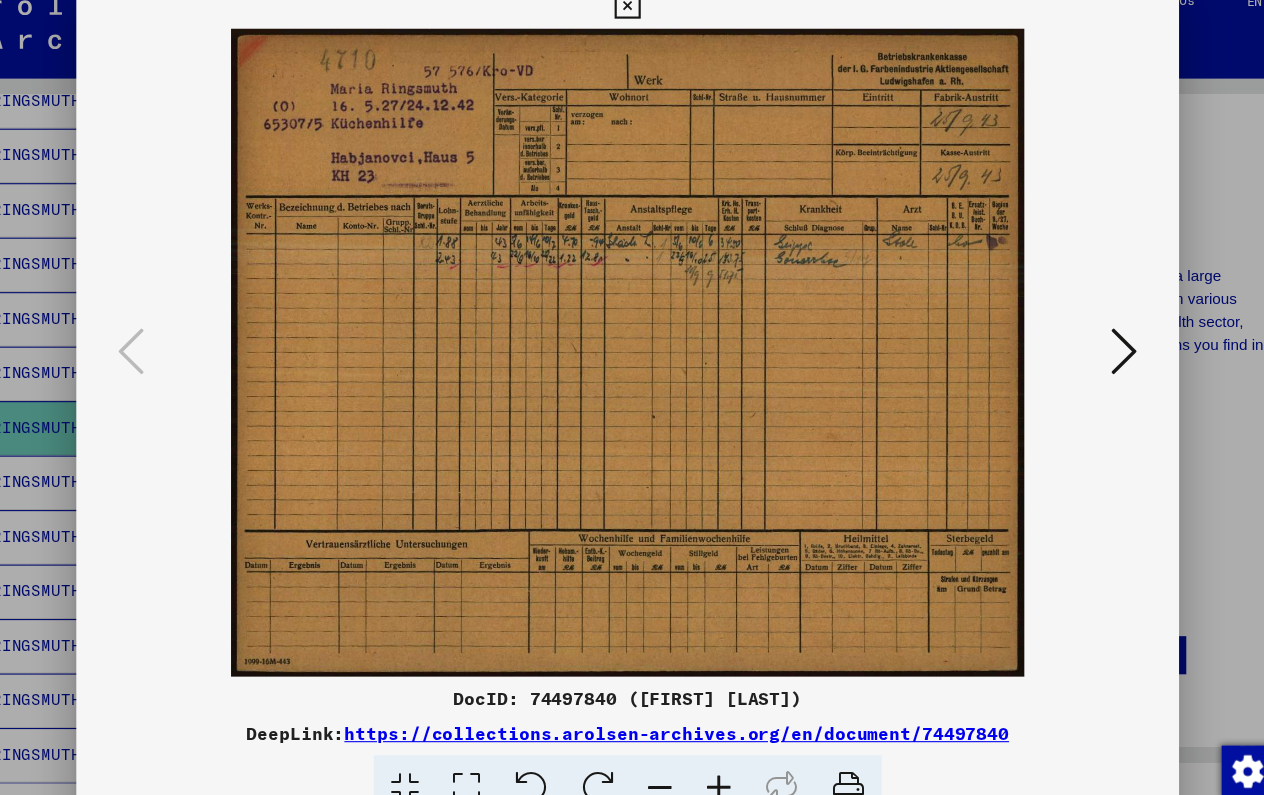 click at bounding box center [1088, 346] 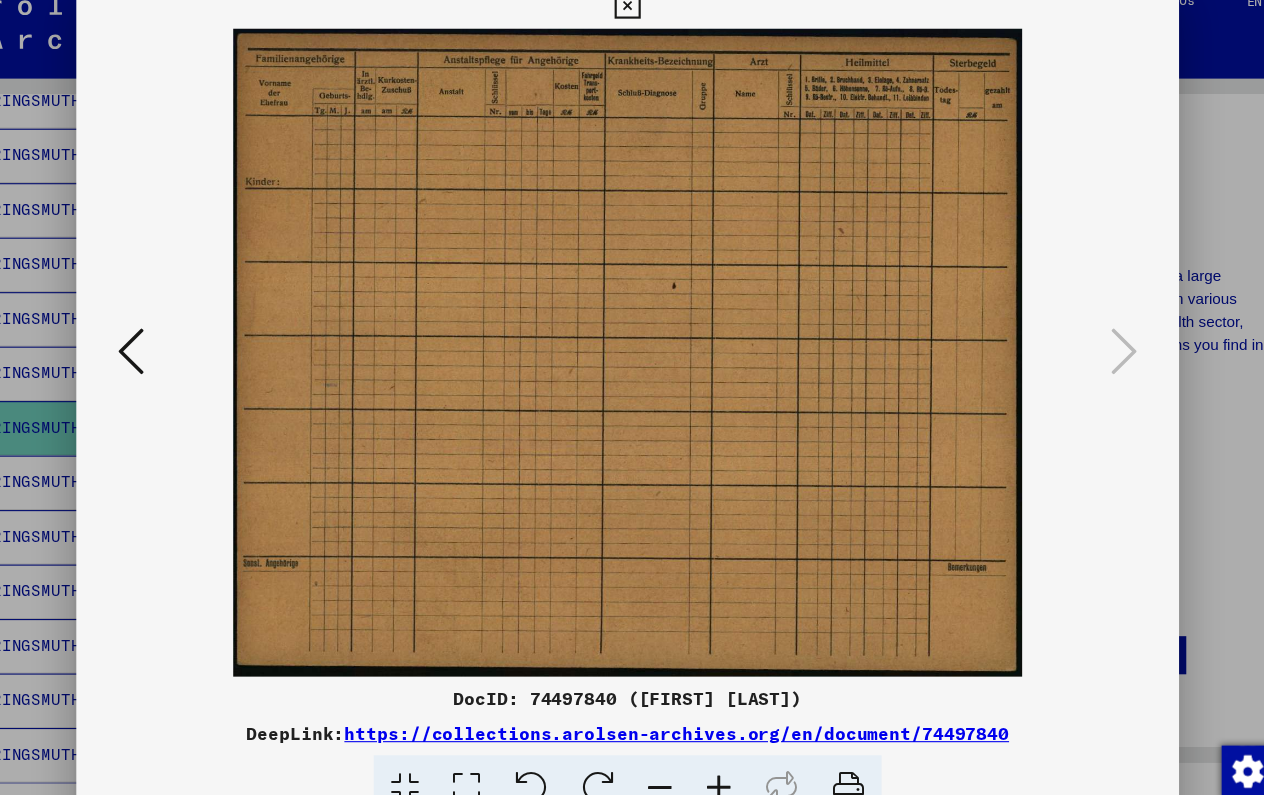click at bounding box center [631, 30] 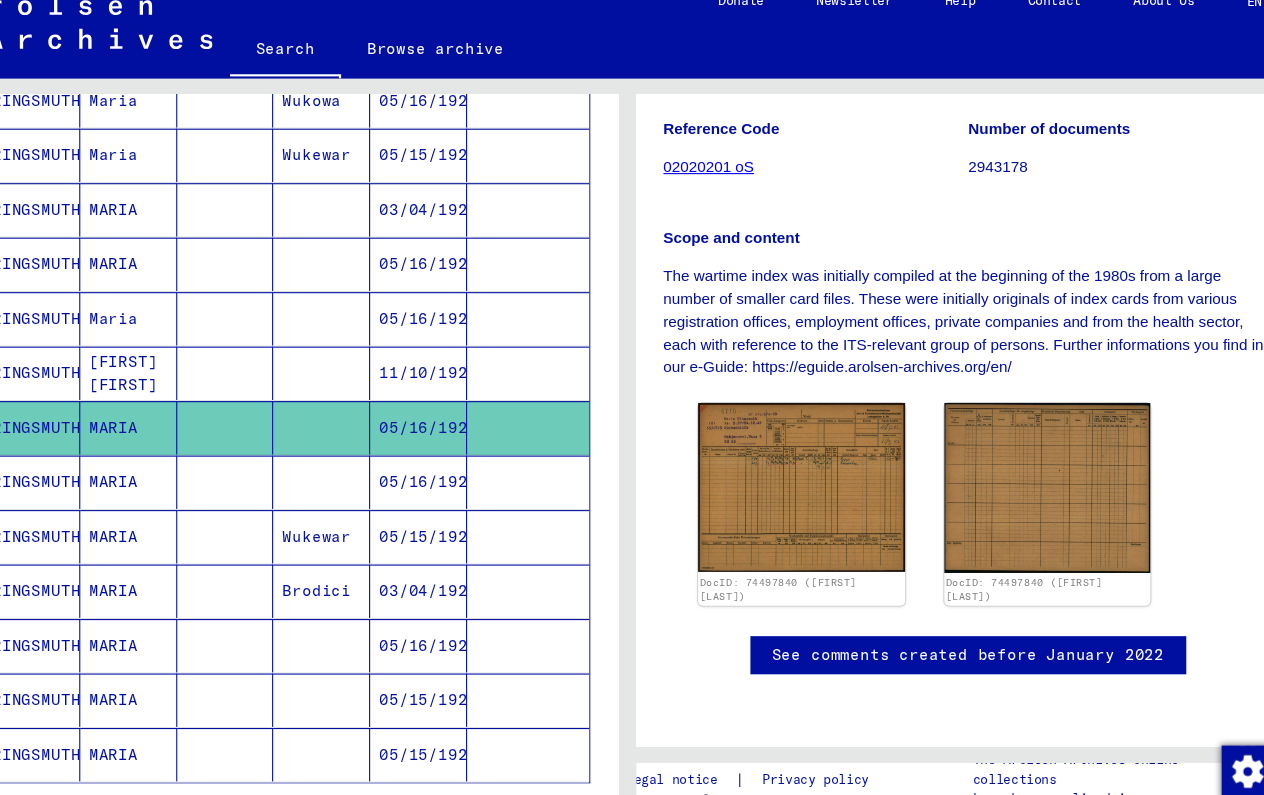 click at bounding box center (541, 516) 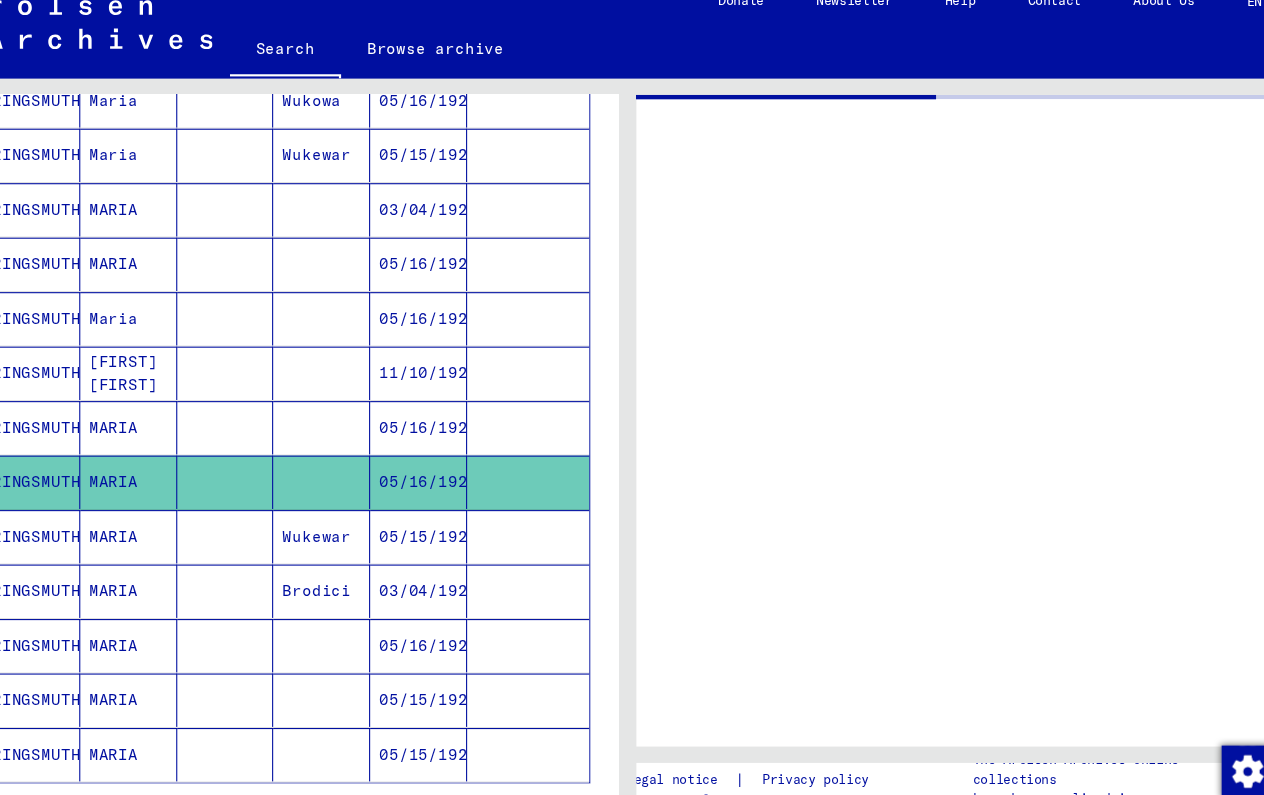 scroll, scrollTop: 0, scrollLeft: 0, axis: both 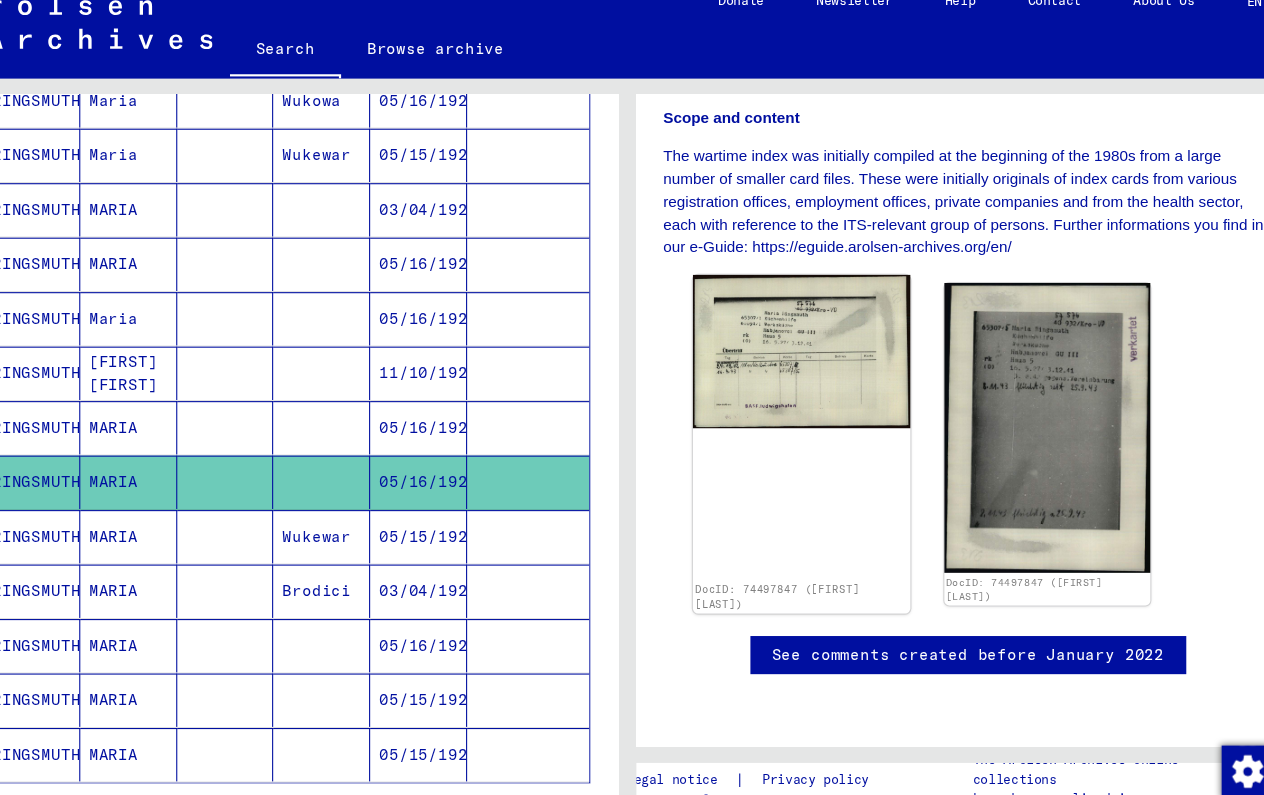 click 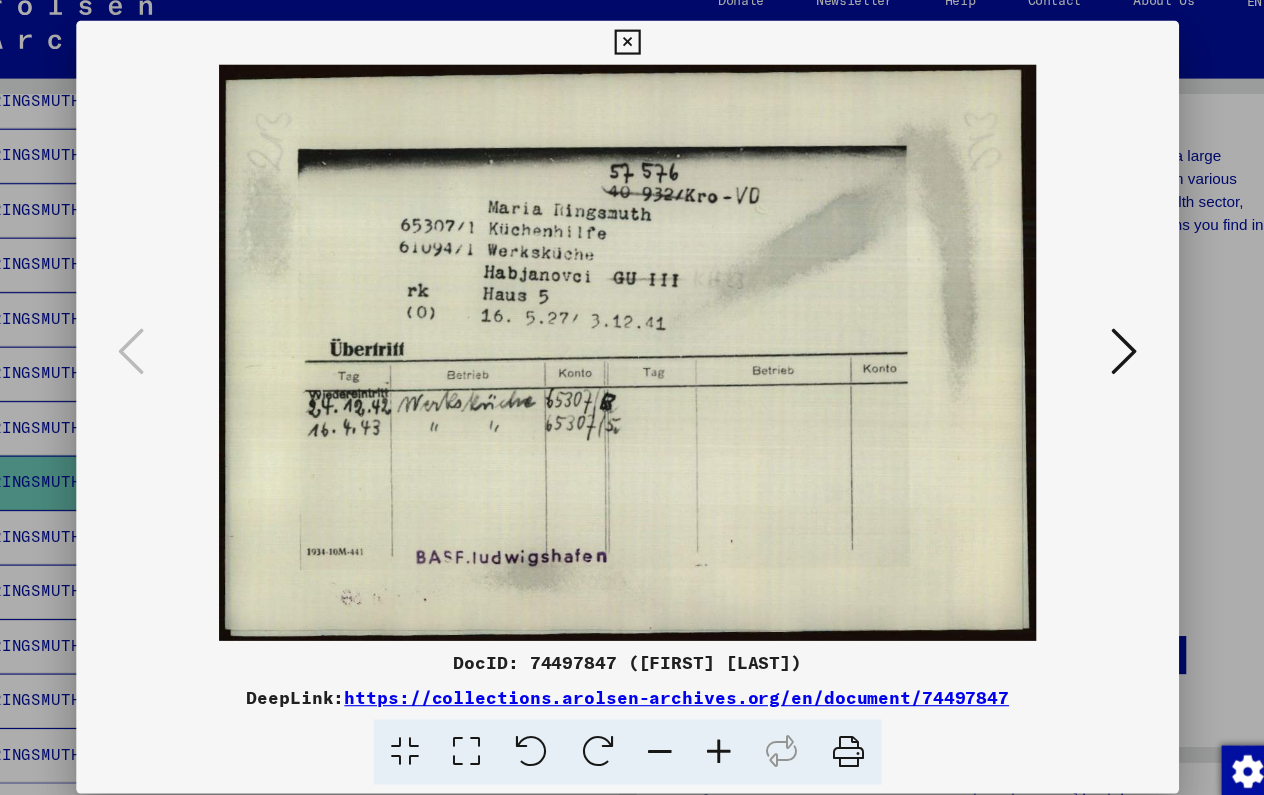 click at bounding box center [1088, 346] 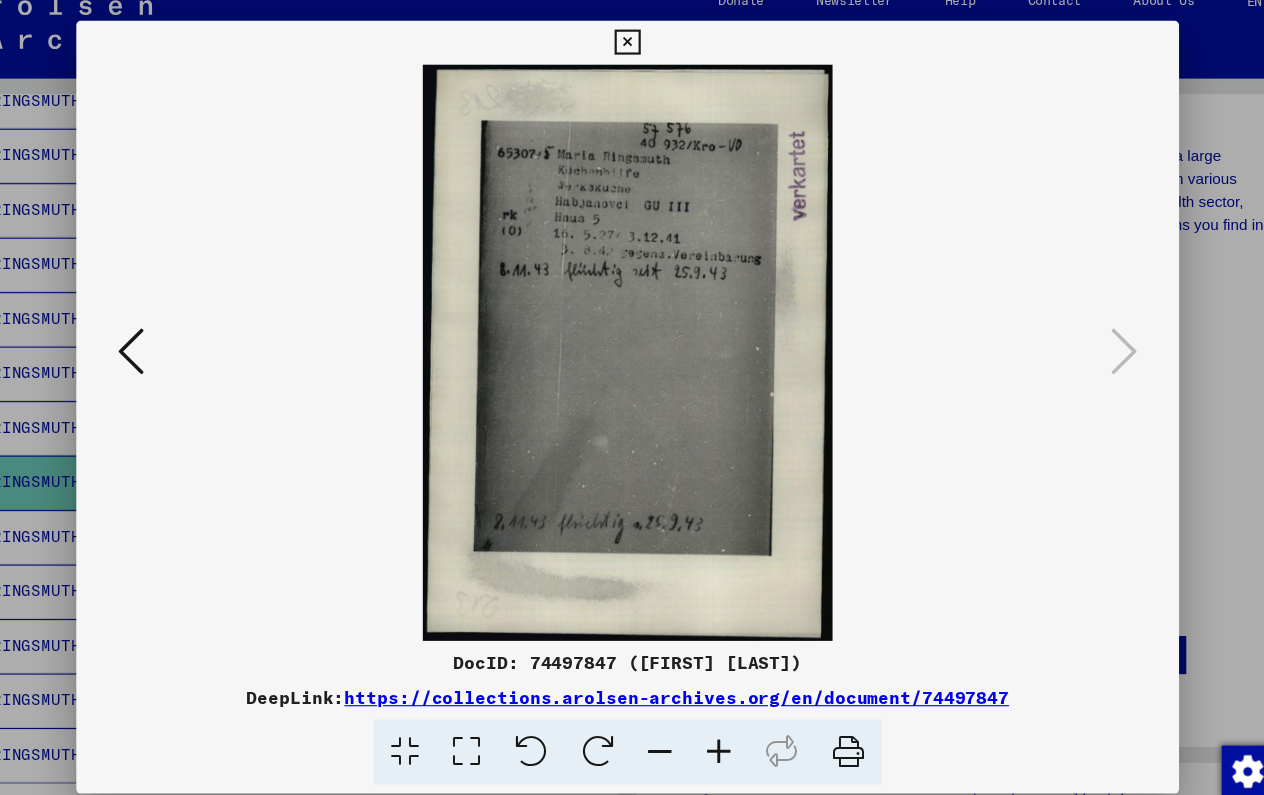 click at bounding box center [631, 63] 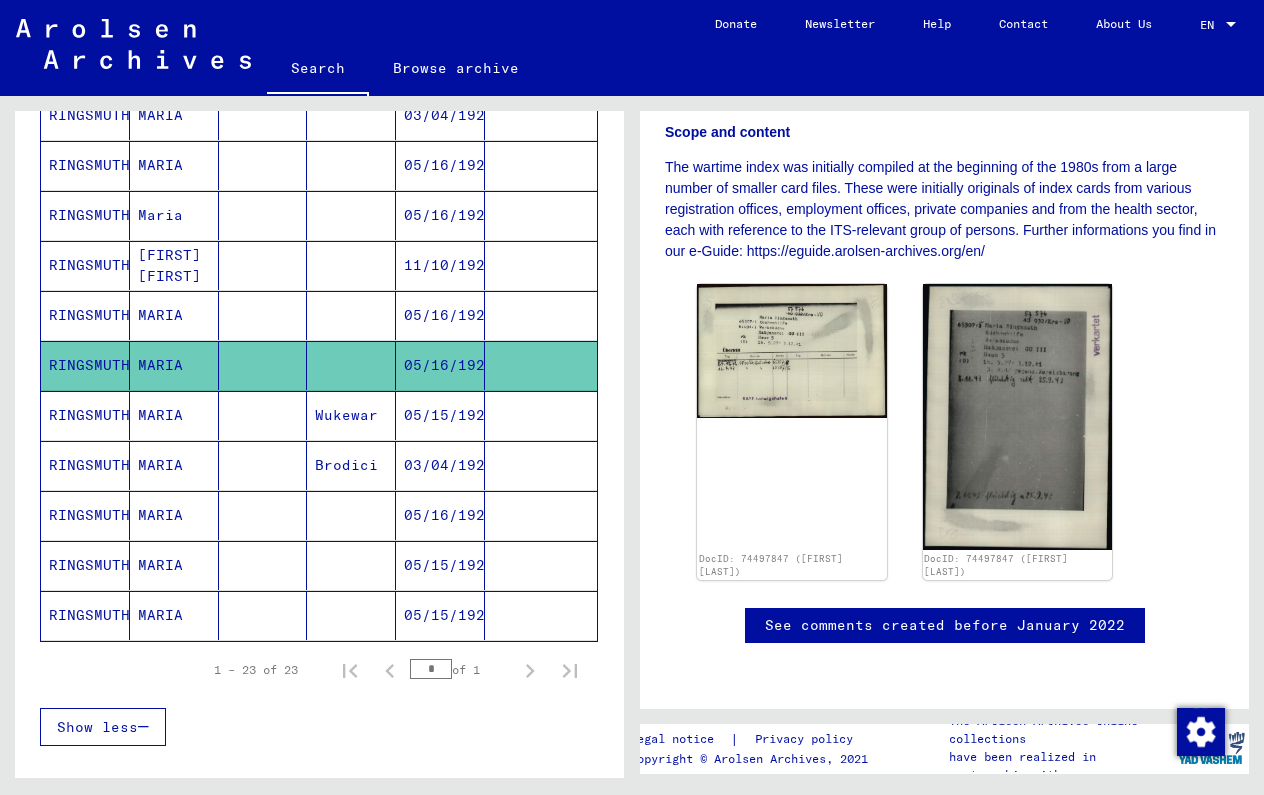 scroll, scrollTop: 922, scrollLeft: 0, axis: vertical 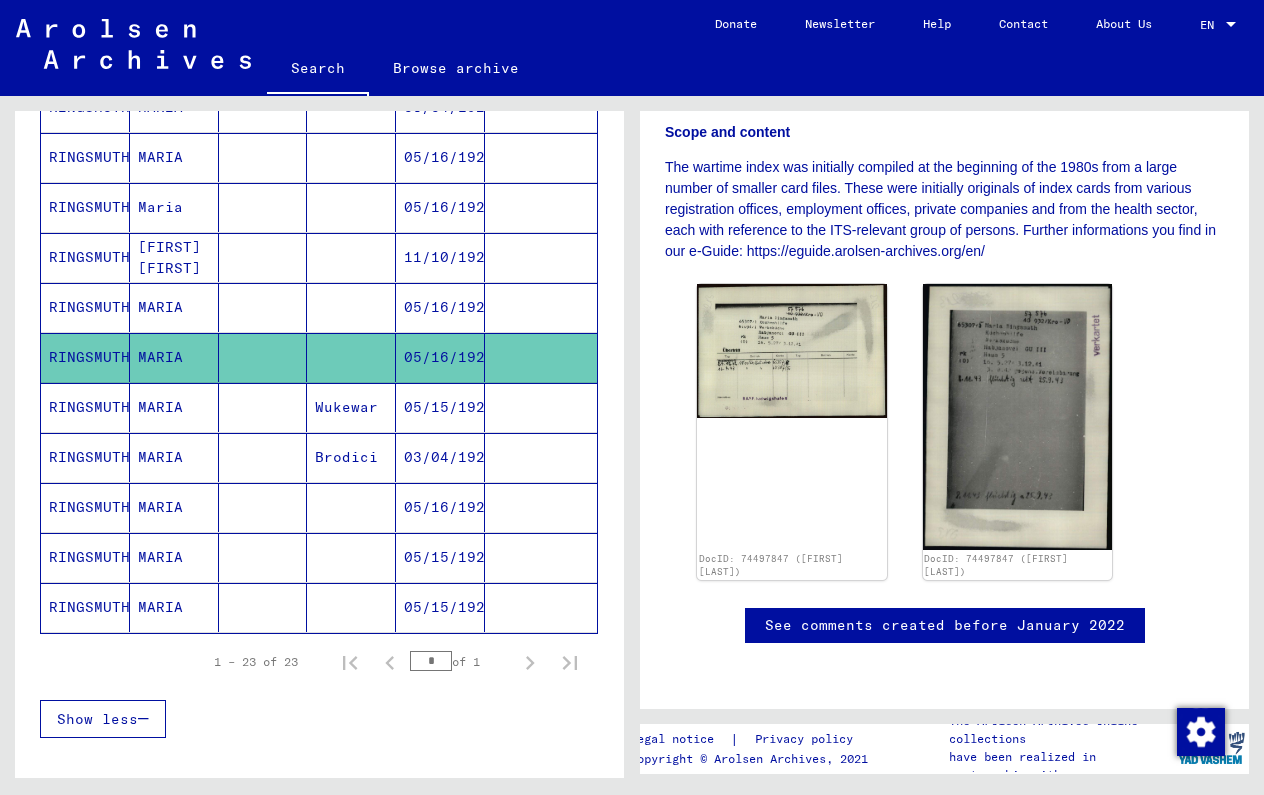 click on "05/15/1925" at bounding box center (440, 457) 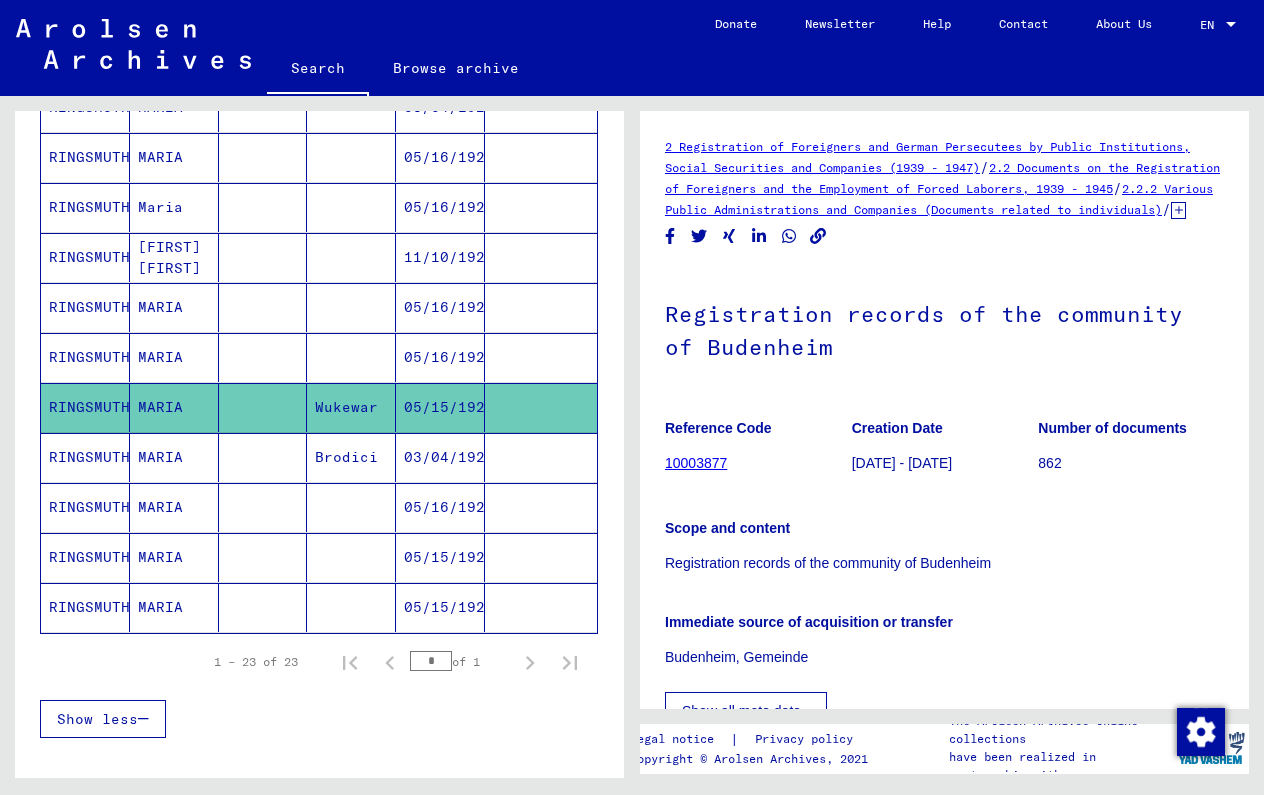scroll, scrollTop: 0, scrollLeft: 0, axis: both 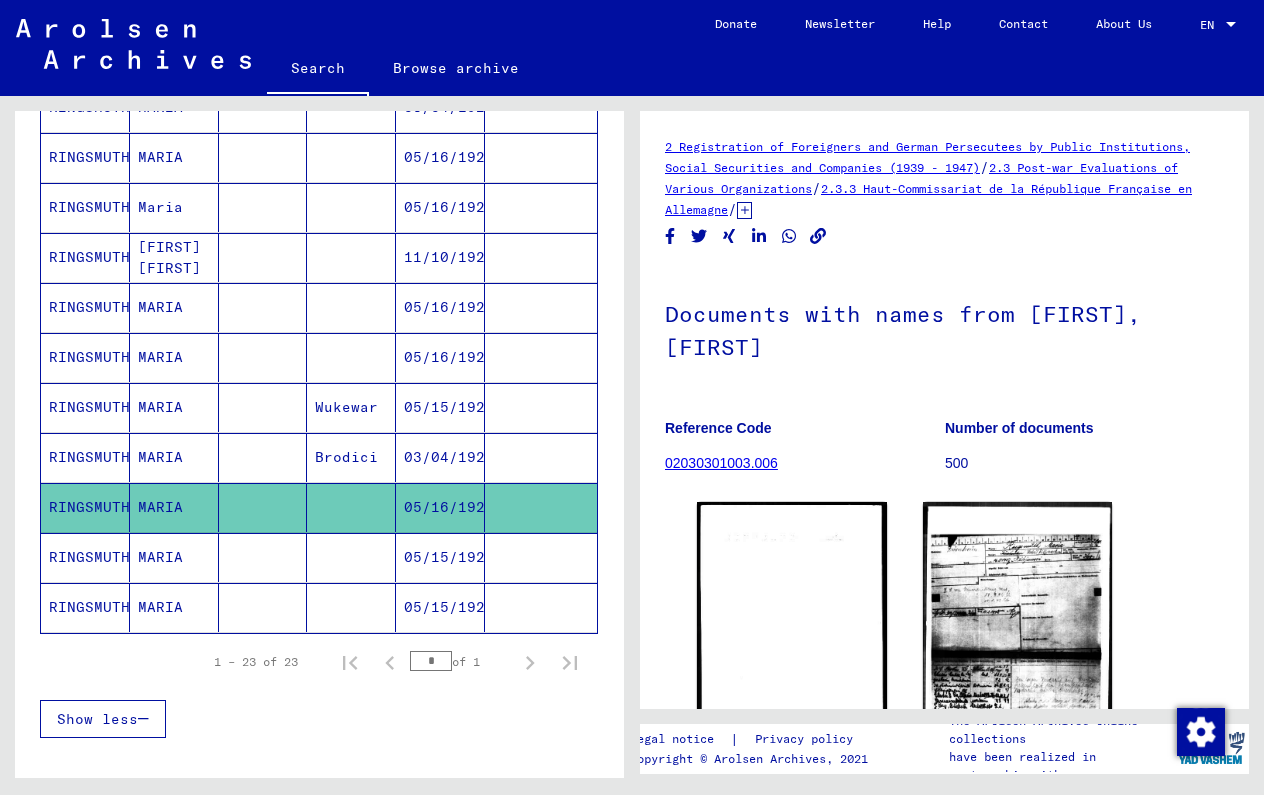 click at bounding box center [541, 607] 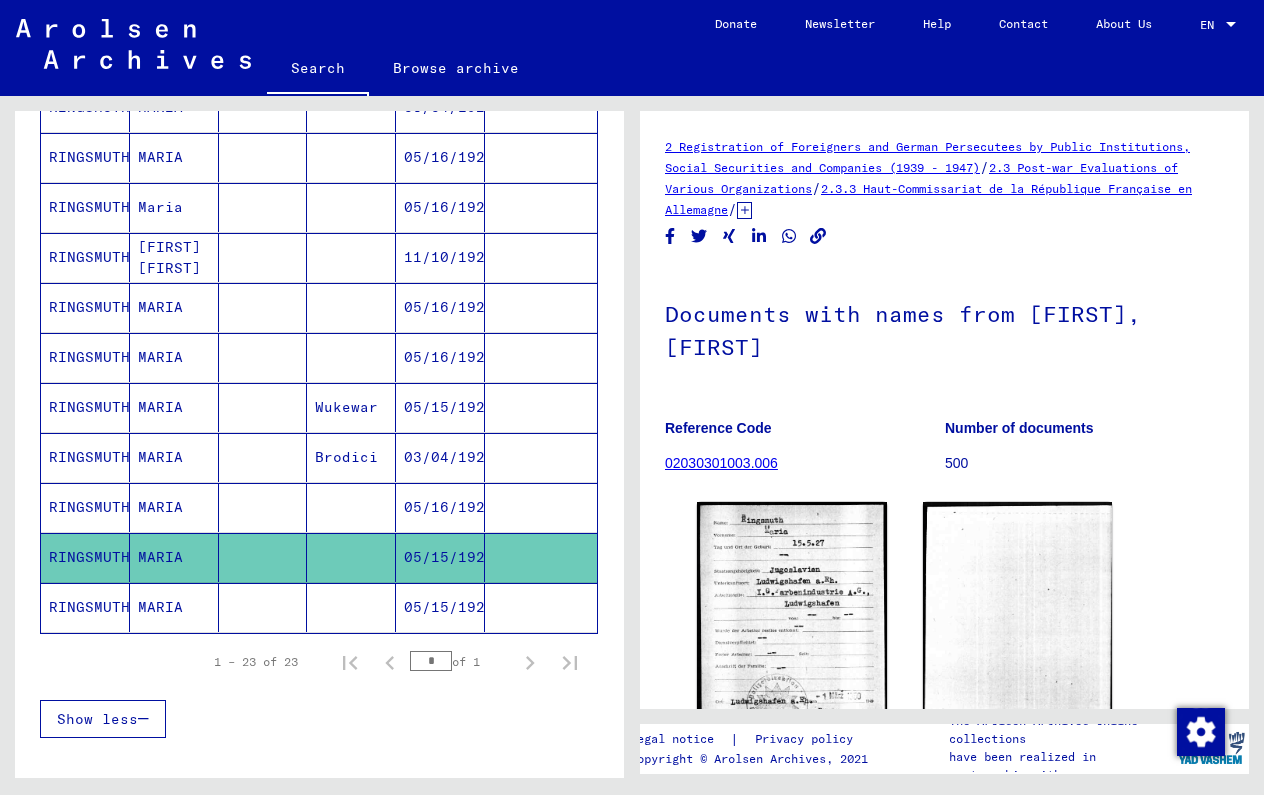 scroll, scrollTop: 0, scrollLeft: 0, axis: both 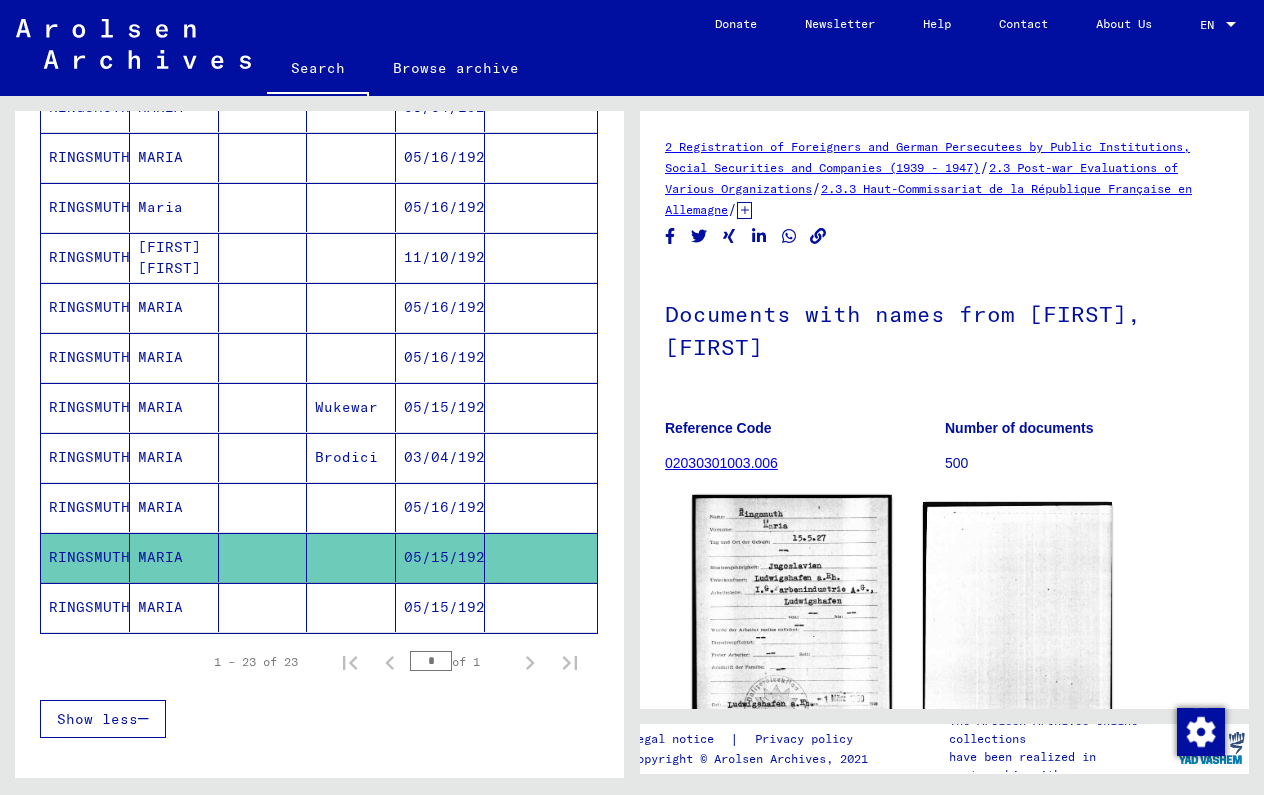 click 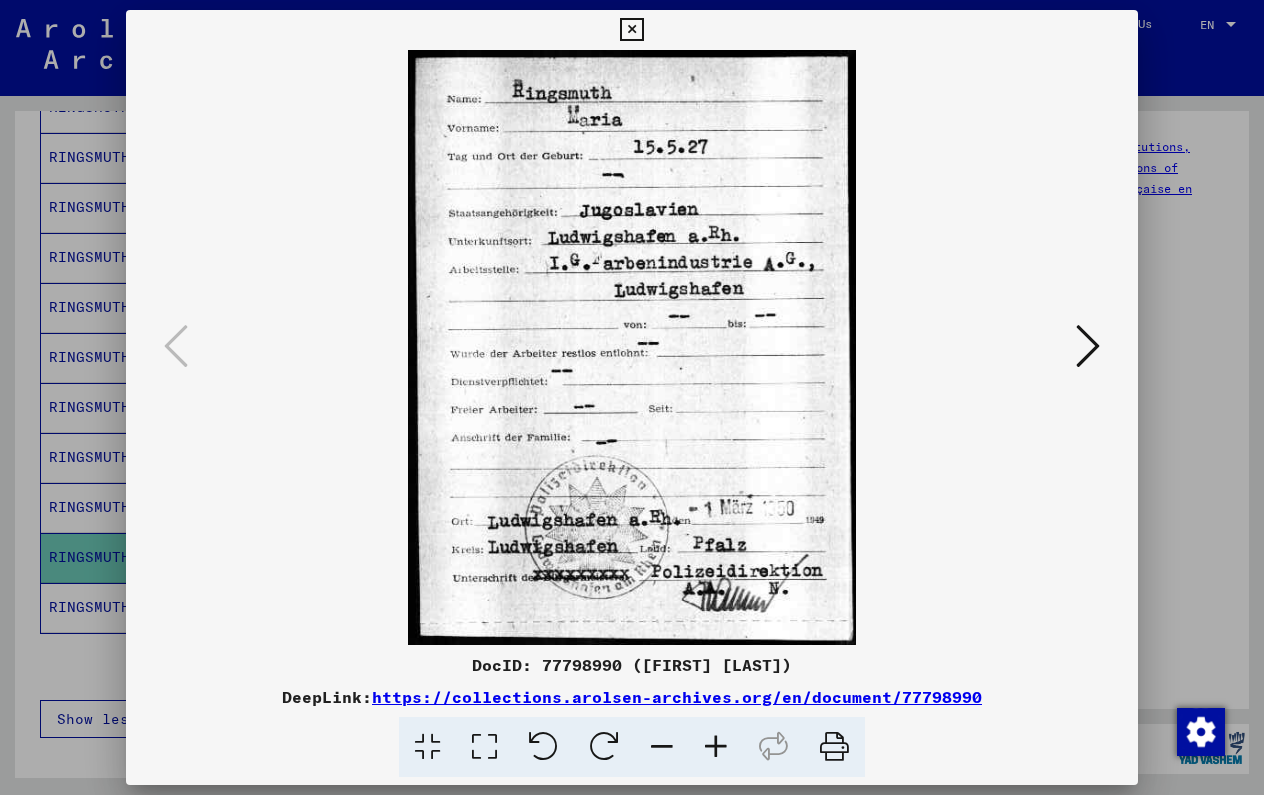 click at bounding box center (631, 30) 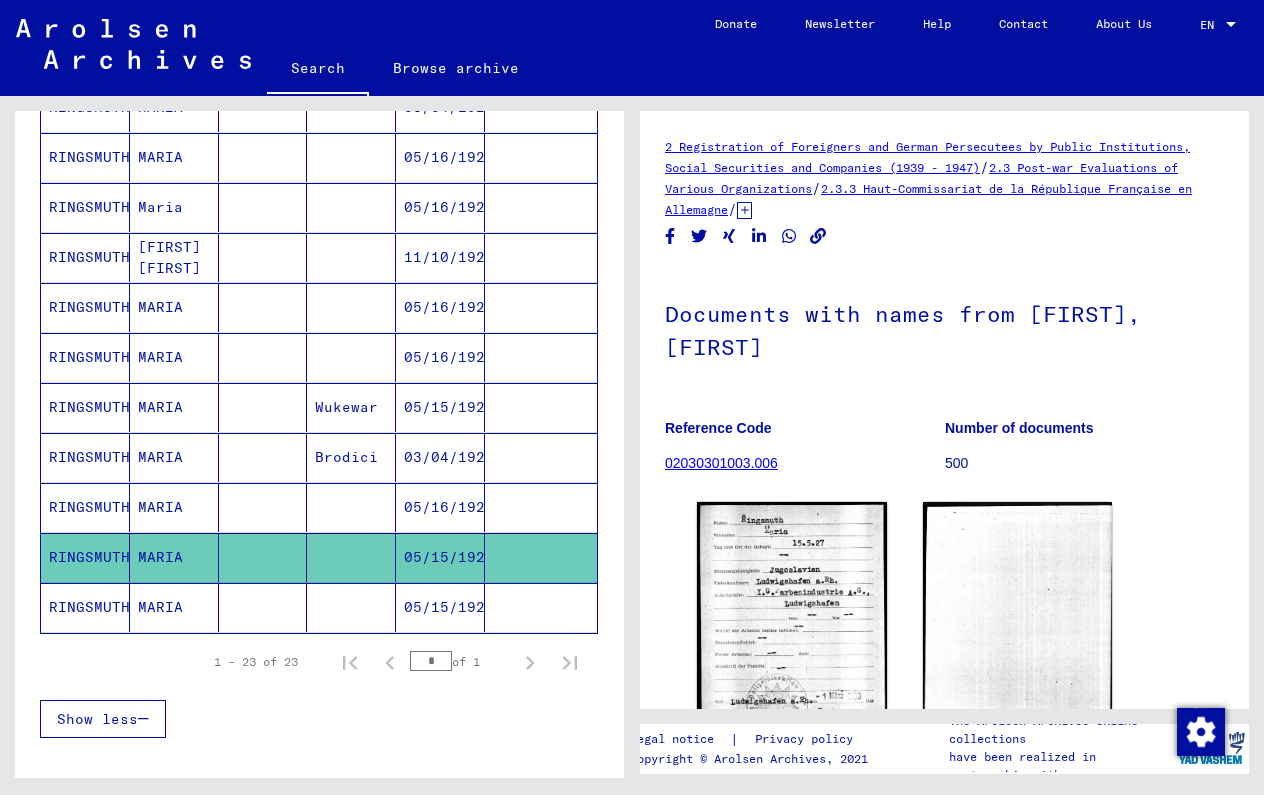 click 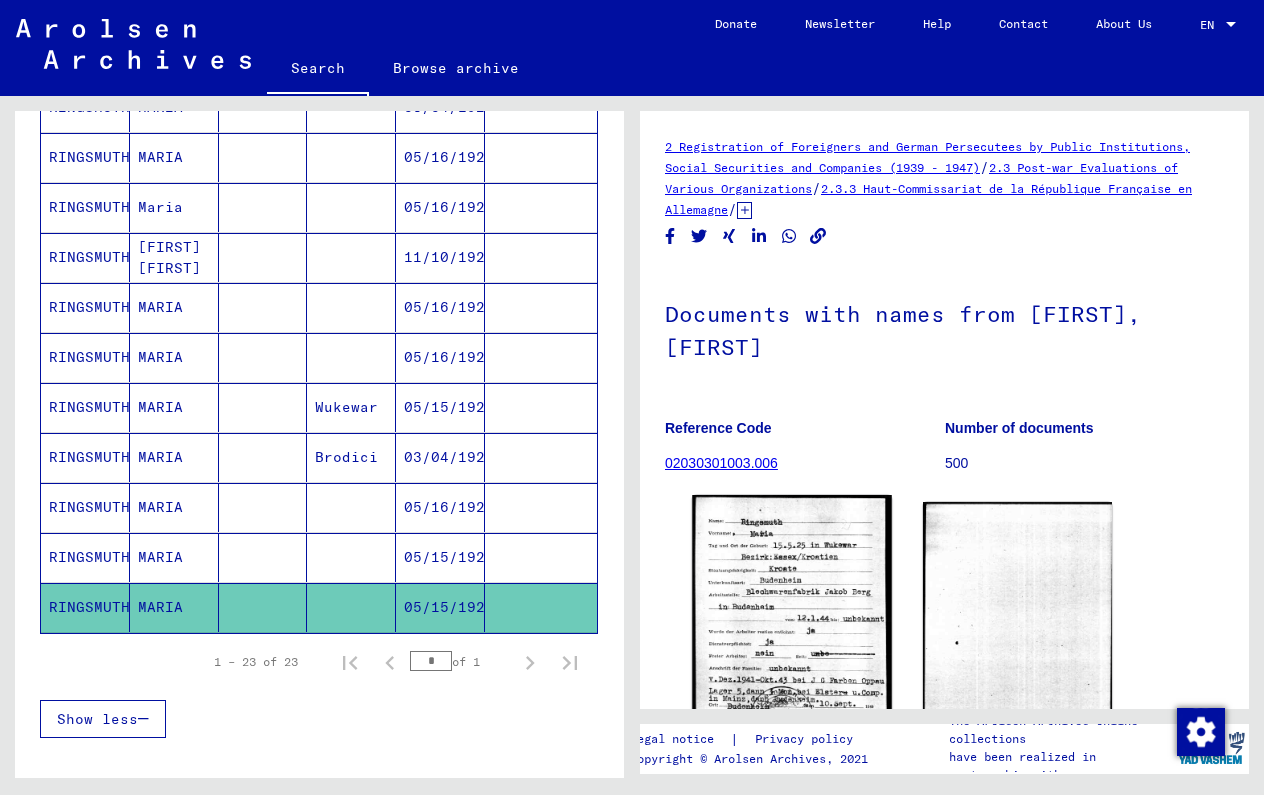 scroll, scrollTop: 0, scrollLeft: 0, axis: both 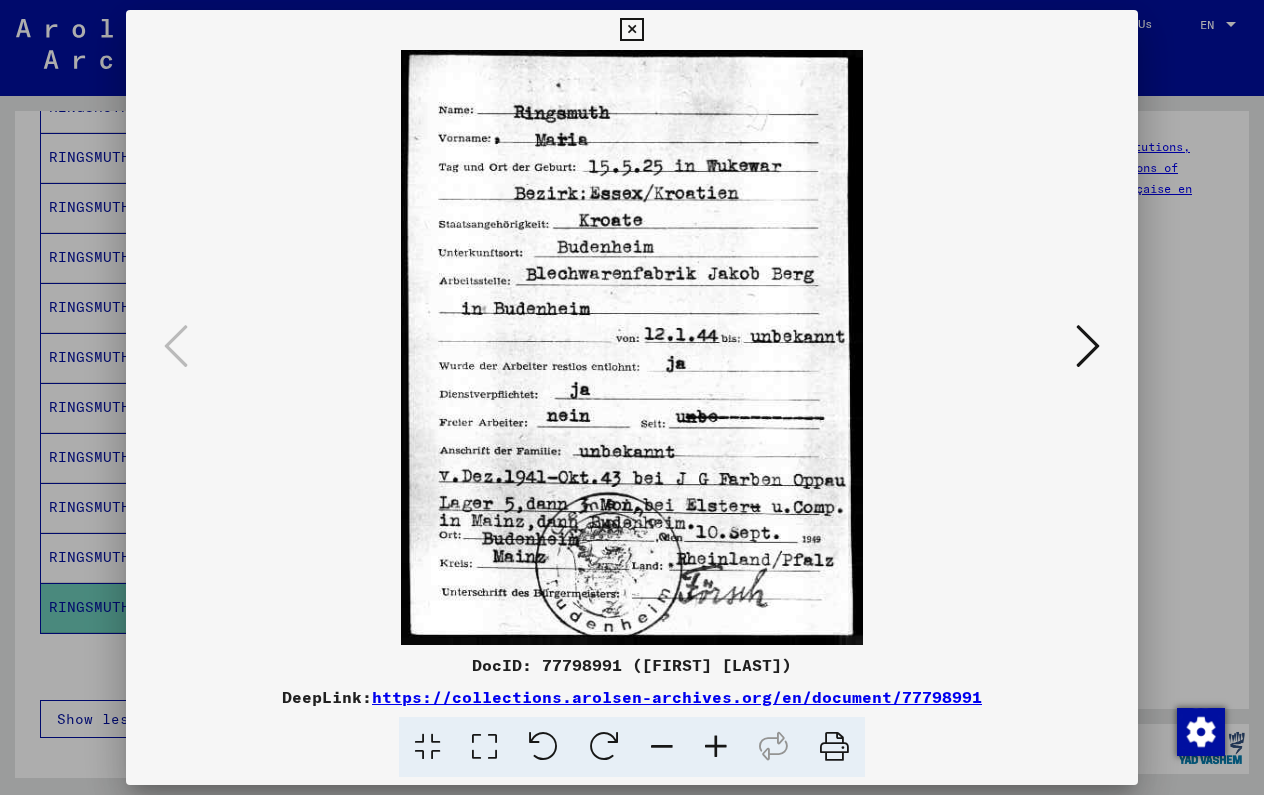 click at bounding box center [631, 30] 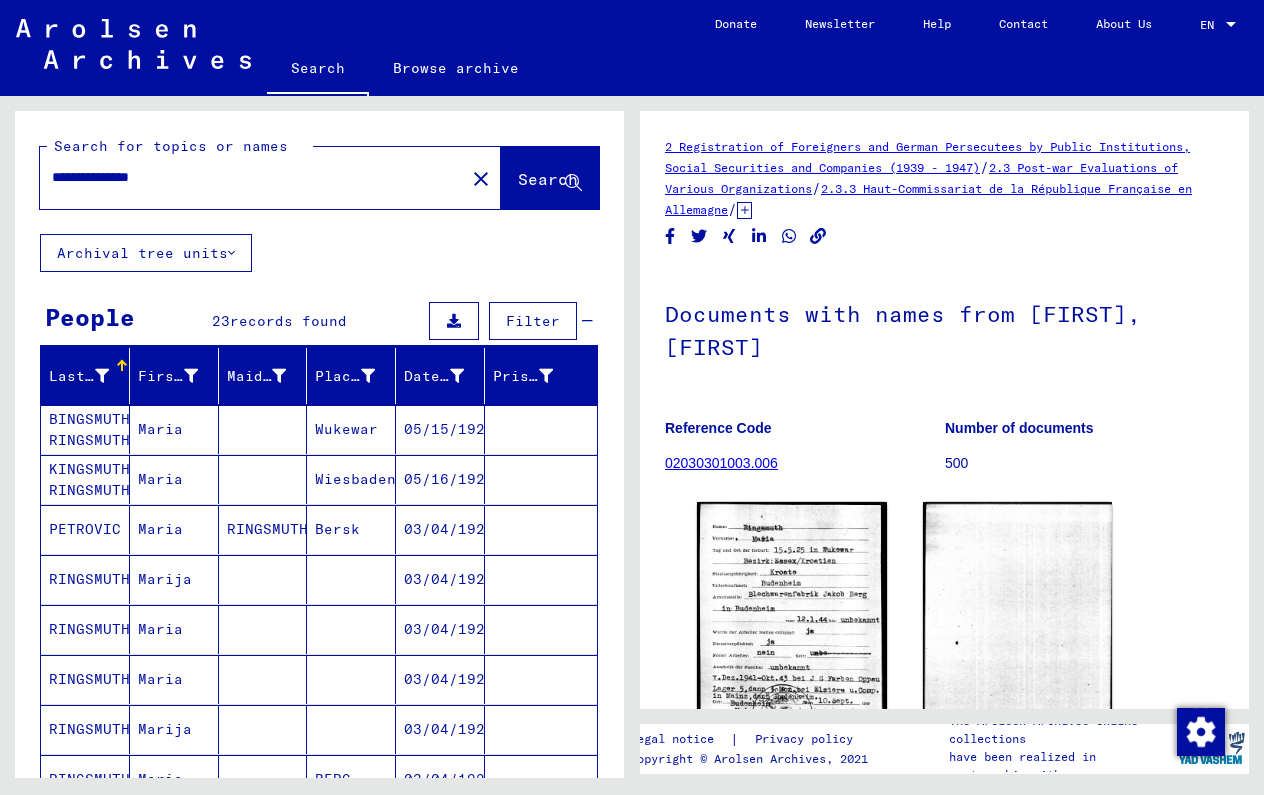 scroll, scrollTop: 0, scrollLeft: 0, axis: both 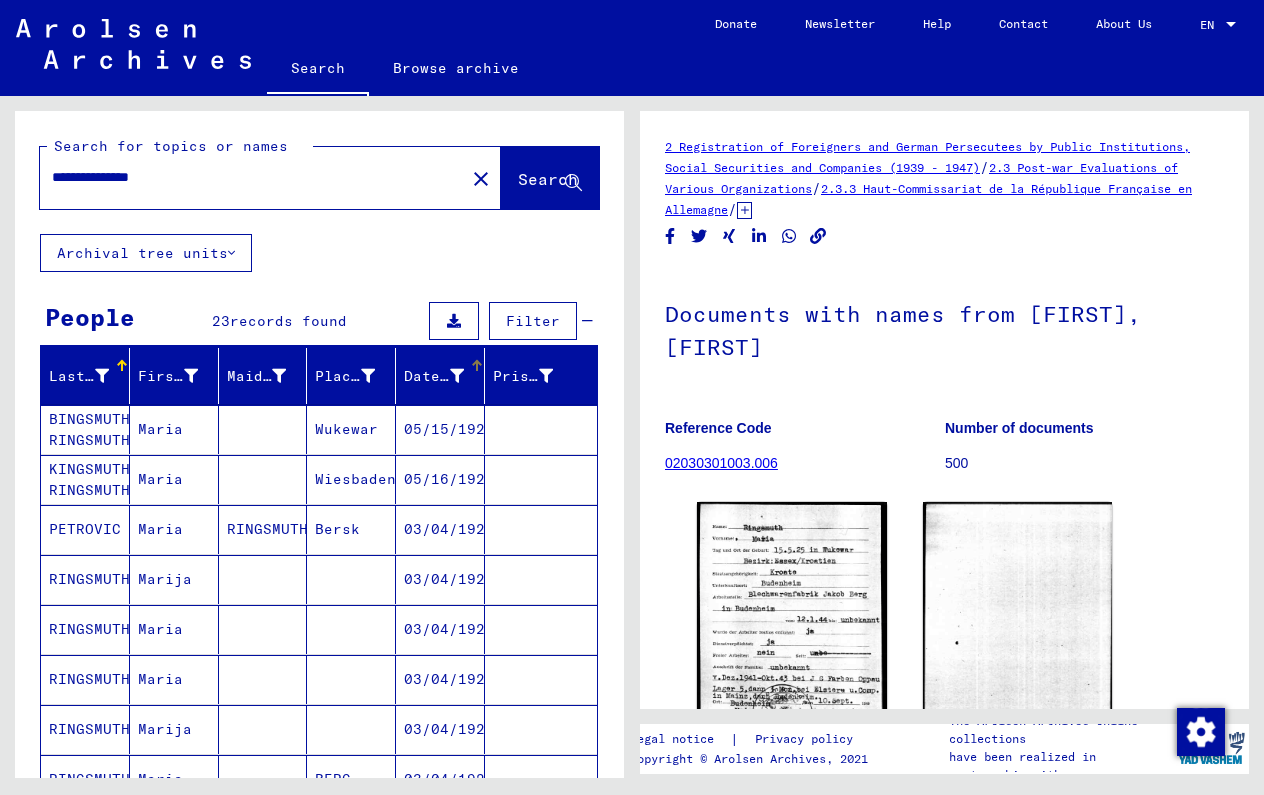 click on "Date of Birth" at bounding box center (434, 376) 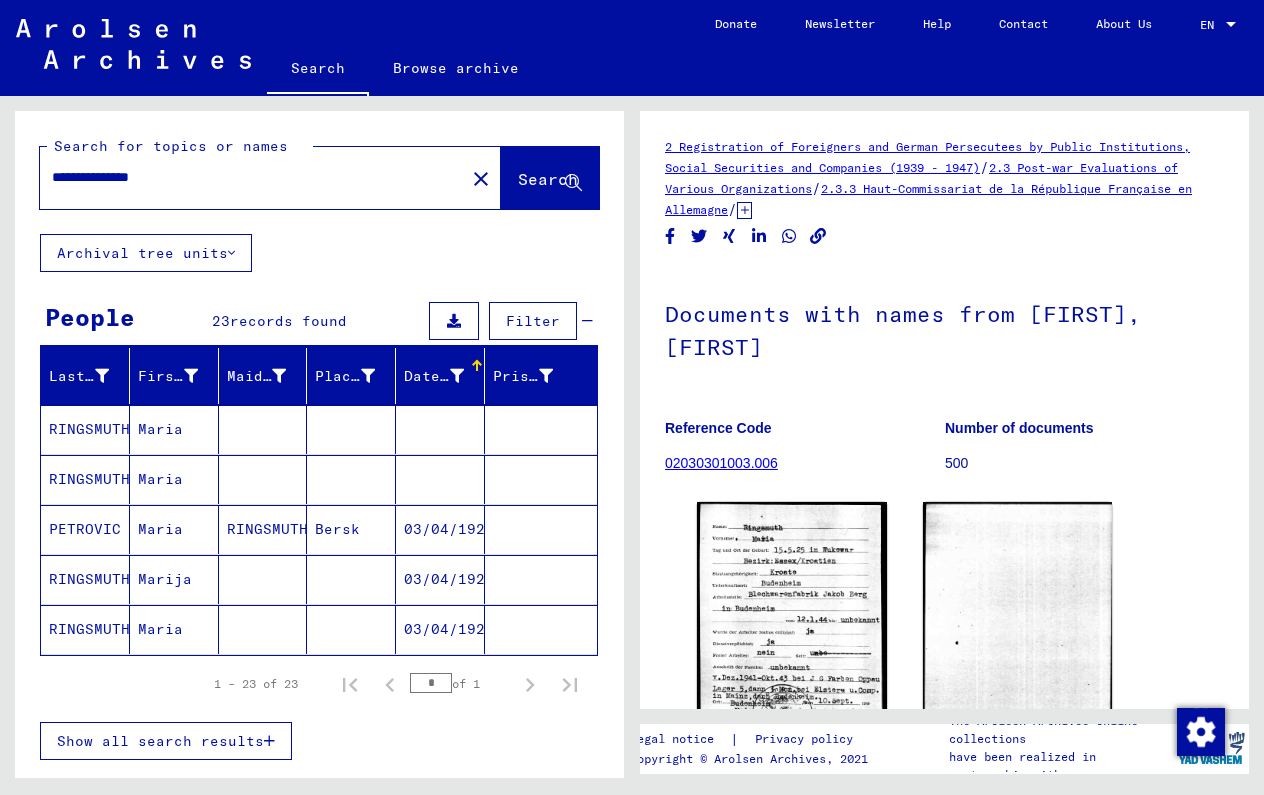 click on "Show all search results" at bounding box center [160, 741] 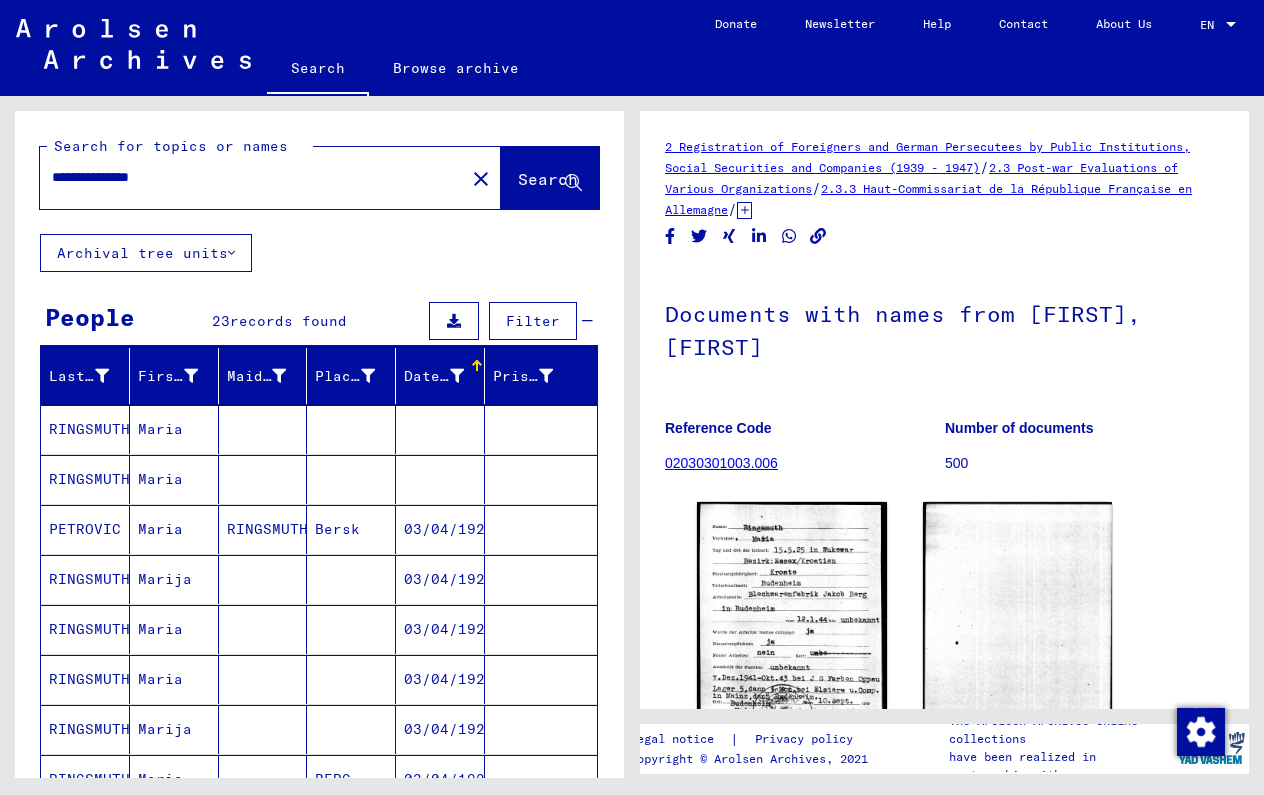 click at bounding box center [440, 479] 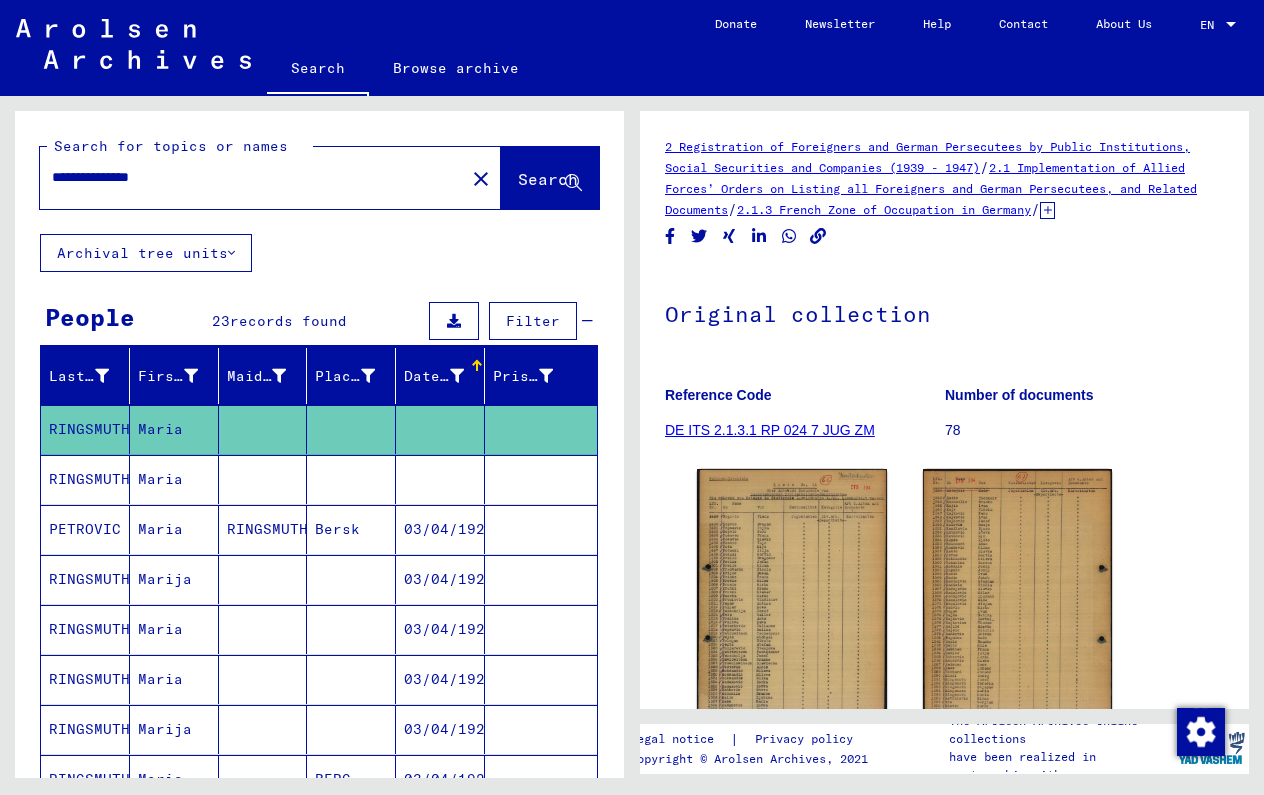 scroll, scrollTop: 0, scrollLeft: 0, axis: both 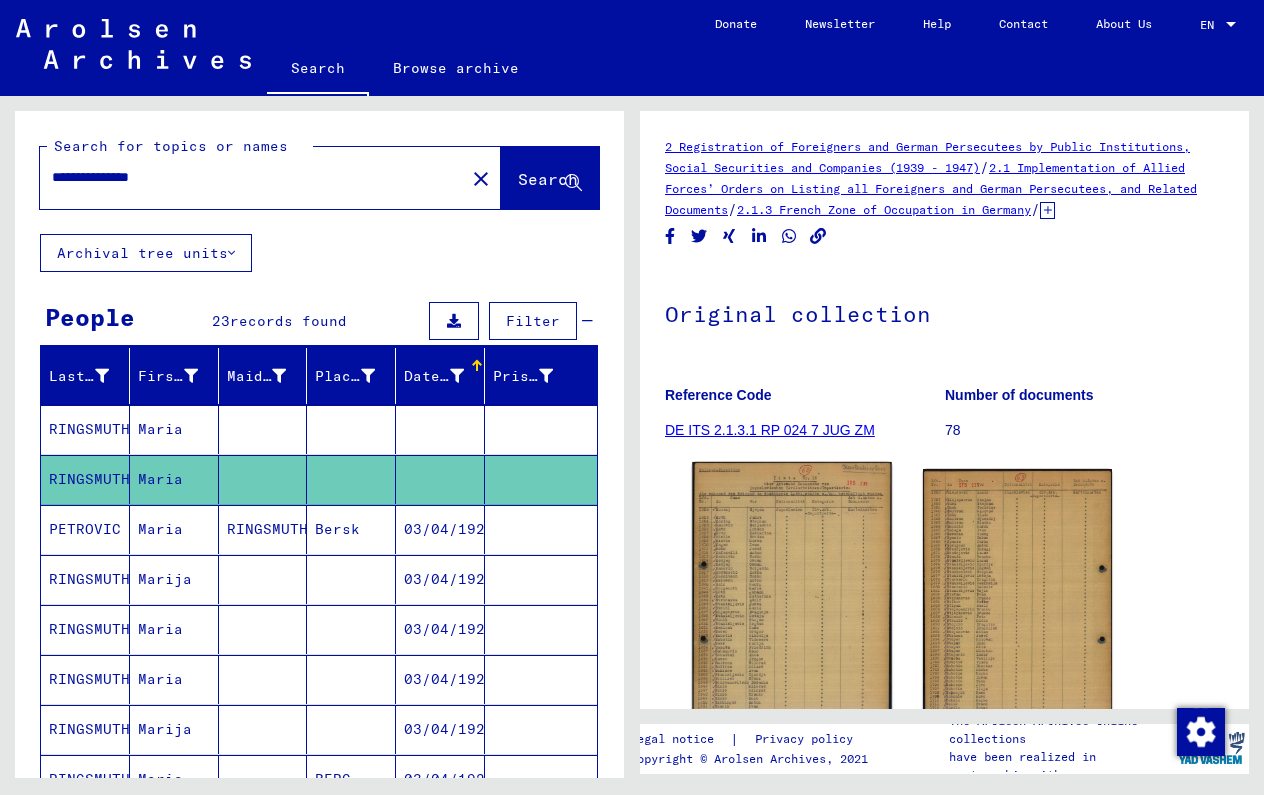 click 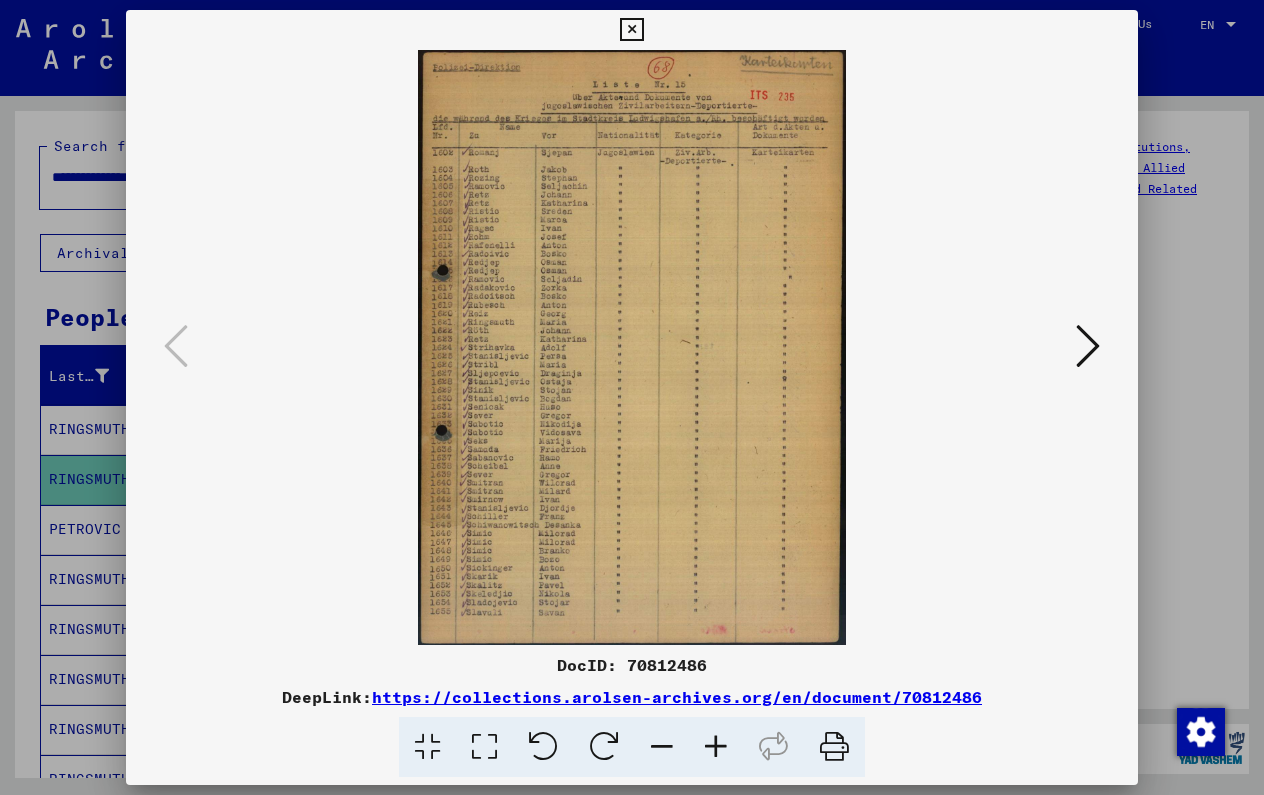 type 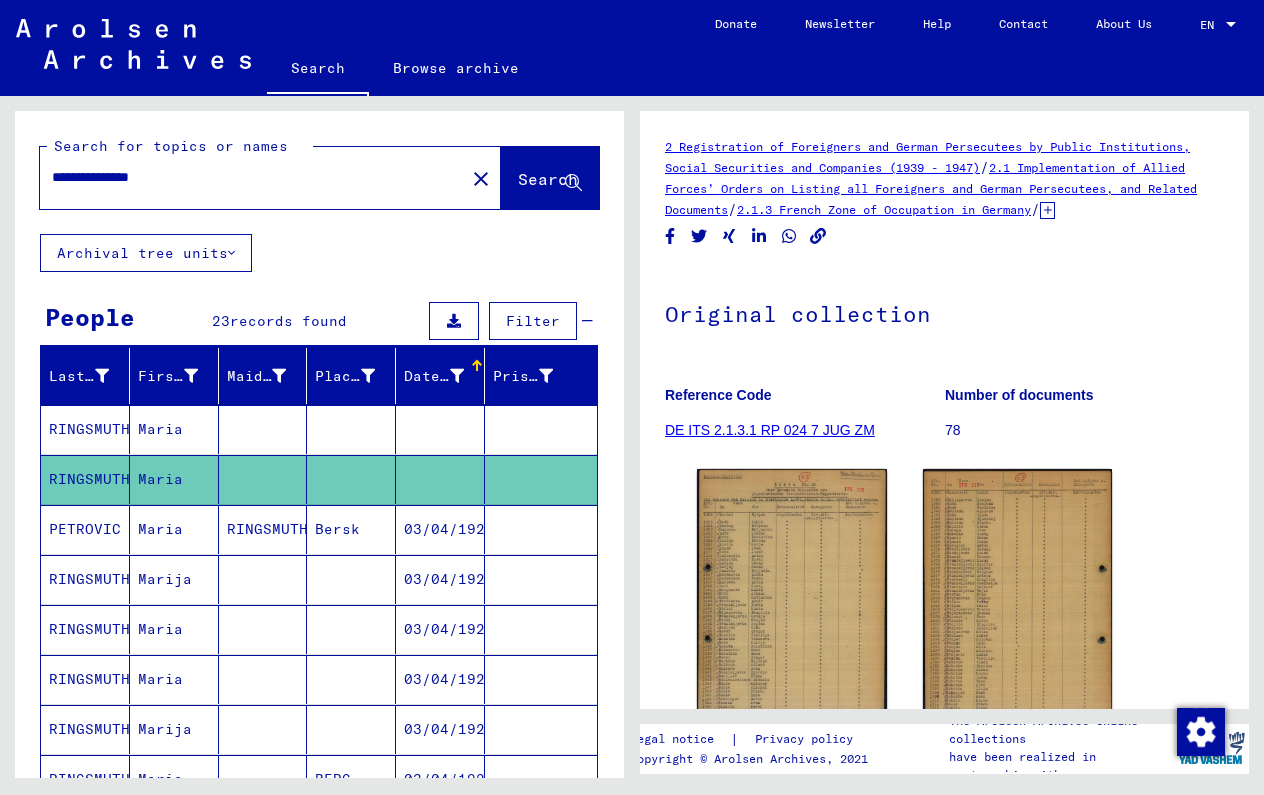 click at bounding box center (541, 579) 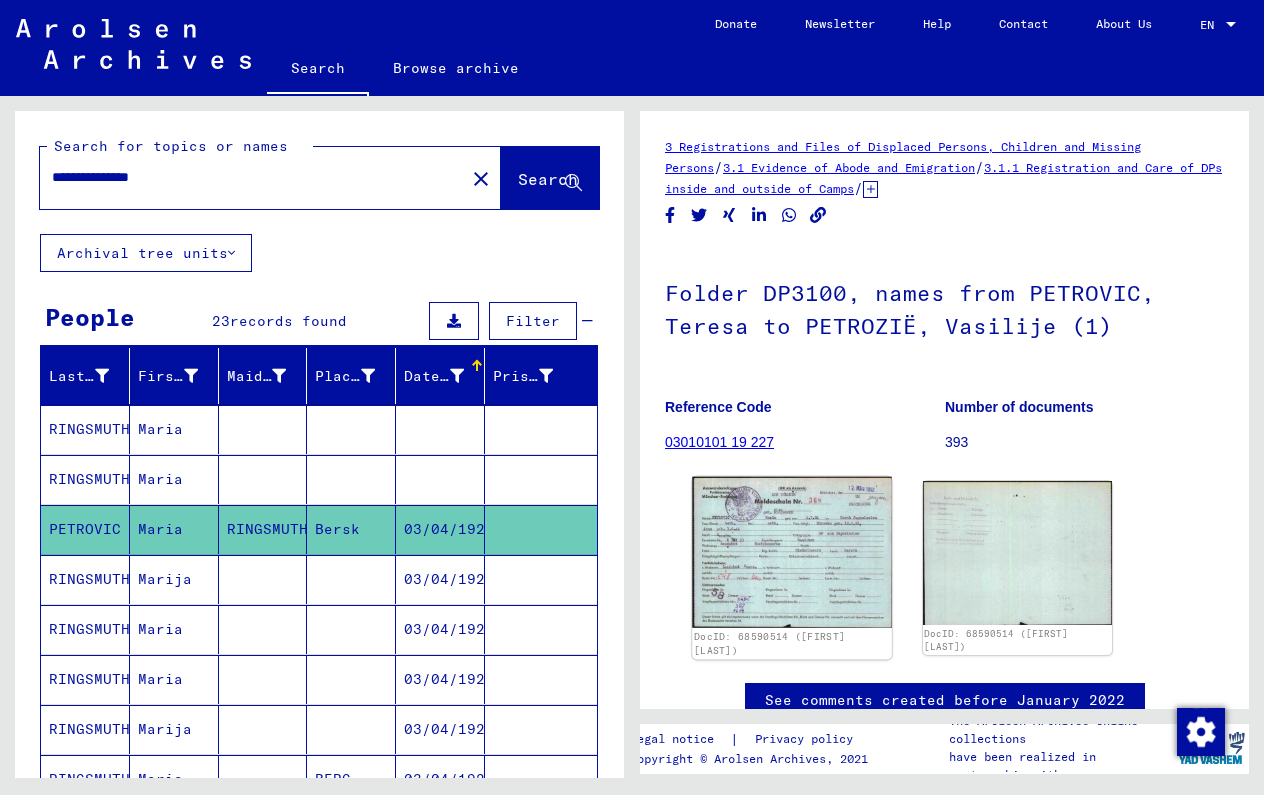 scroll, scrollTop: 0, scrollLeft: 0, axis: both 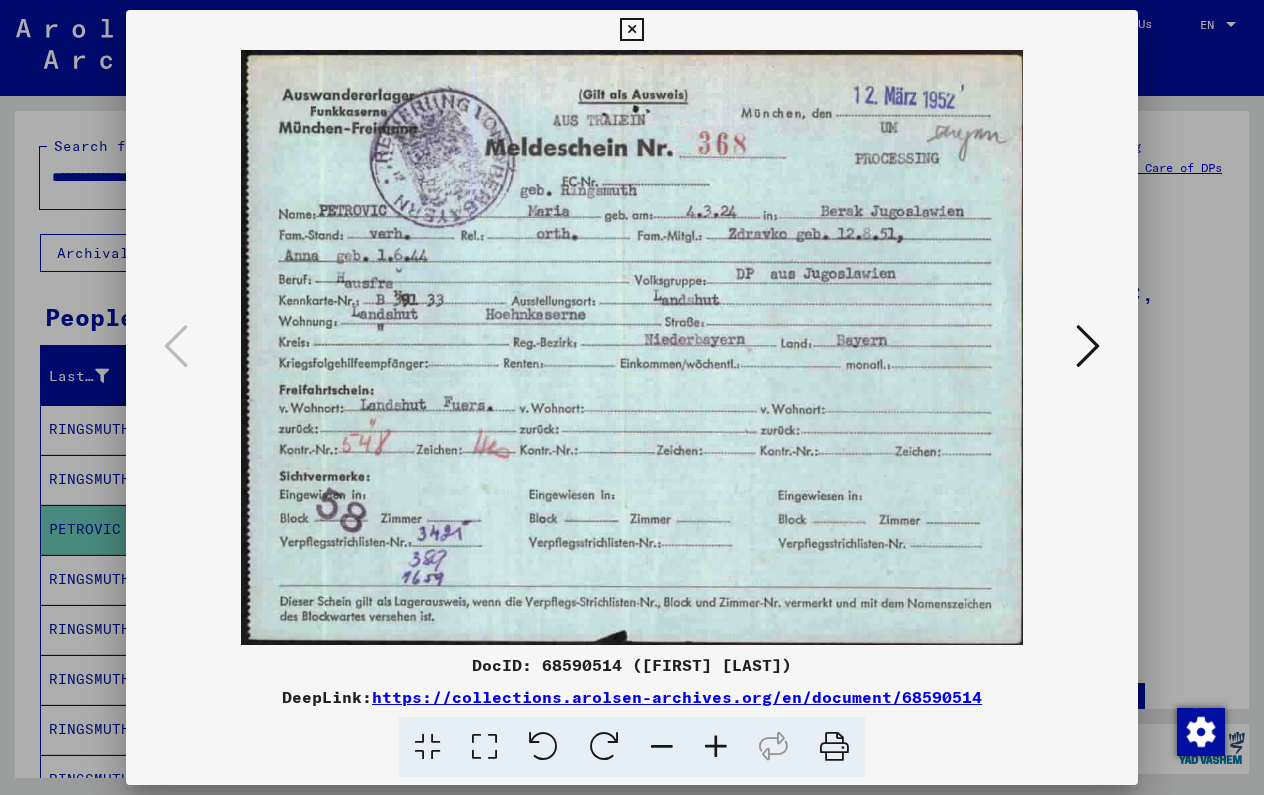 type 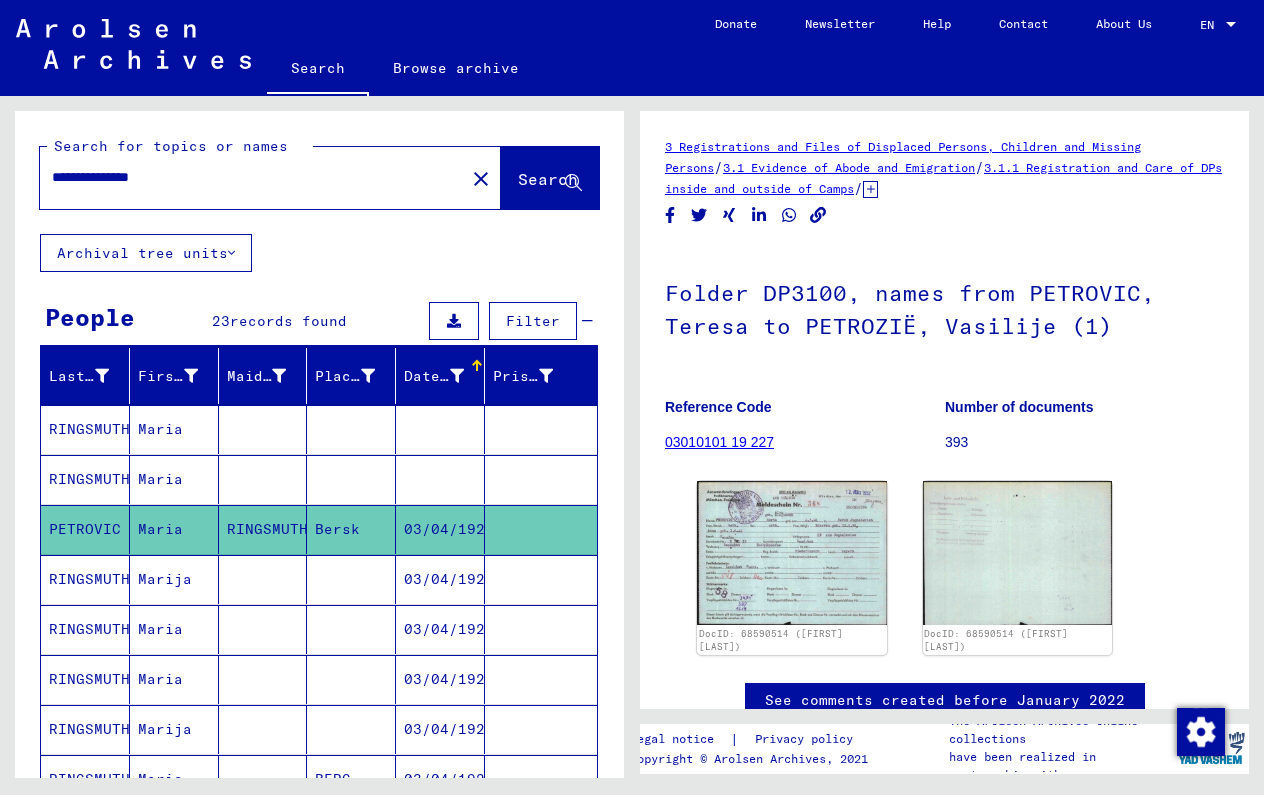 scroll, scrollTop: 90, scrollLeft: 0, axis: vertical 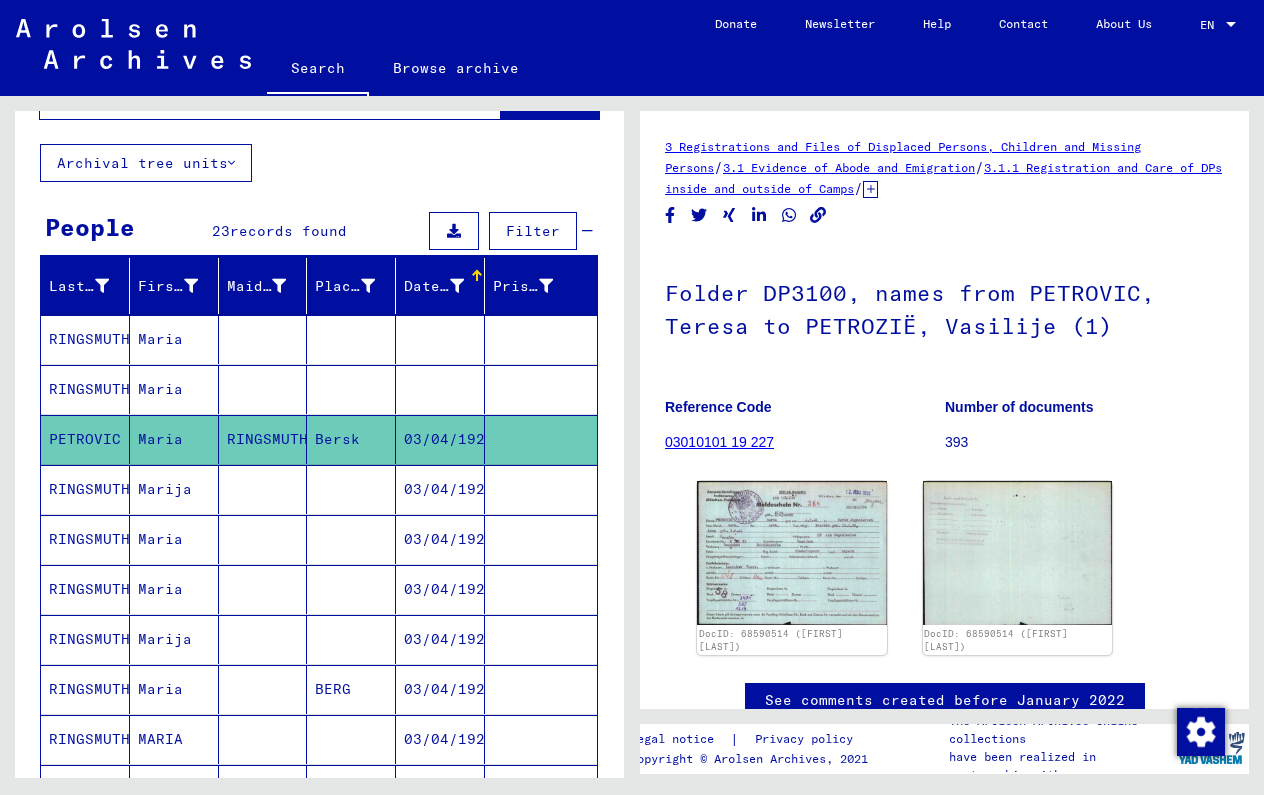click at bounding box center [541, 539] 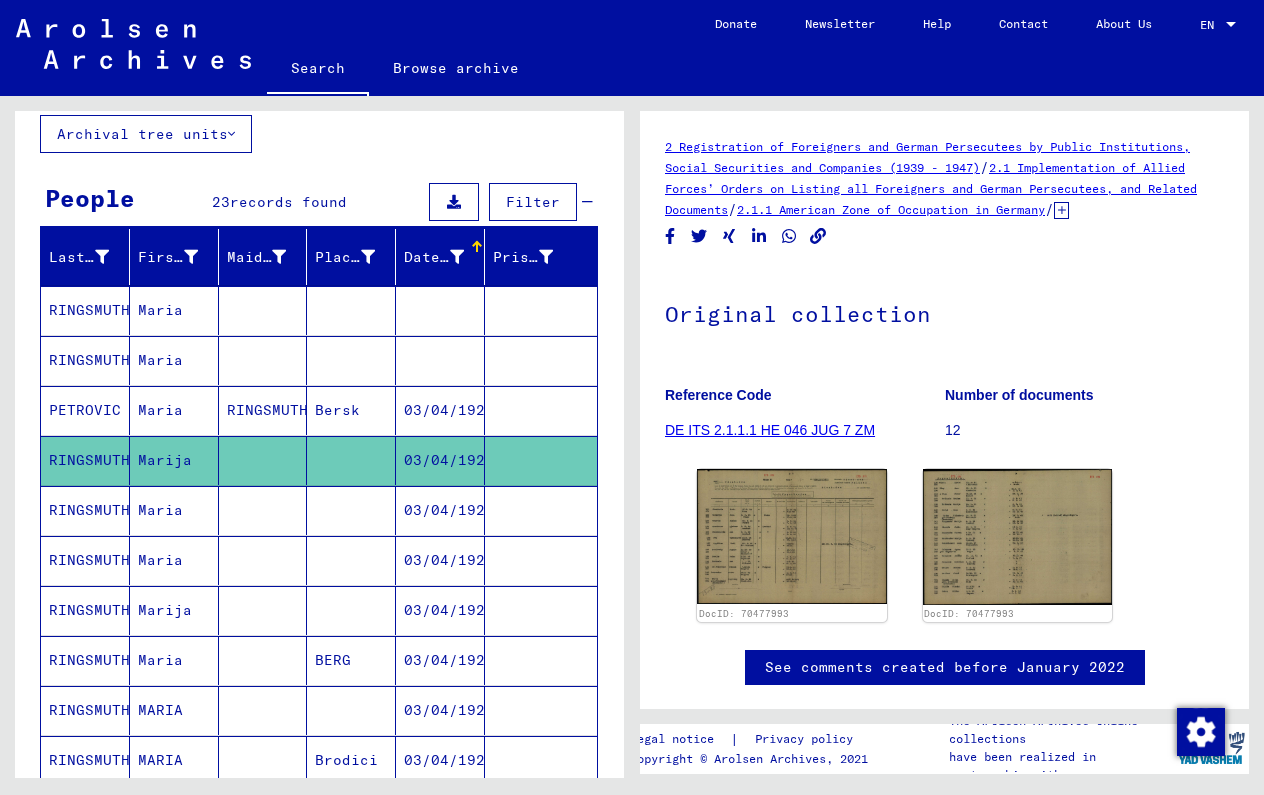 scroll, scrollTop: 174, scrollLeft: 0, axis: vertical 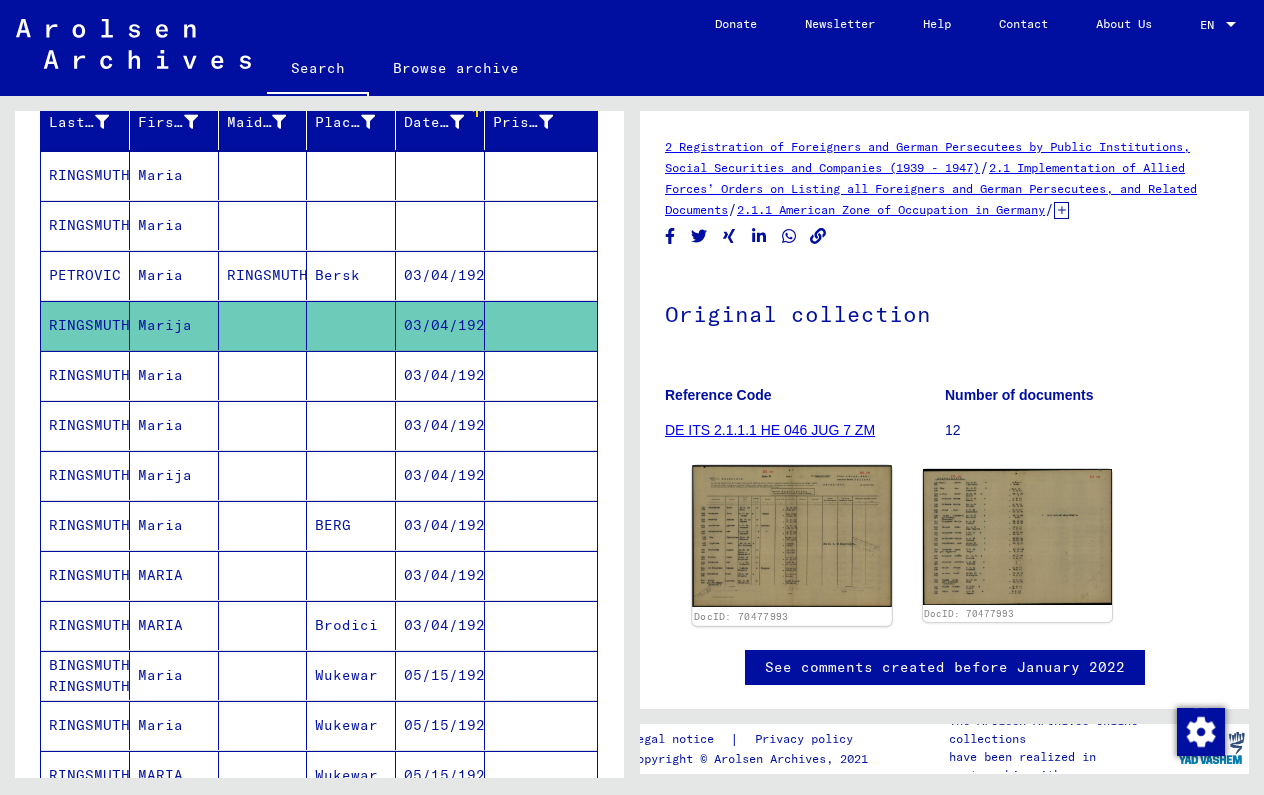 click 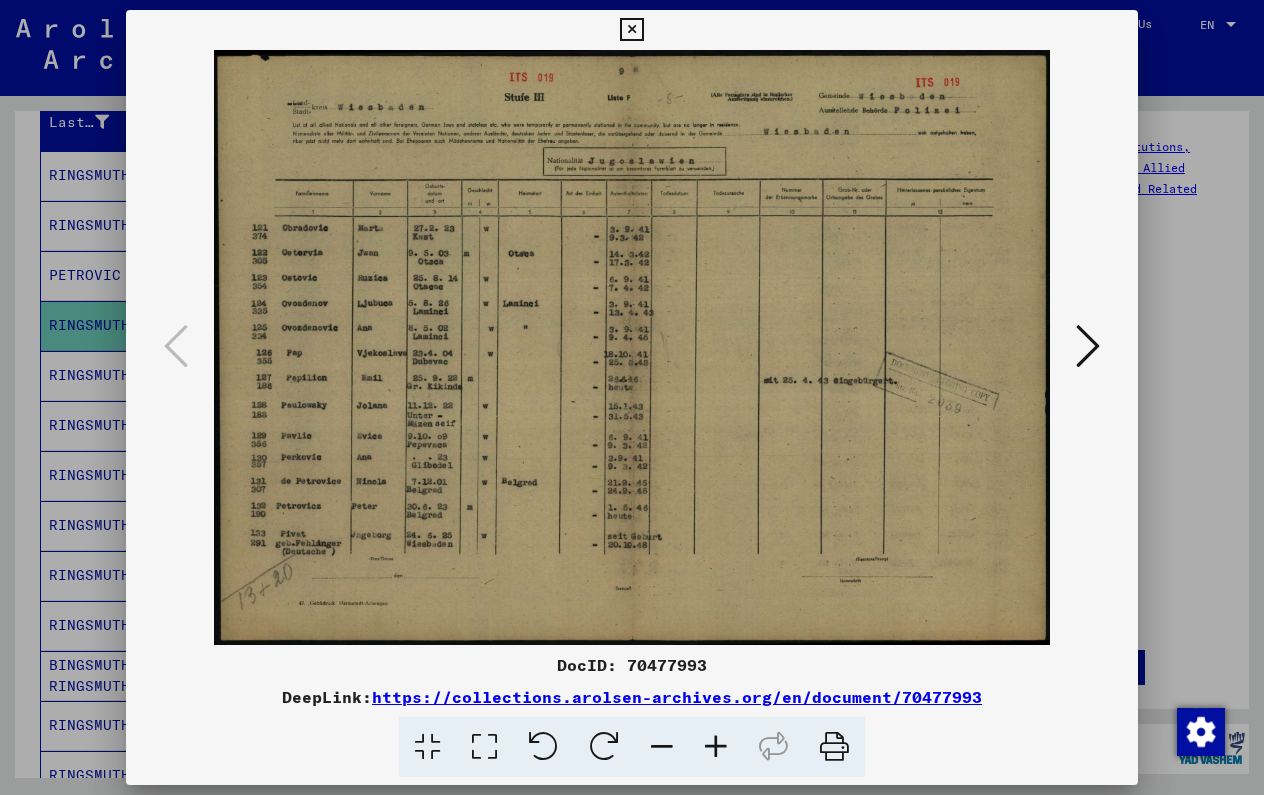 type 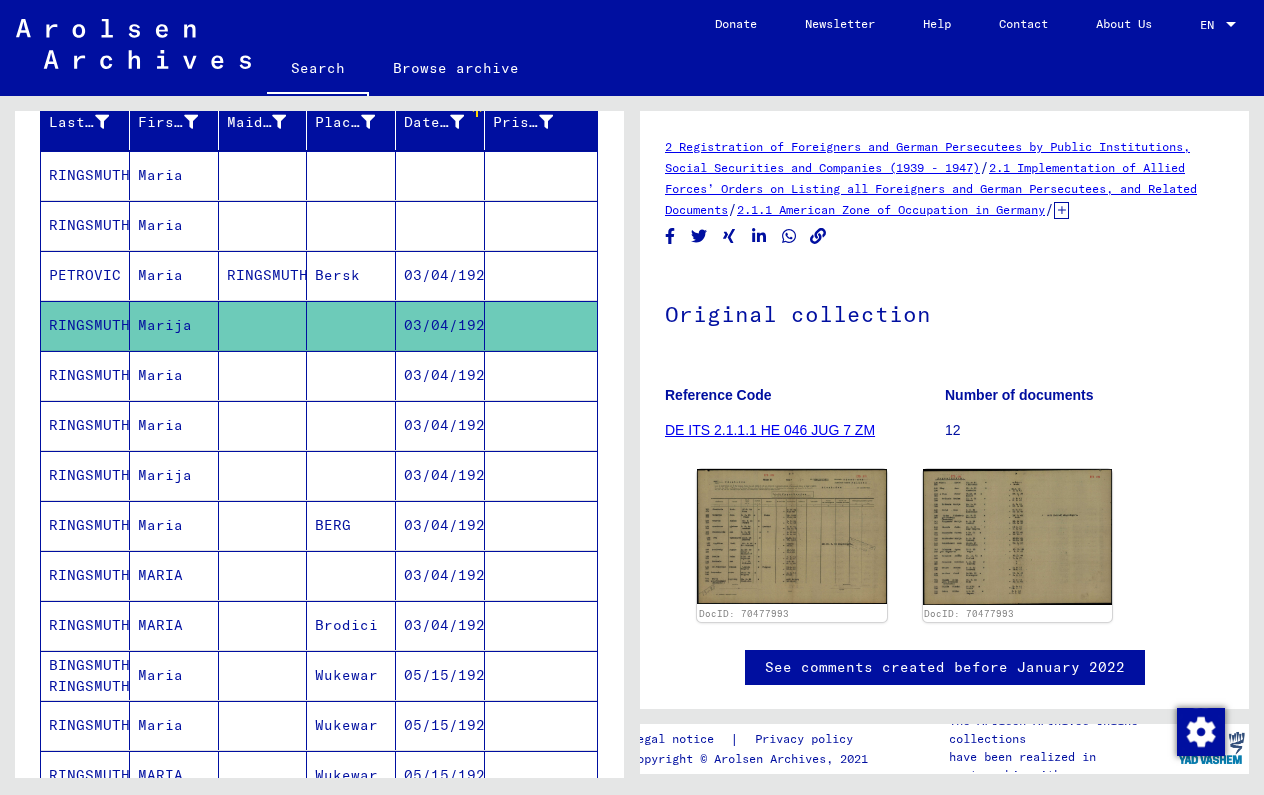 click at bounding box center (541, 425) 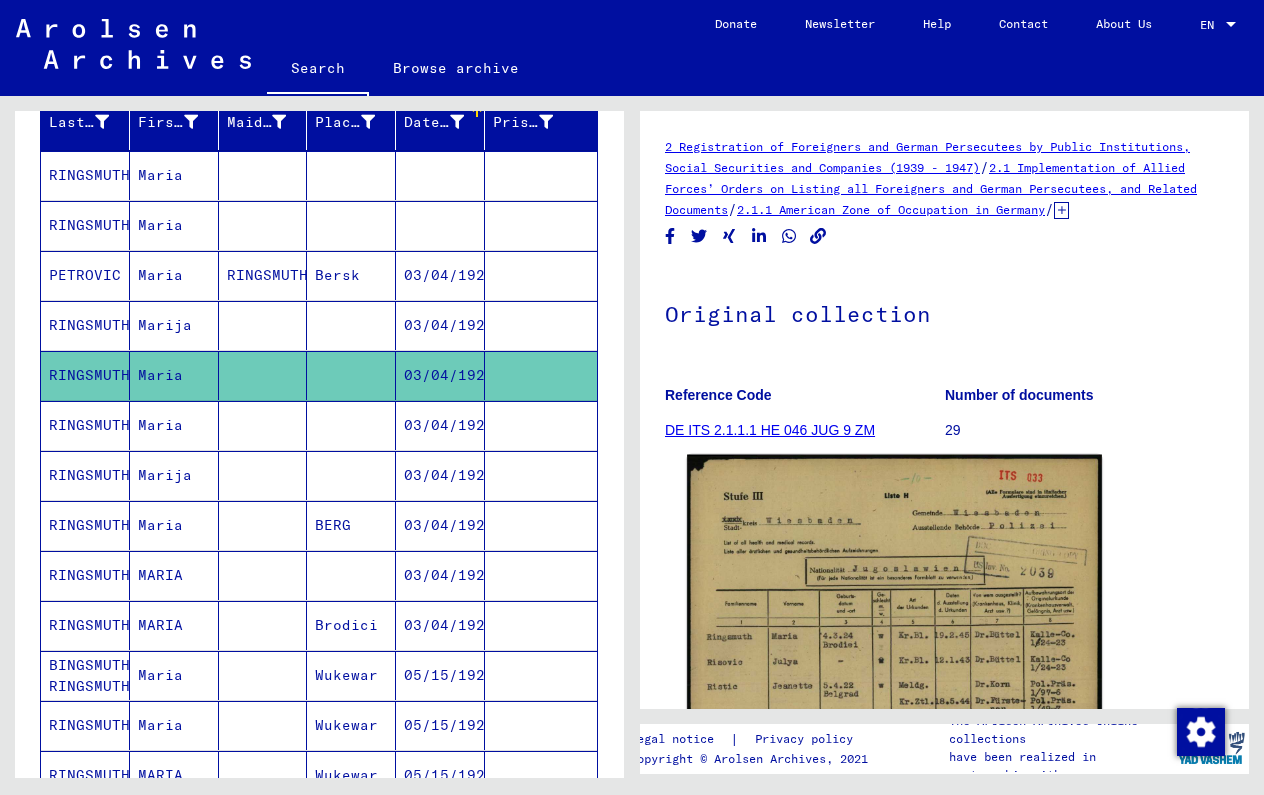 scroll, scrollTop: 0, scrollLeft: 0, axis: both 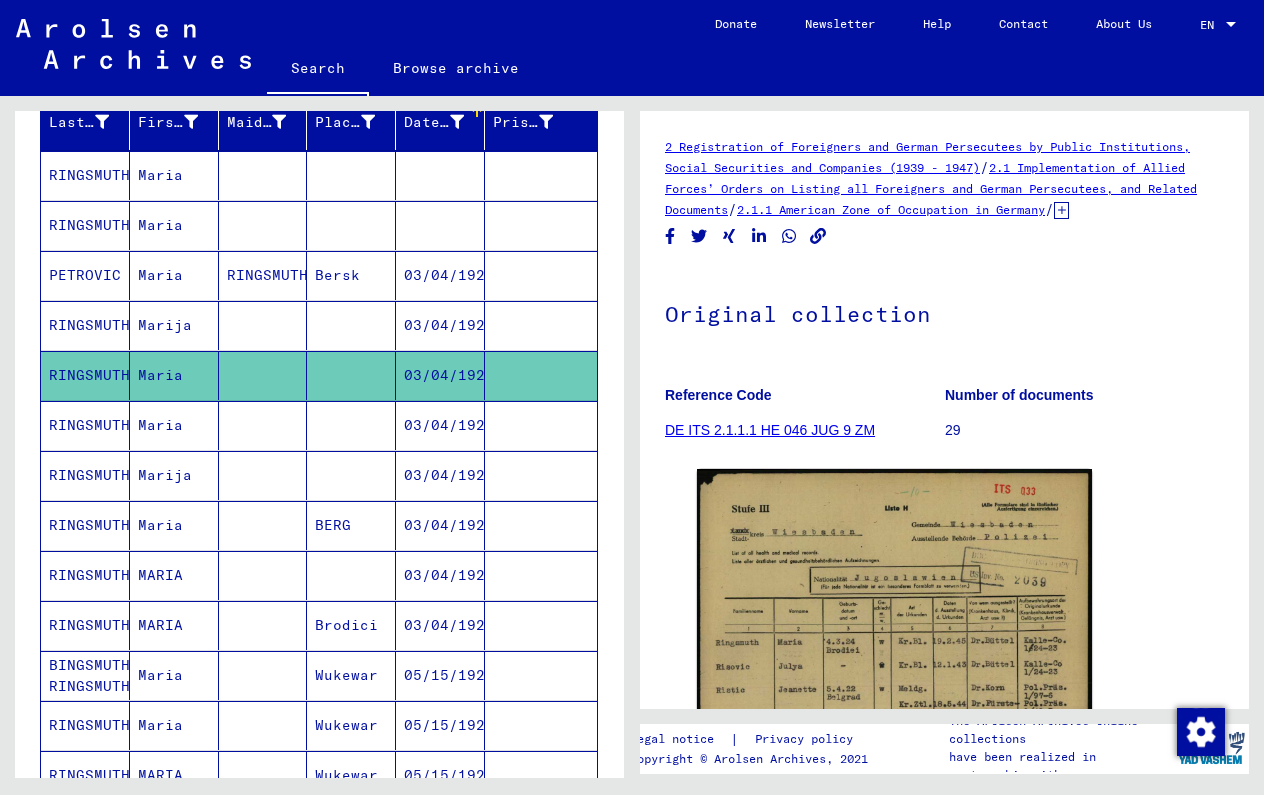 click 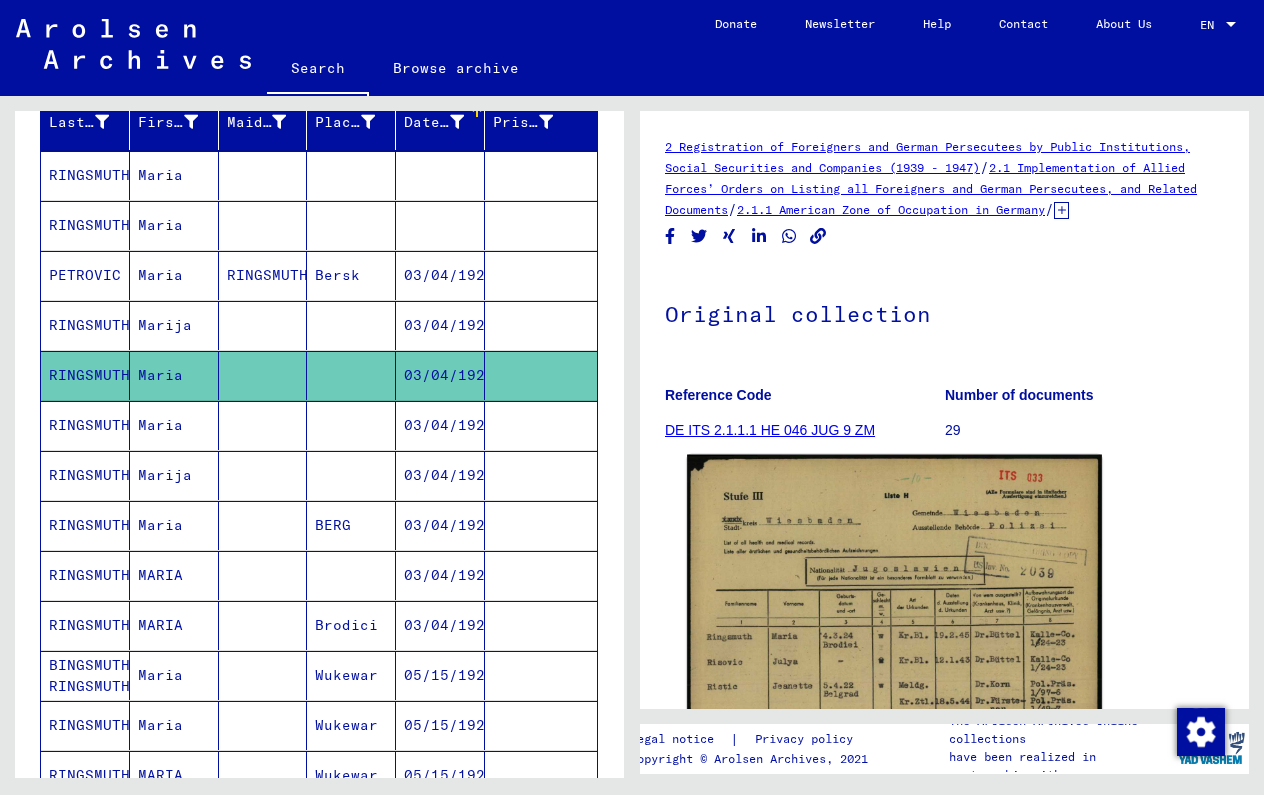 click 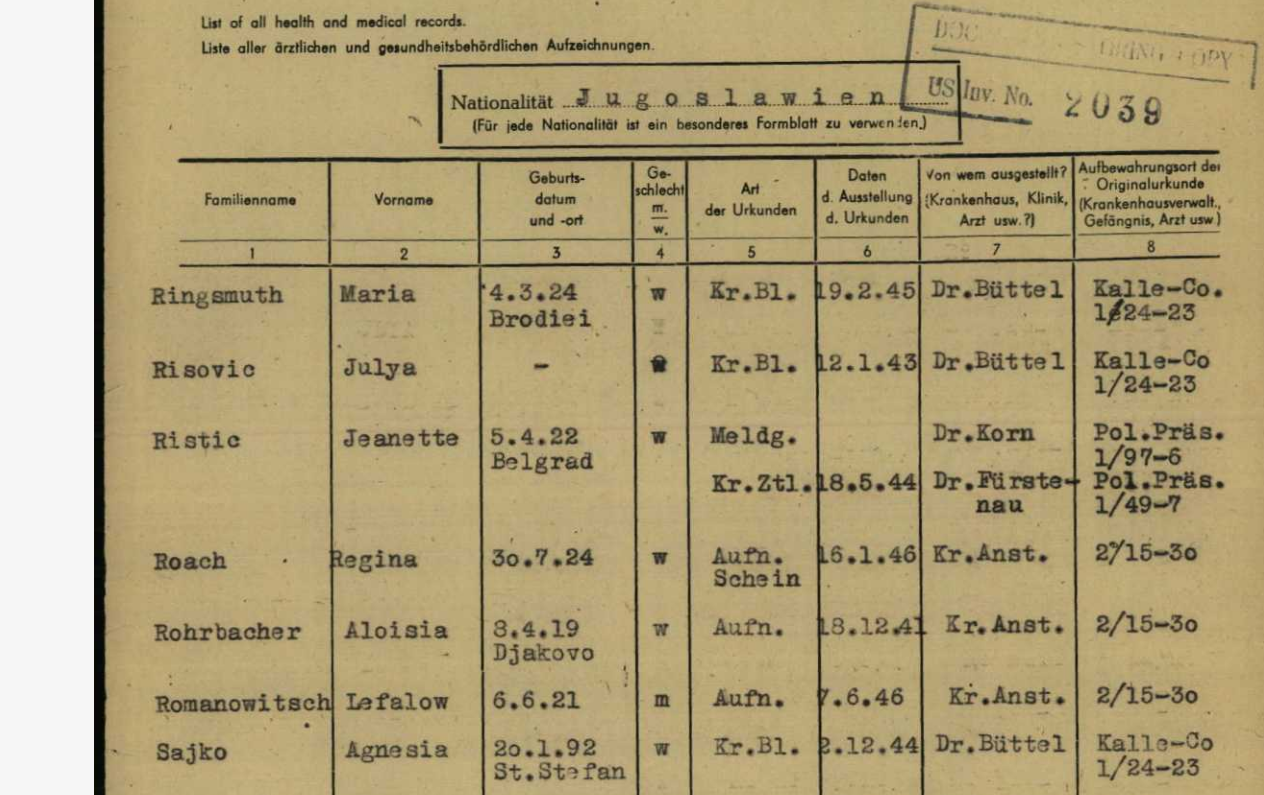 type 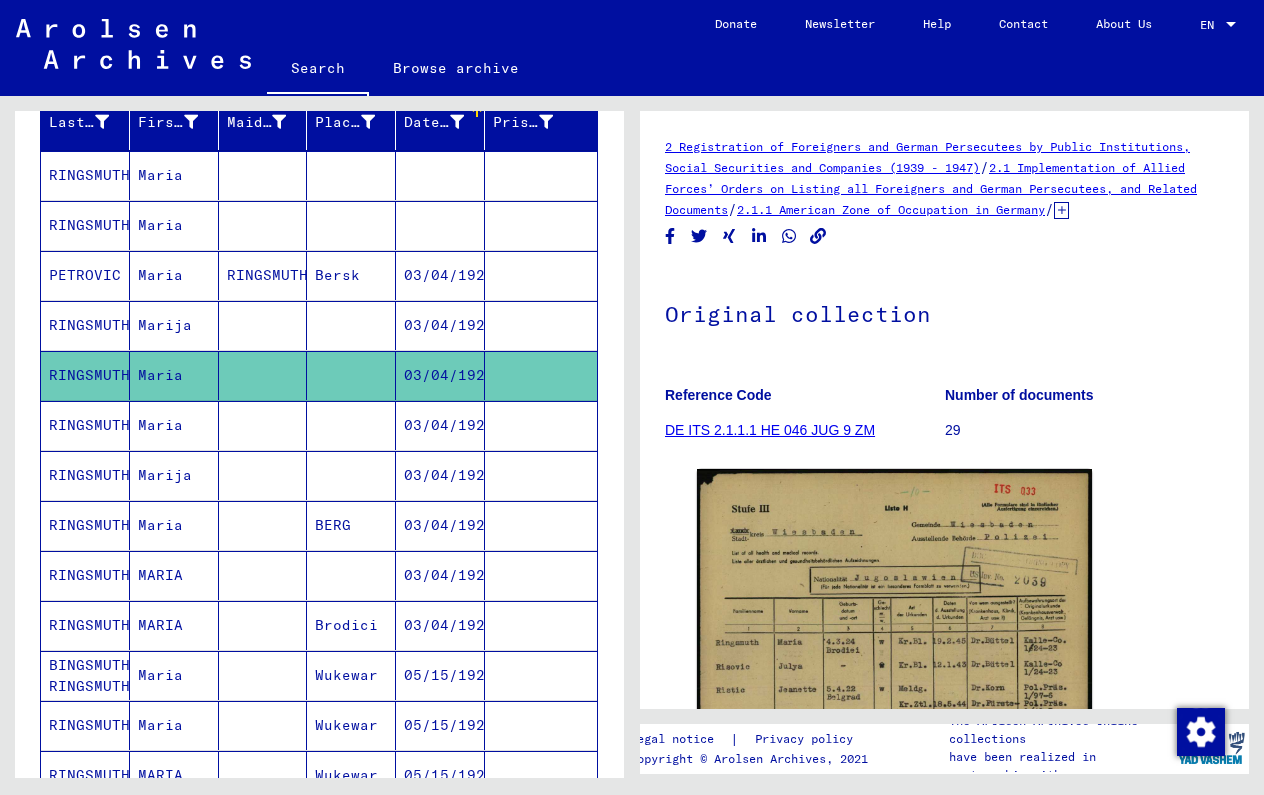 click at bounding box center (541, 475) 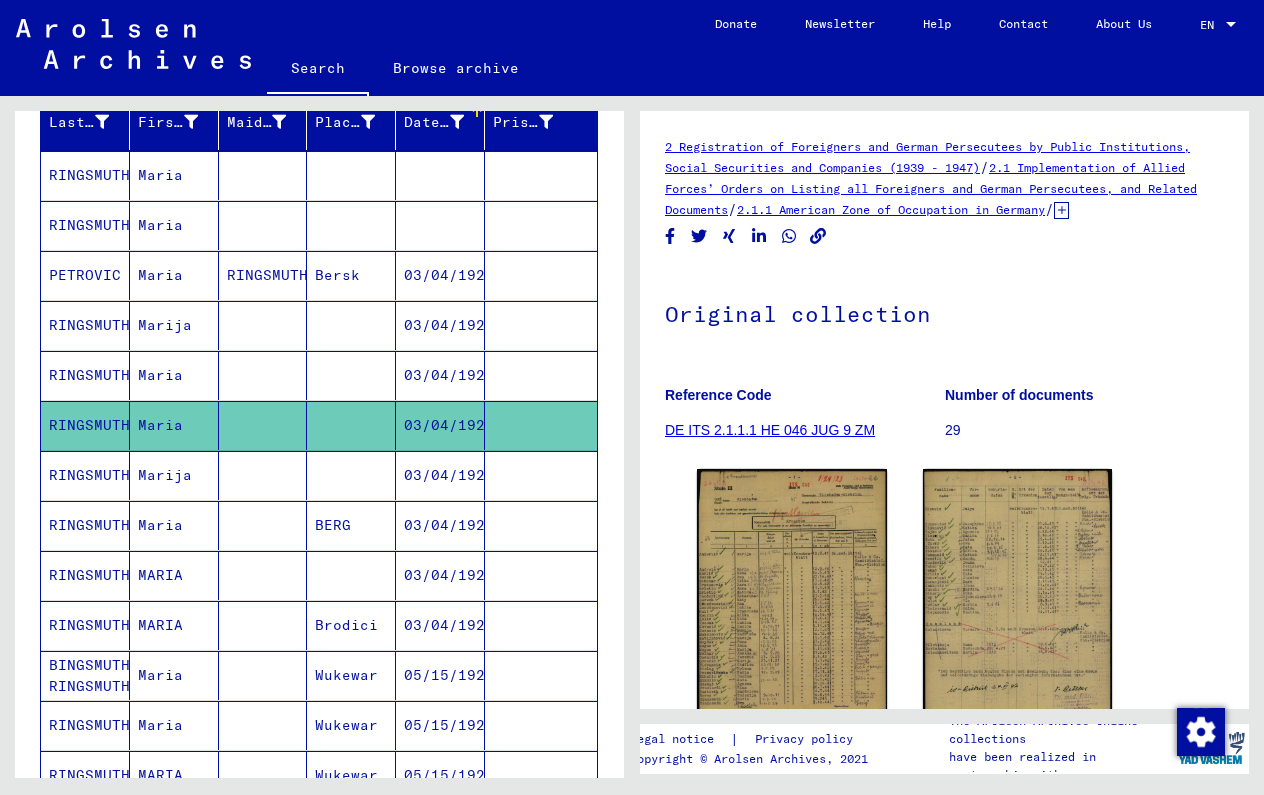 scroll, scrollTop: 0, scrollLeft: 0, axis: both 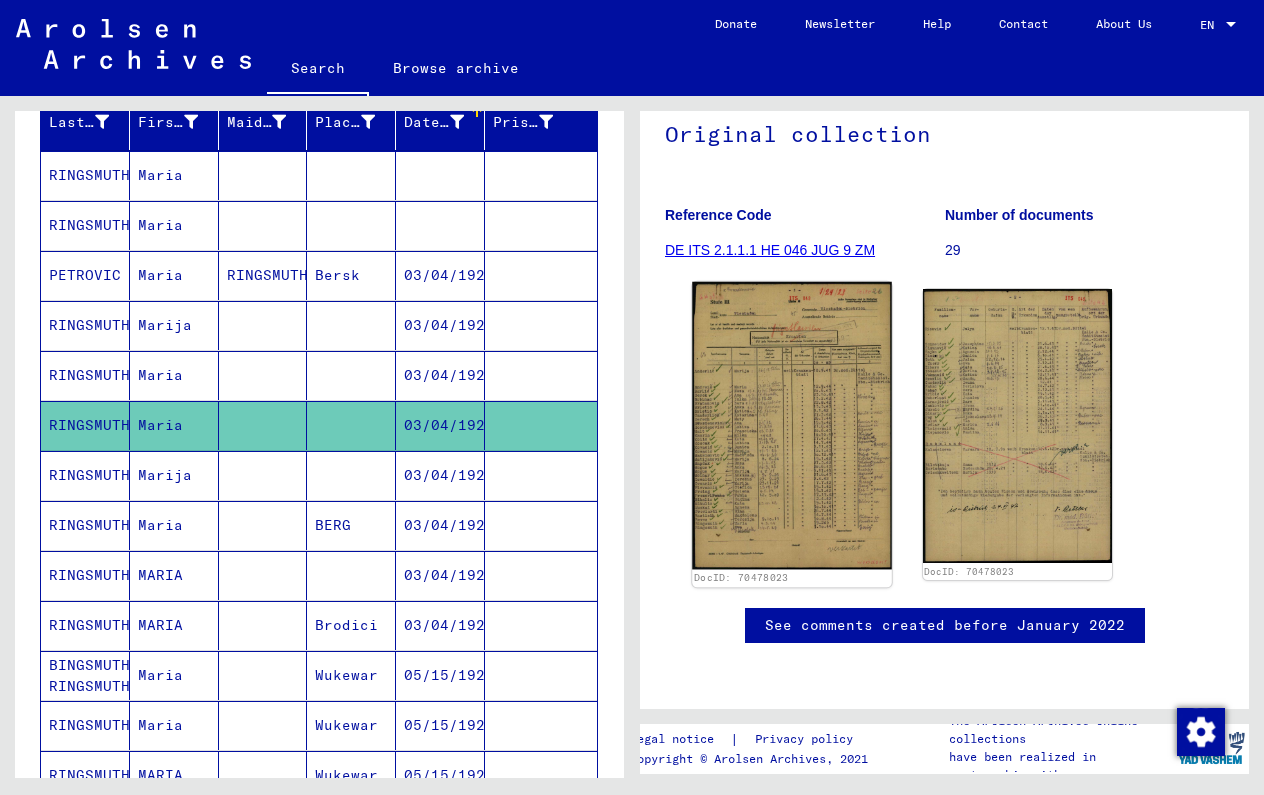 click 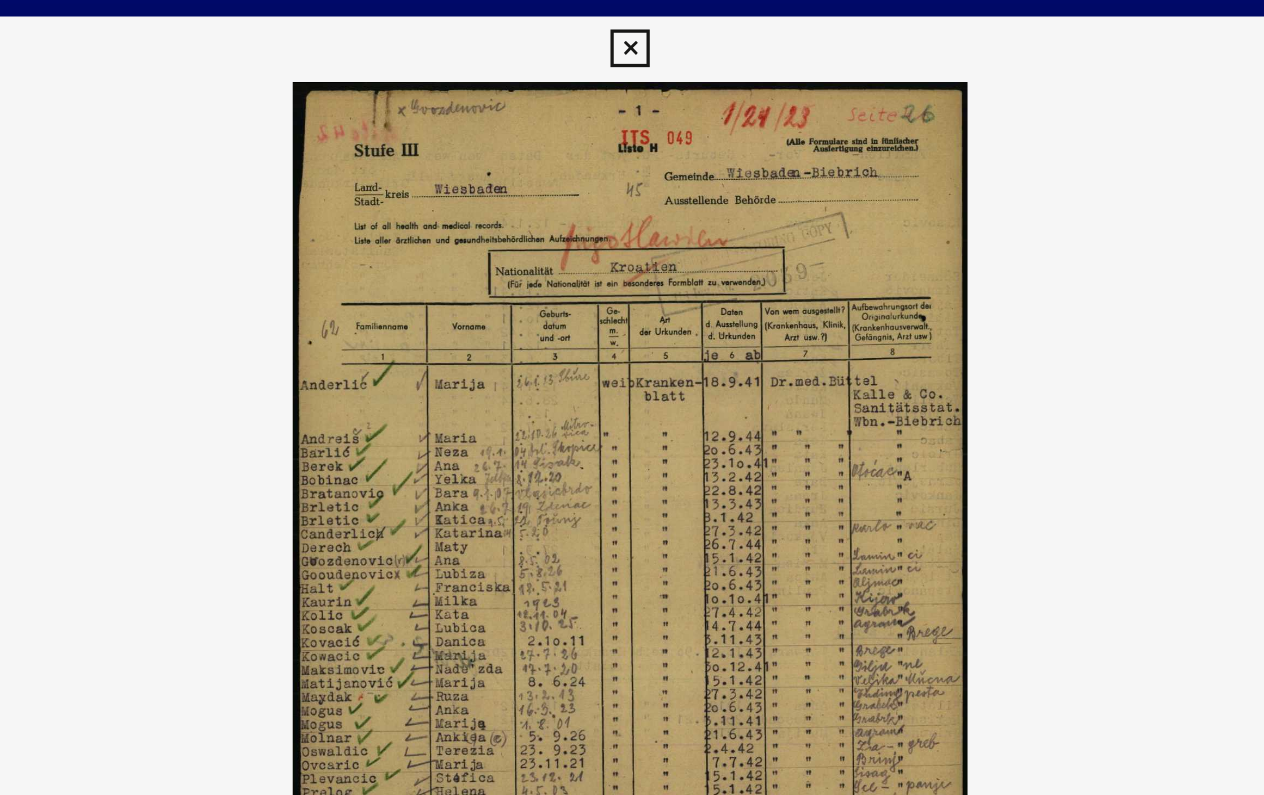 scroll, scrollTop: 0, scrollLeft: 0, axis: both 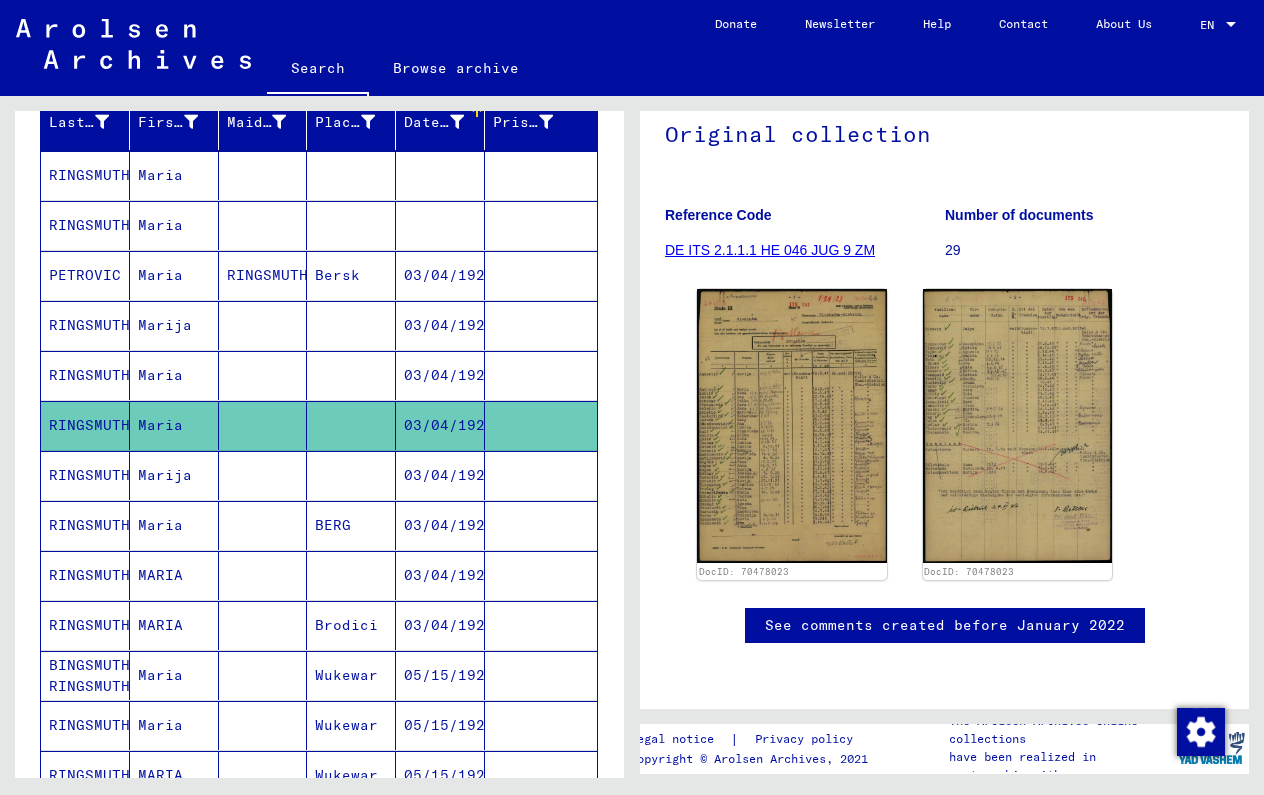 click at bounding box center (541, 525) 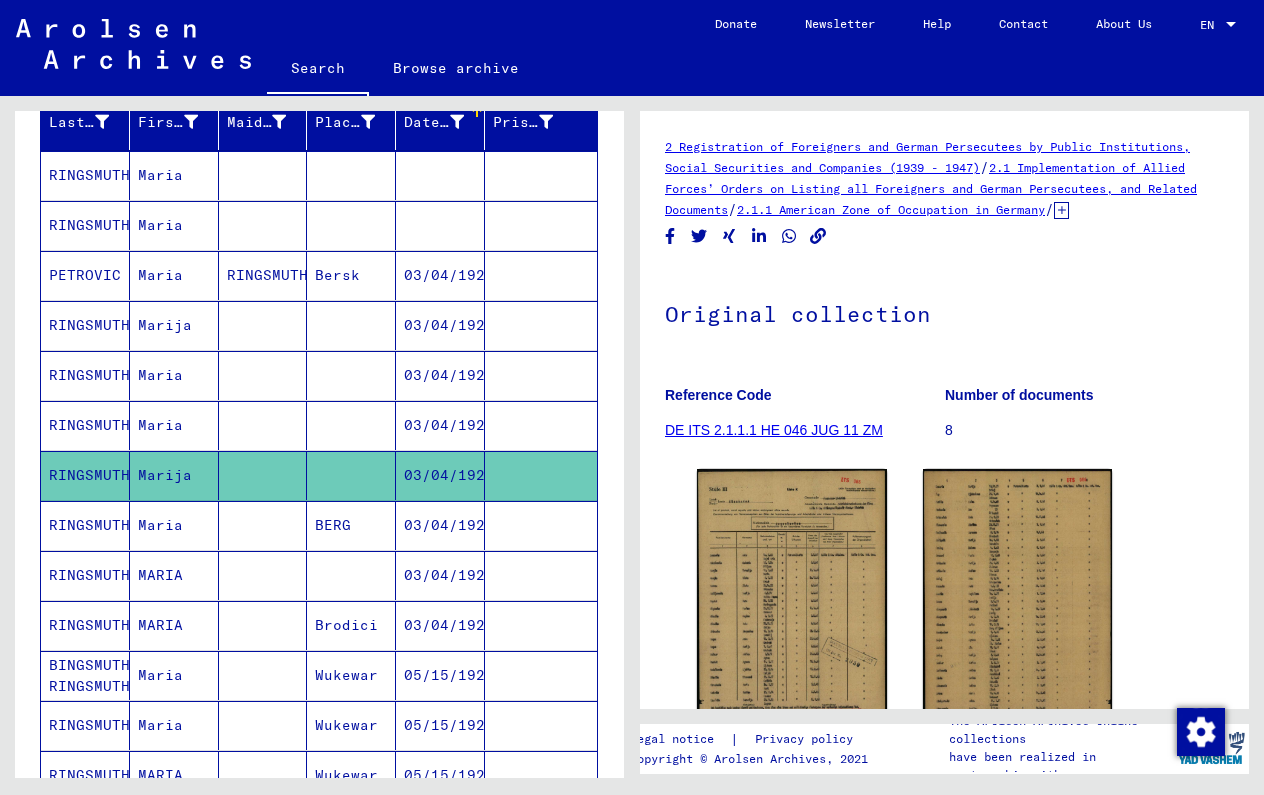 scroll, scrollTop: 0, scrollLeft: 0, axis: both 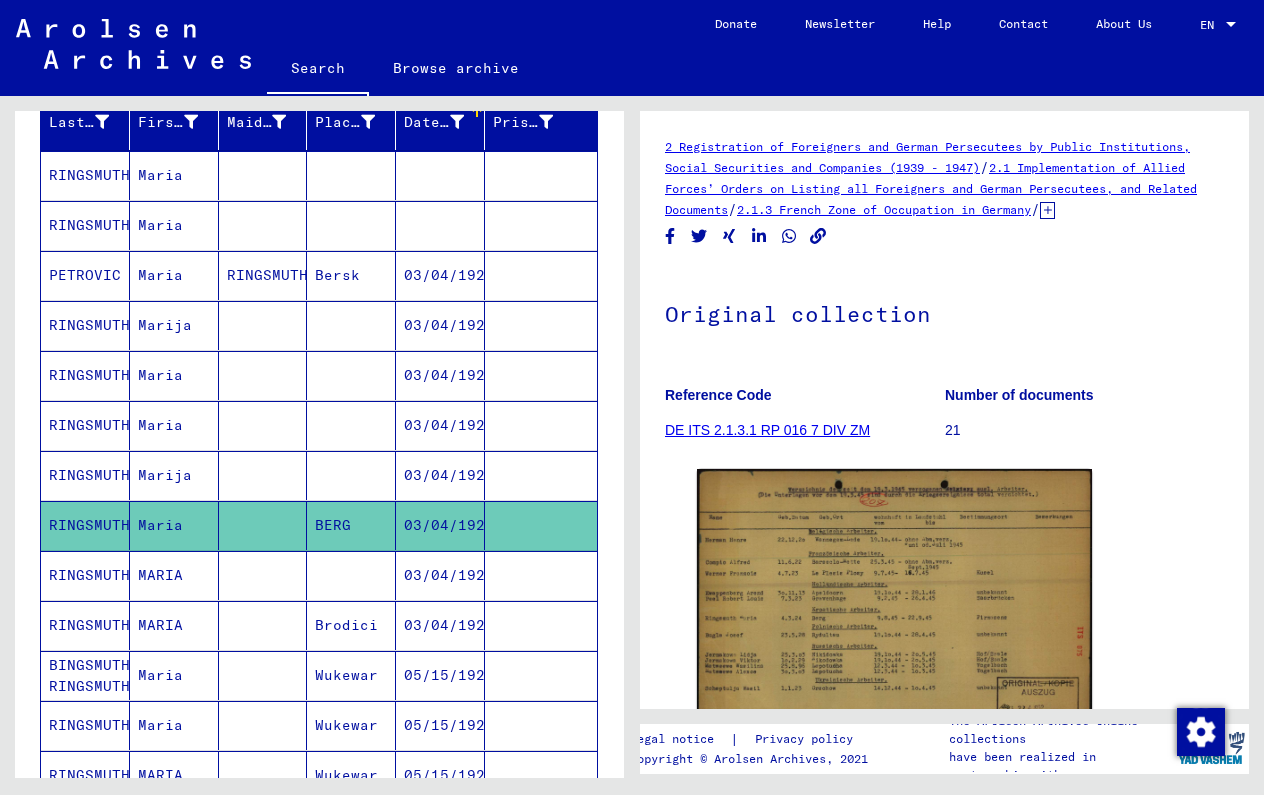 click at bounding box center (541, 675) 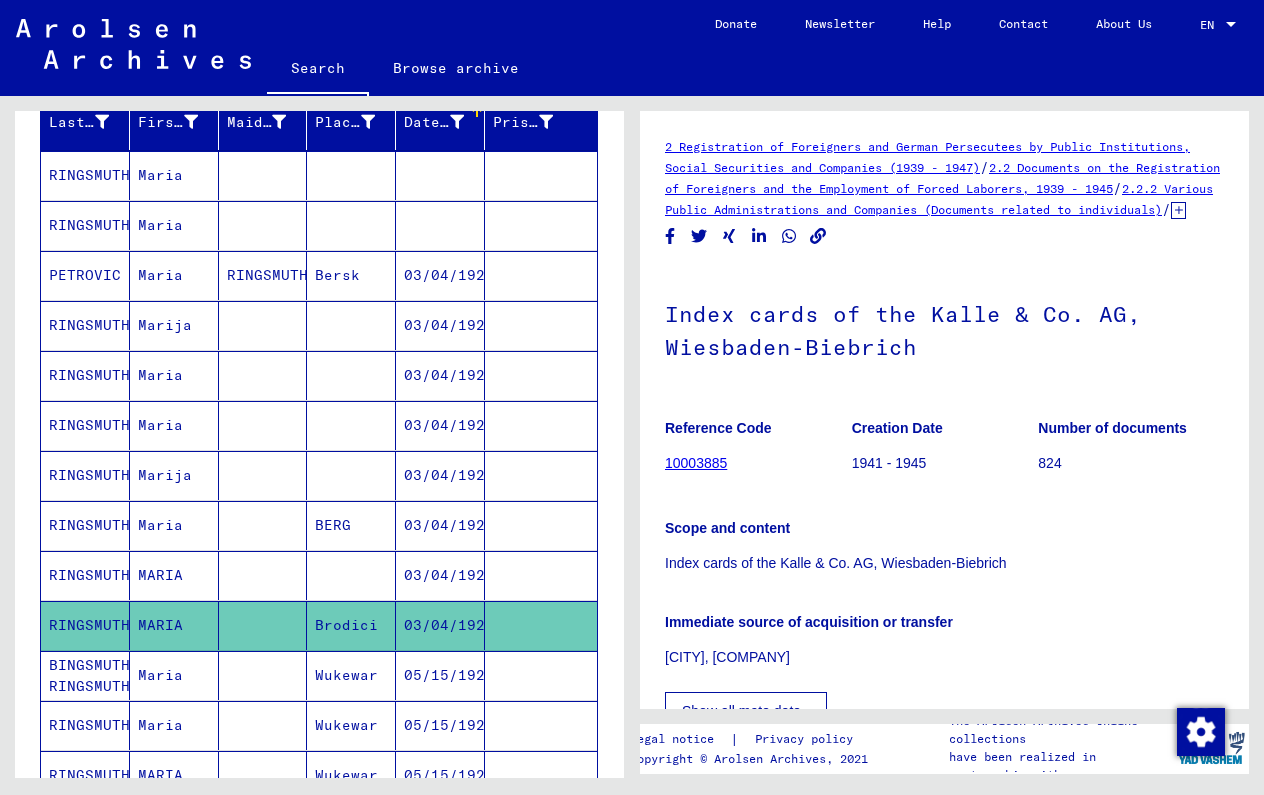 click at bounding box center (541, 625) 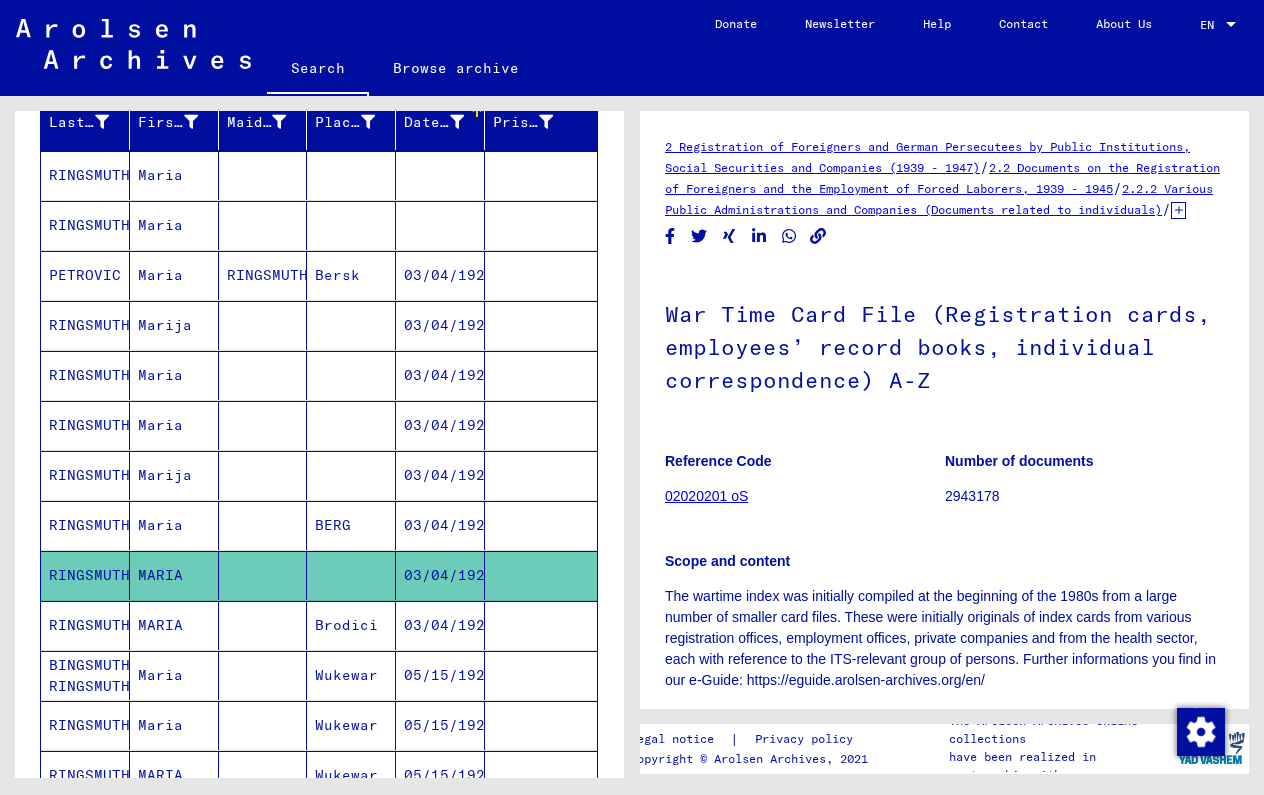 scroll, scrollTop: 0, scrollLeft: 0, axis: both 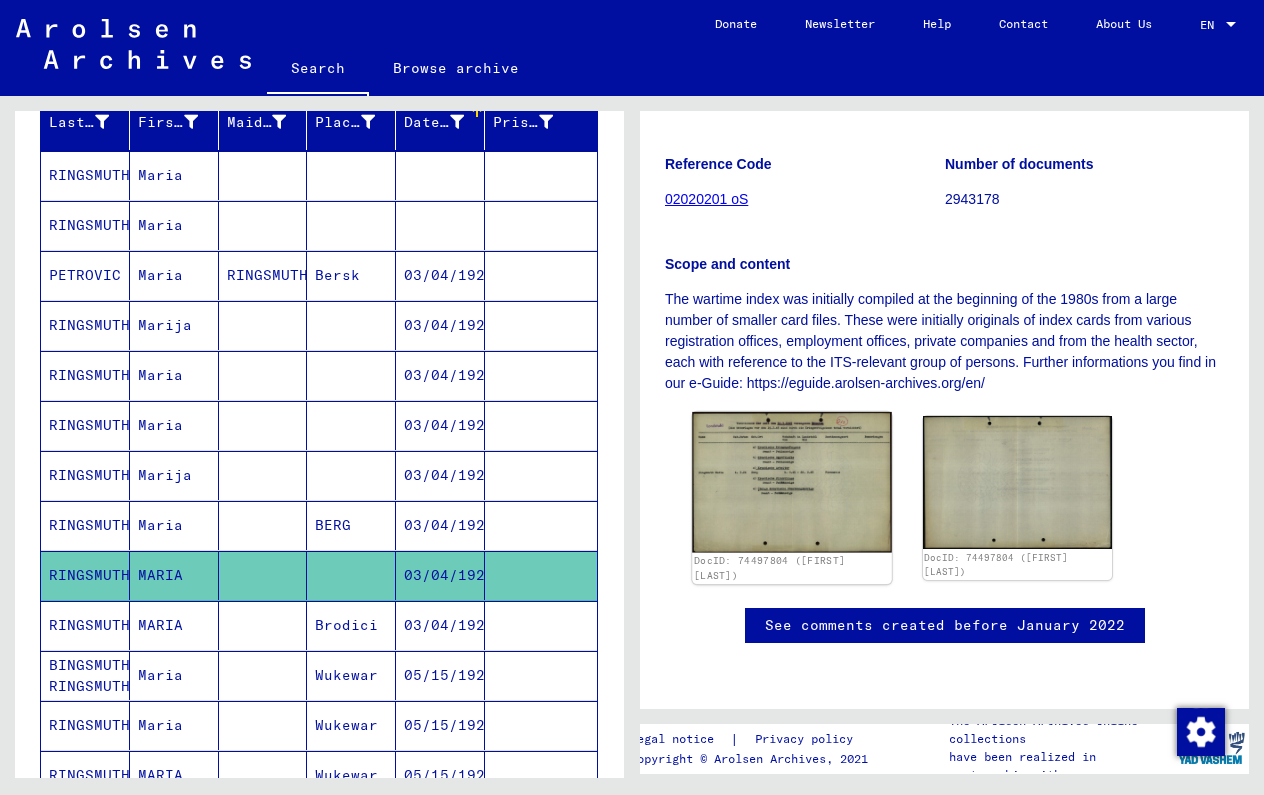 click 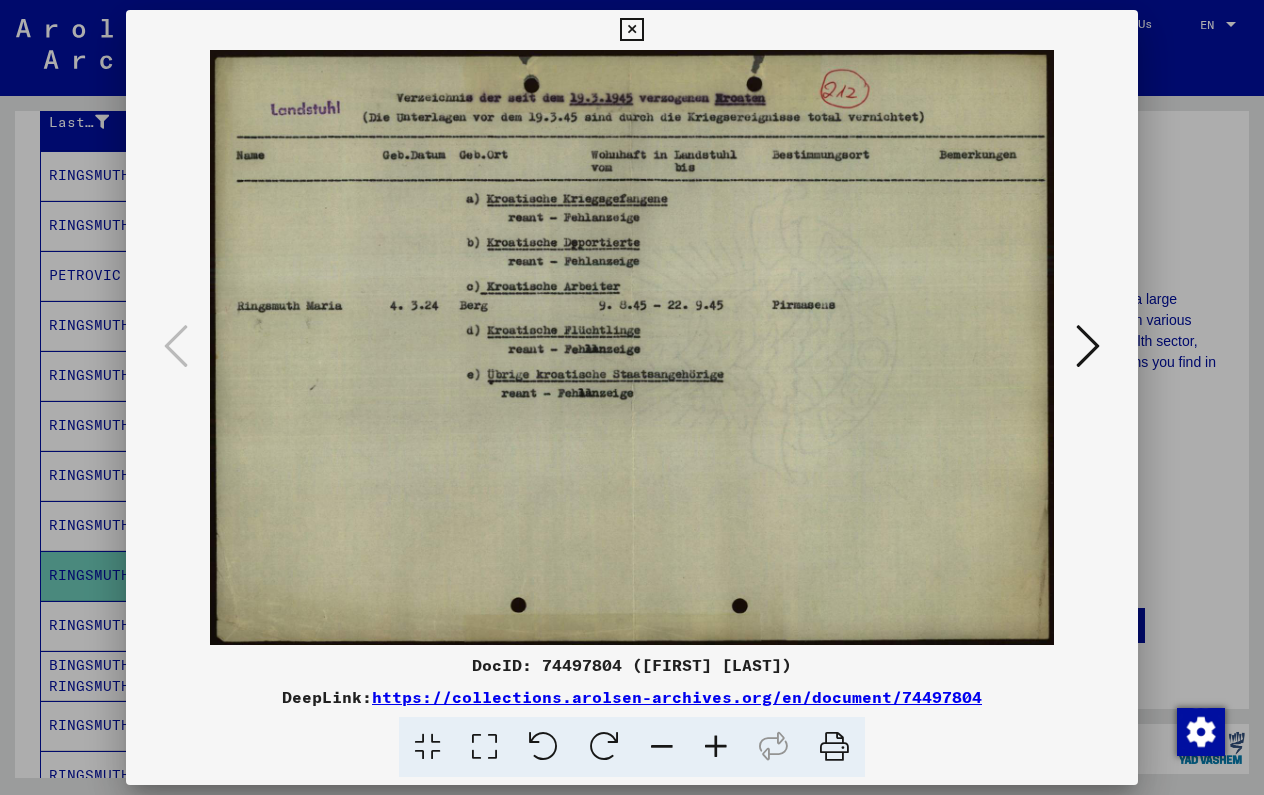 type 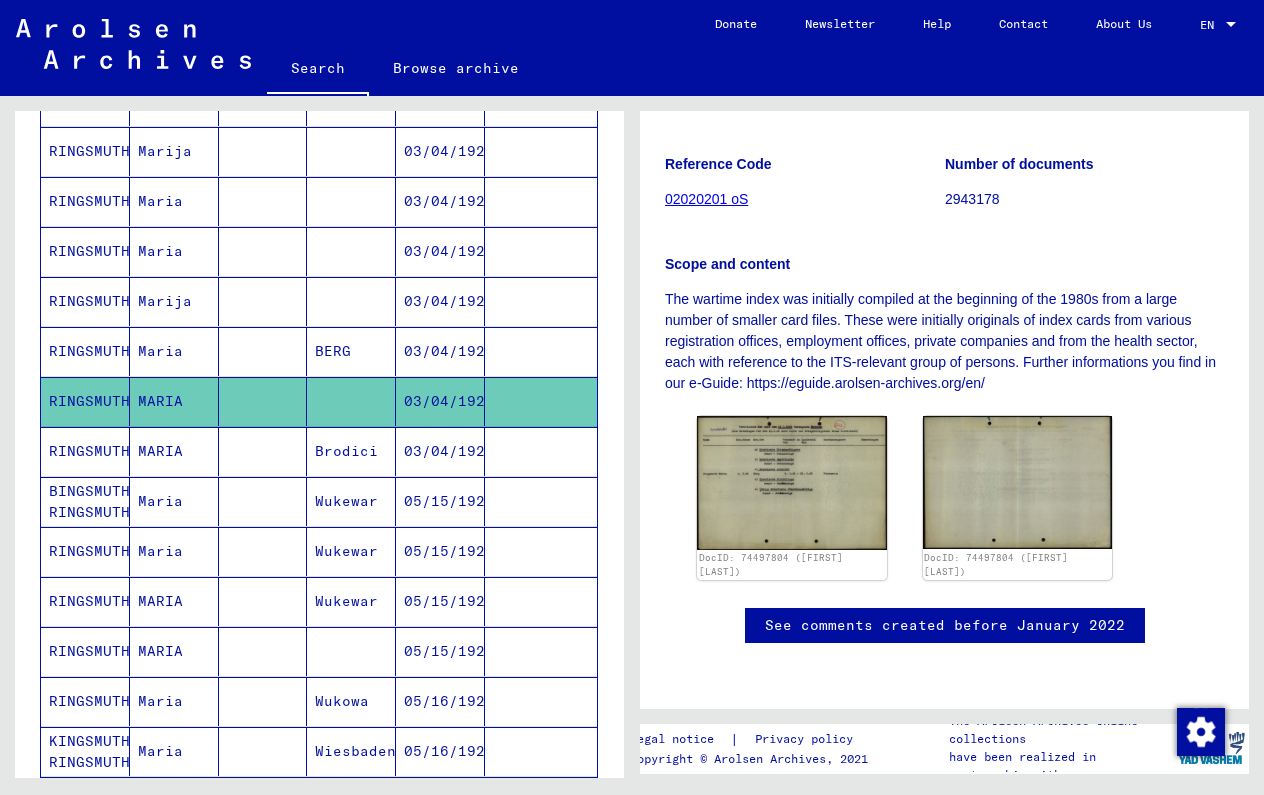 scroll, scrollTop: 604, scrollLeft: 0, axis: vertical 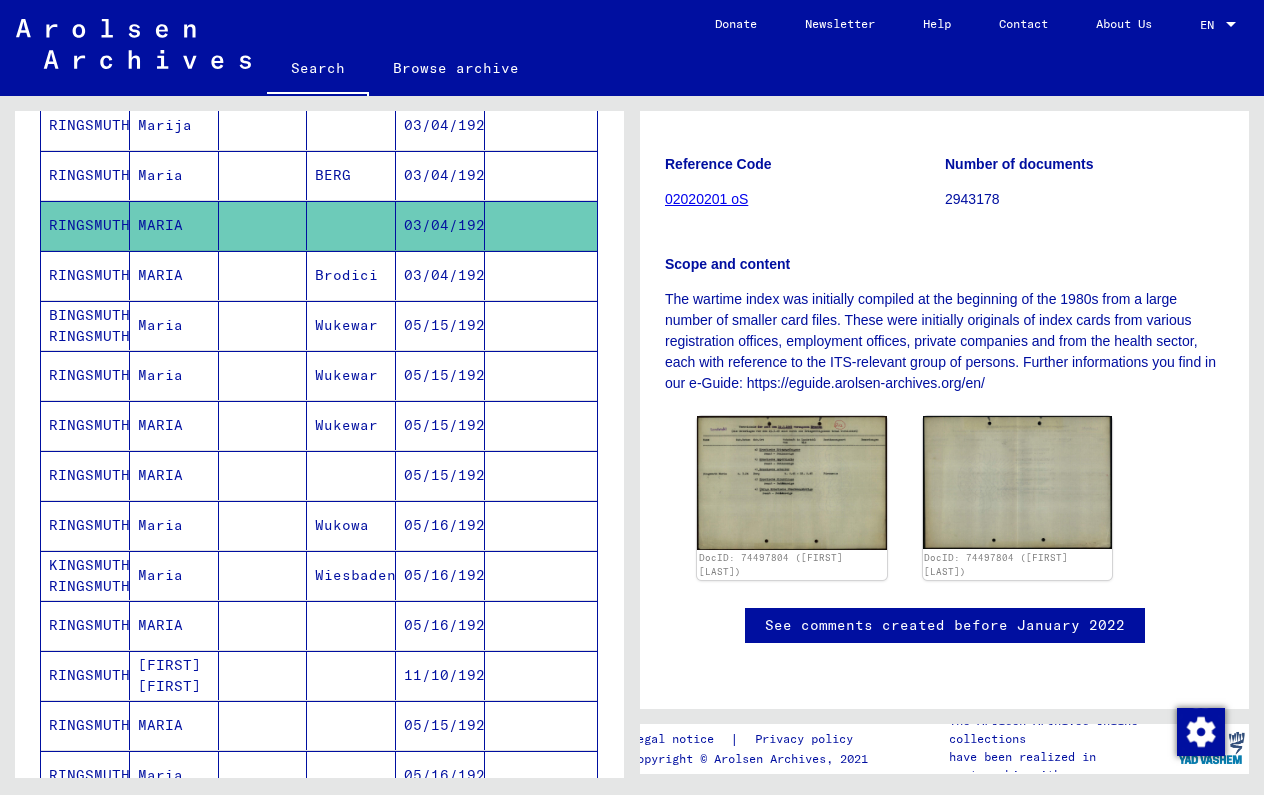 click on "03/04/1924" at bounding box center (440, 325) 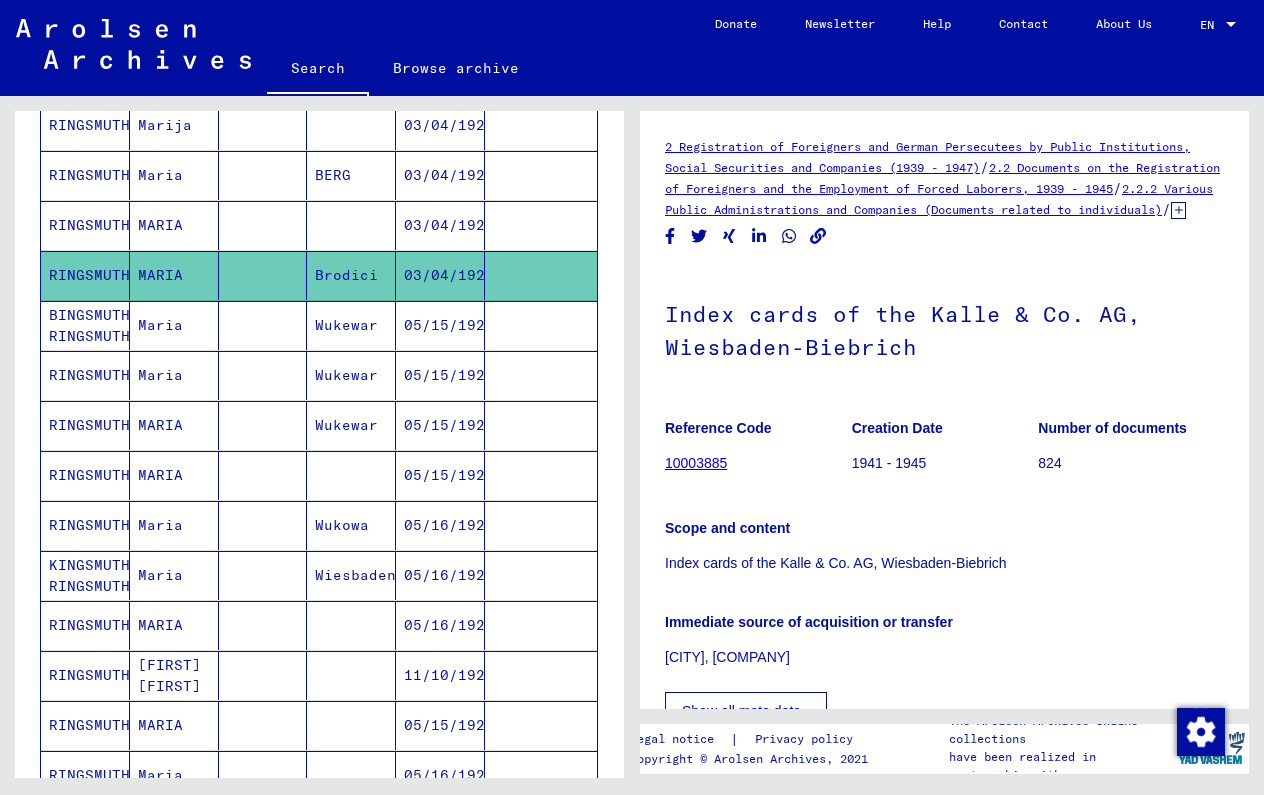 scroll, scrollTop: 0, scrollLeft: 0, axis: both 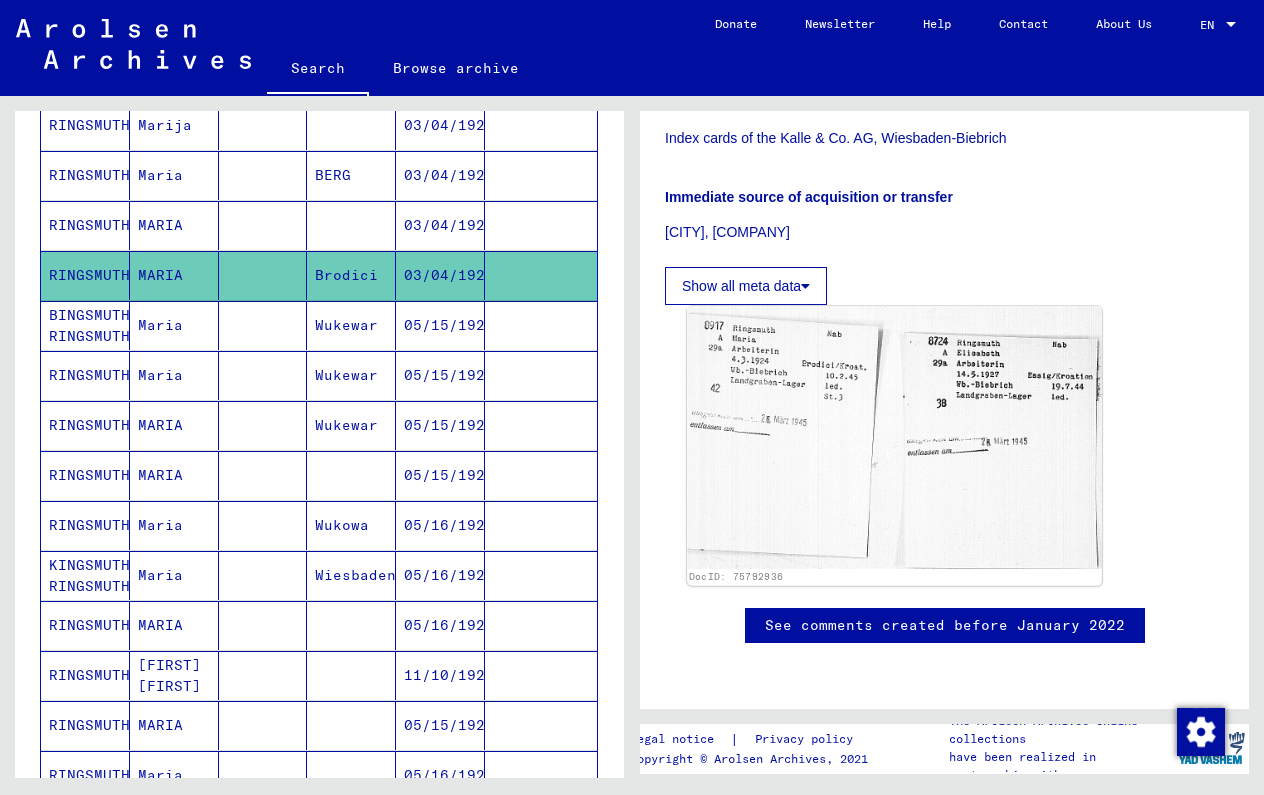 click 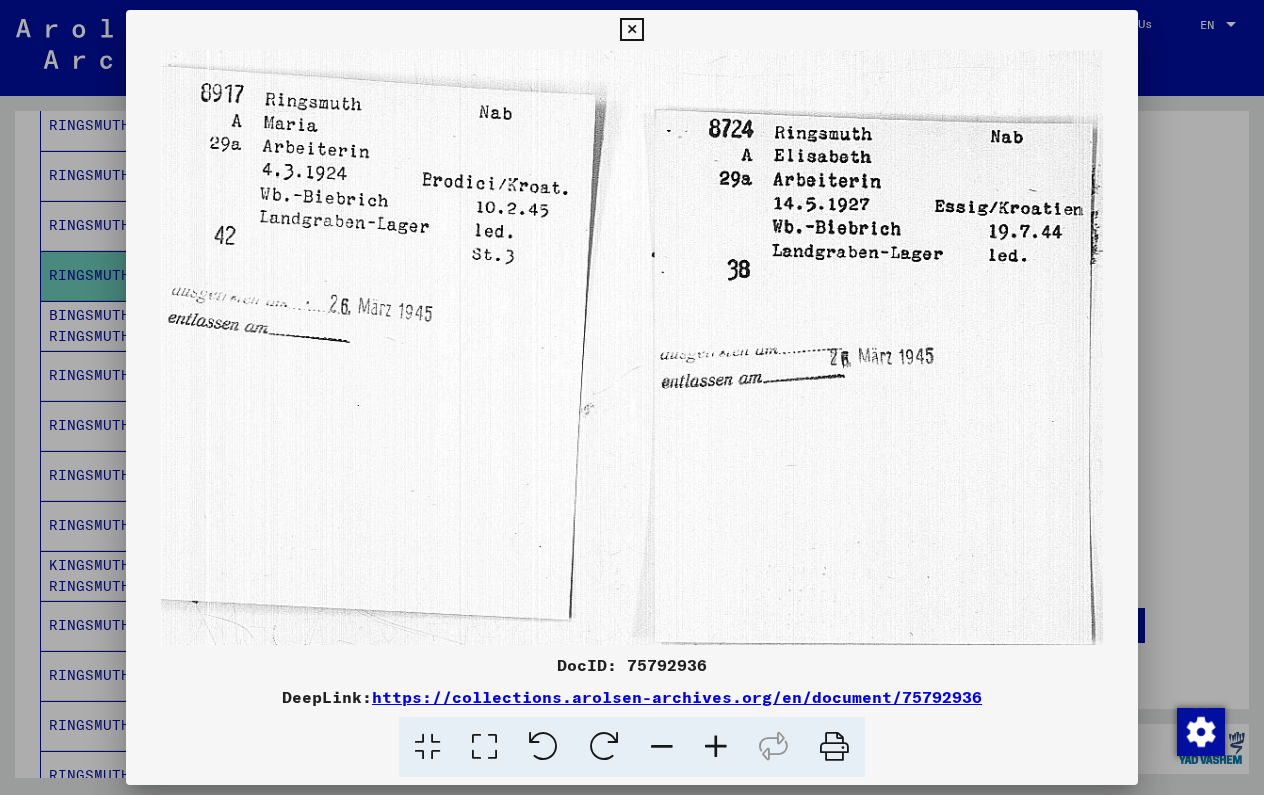 type 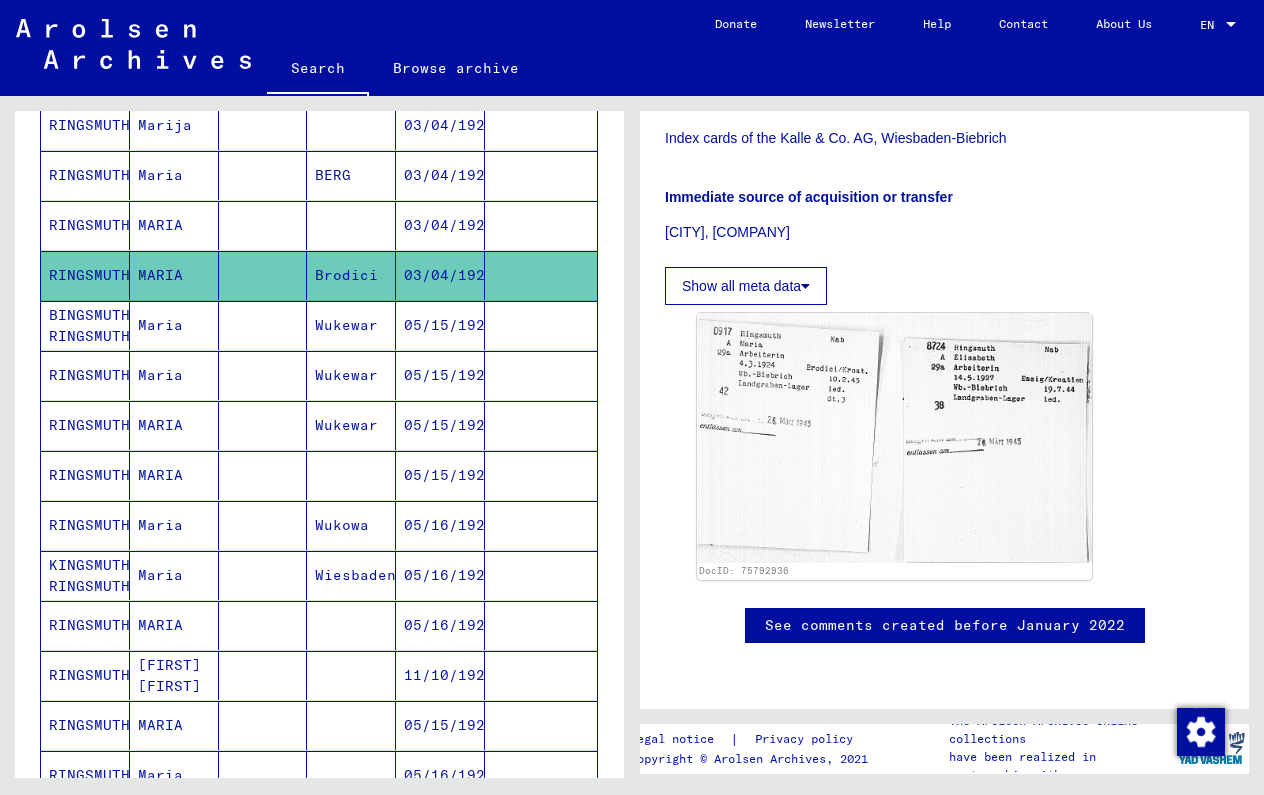 click on "05/15/1925" at bounding box center (440, 525) 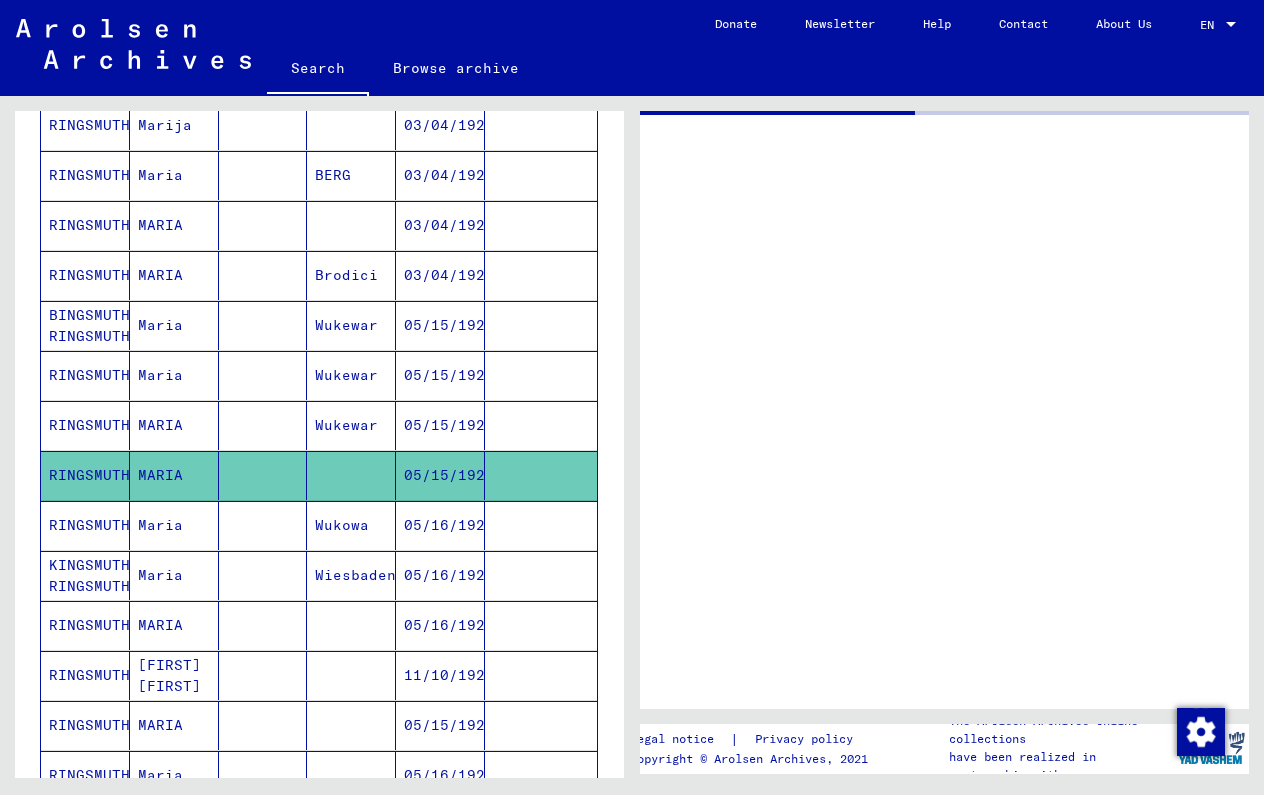 scroll, scrollTop: 0, scrollLeft: 0, axis: both 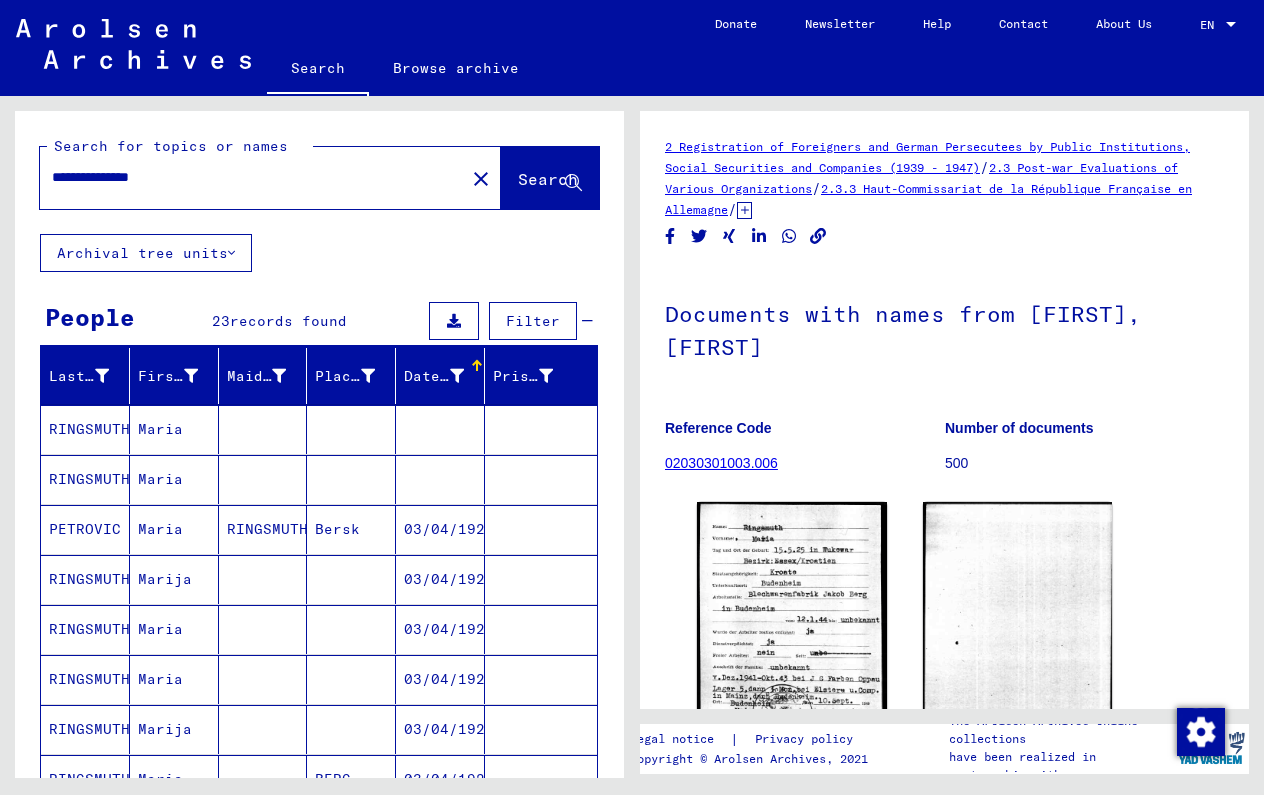click on "**********" 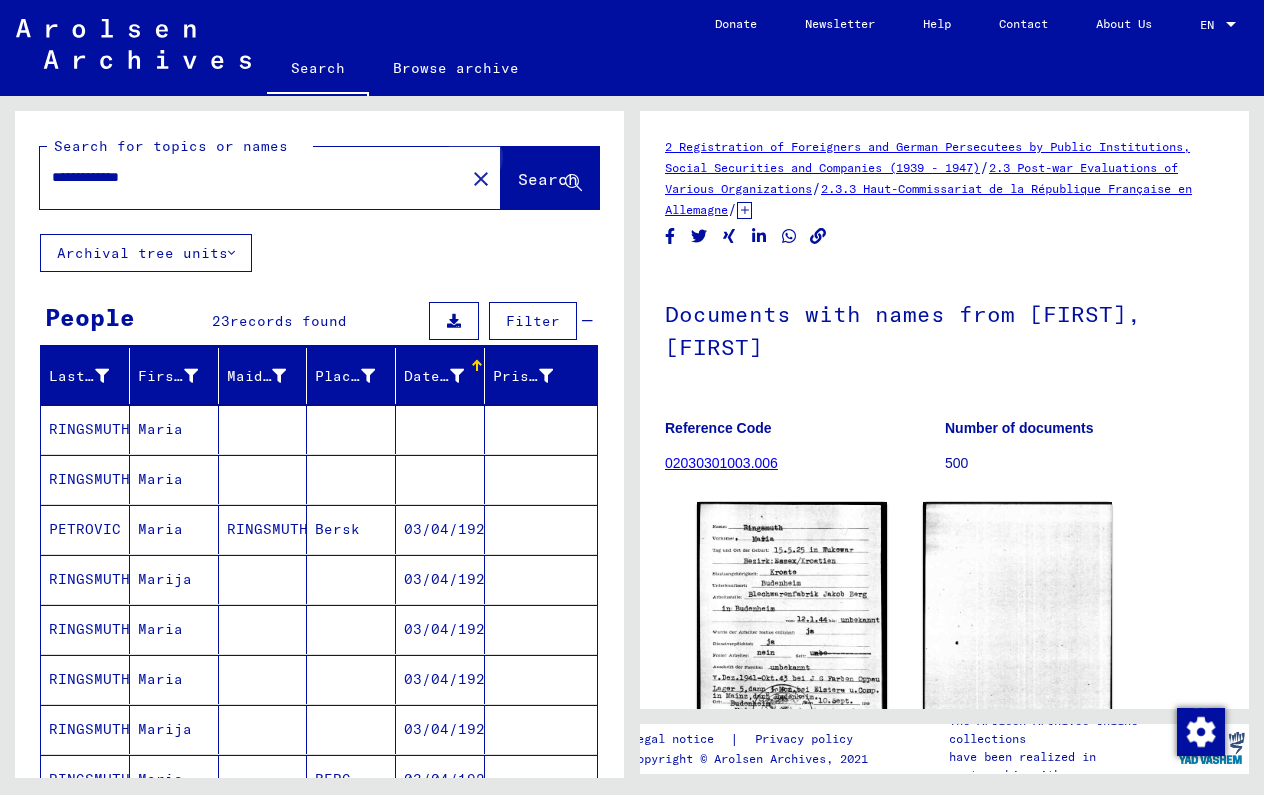 click on "Search" 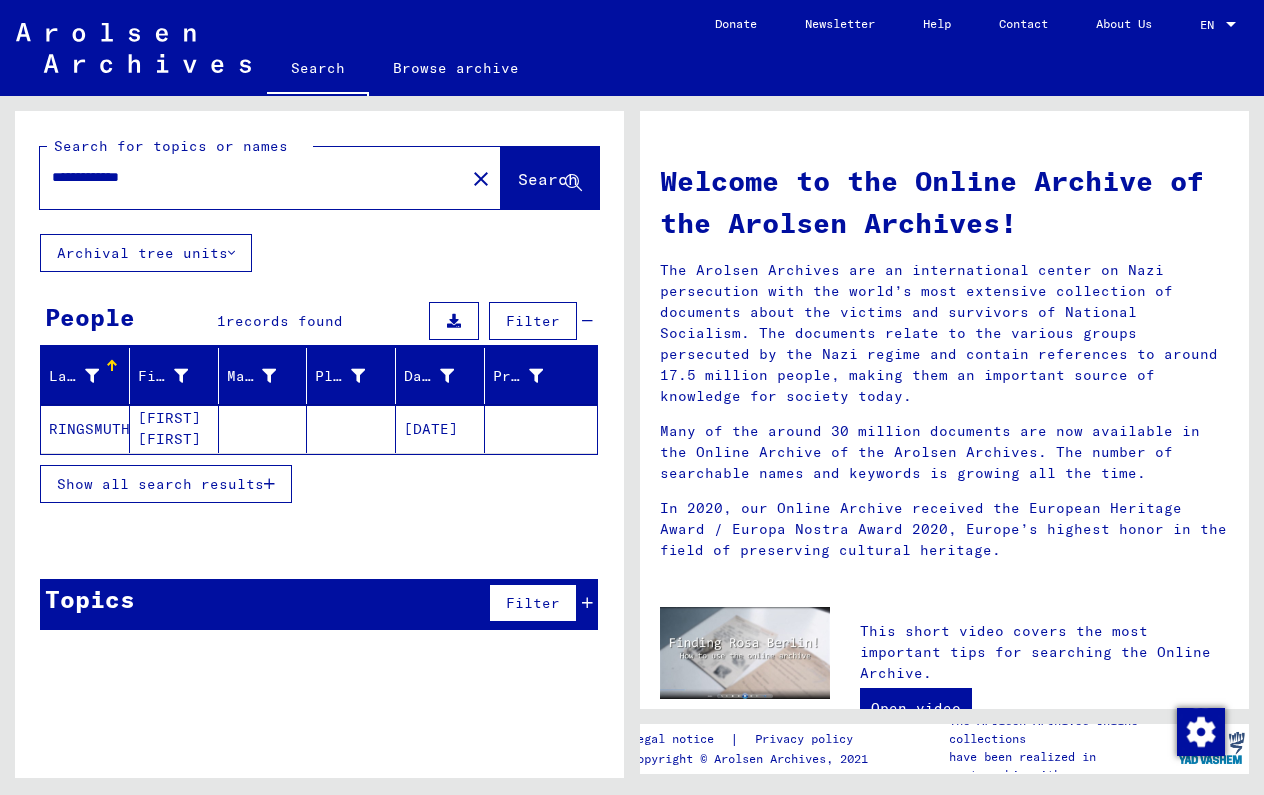 click 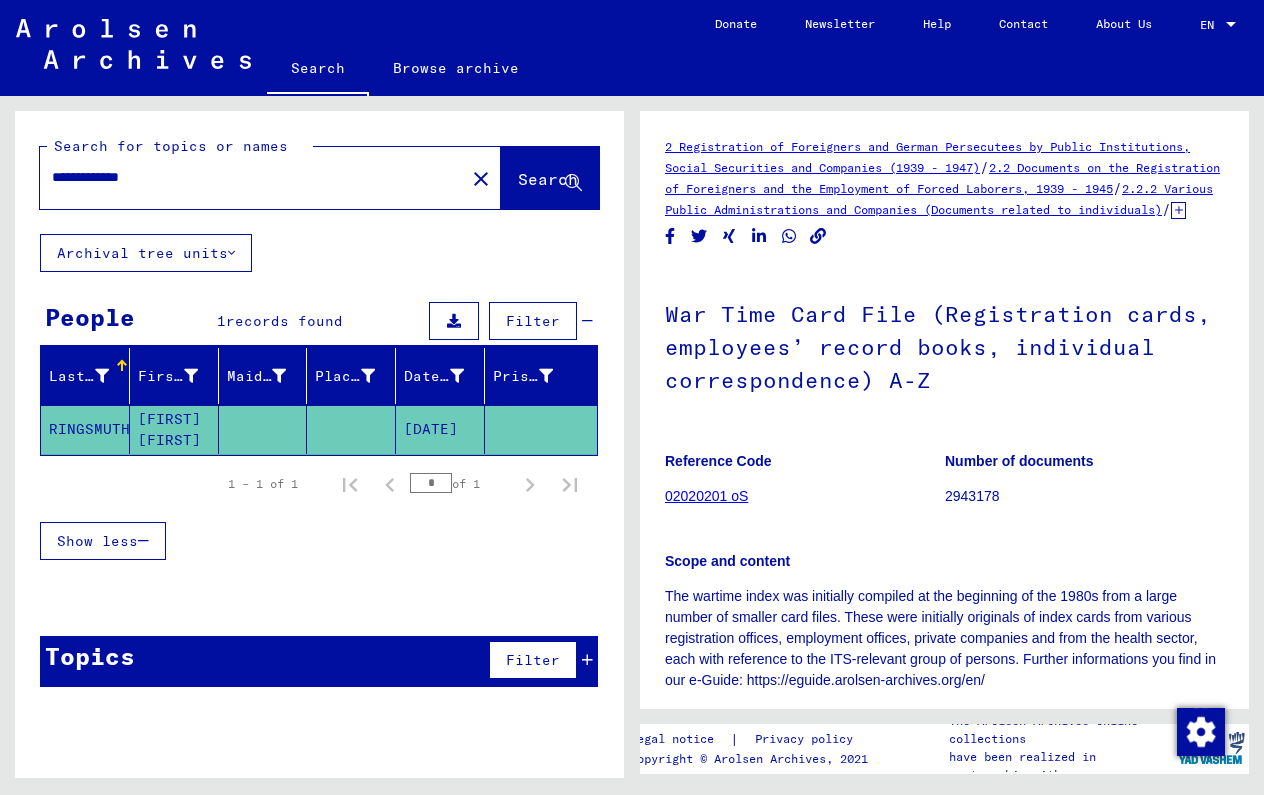 scroll, scrollTop: 0, scrollLeft: 0, axis: both 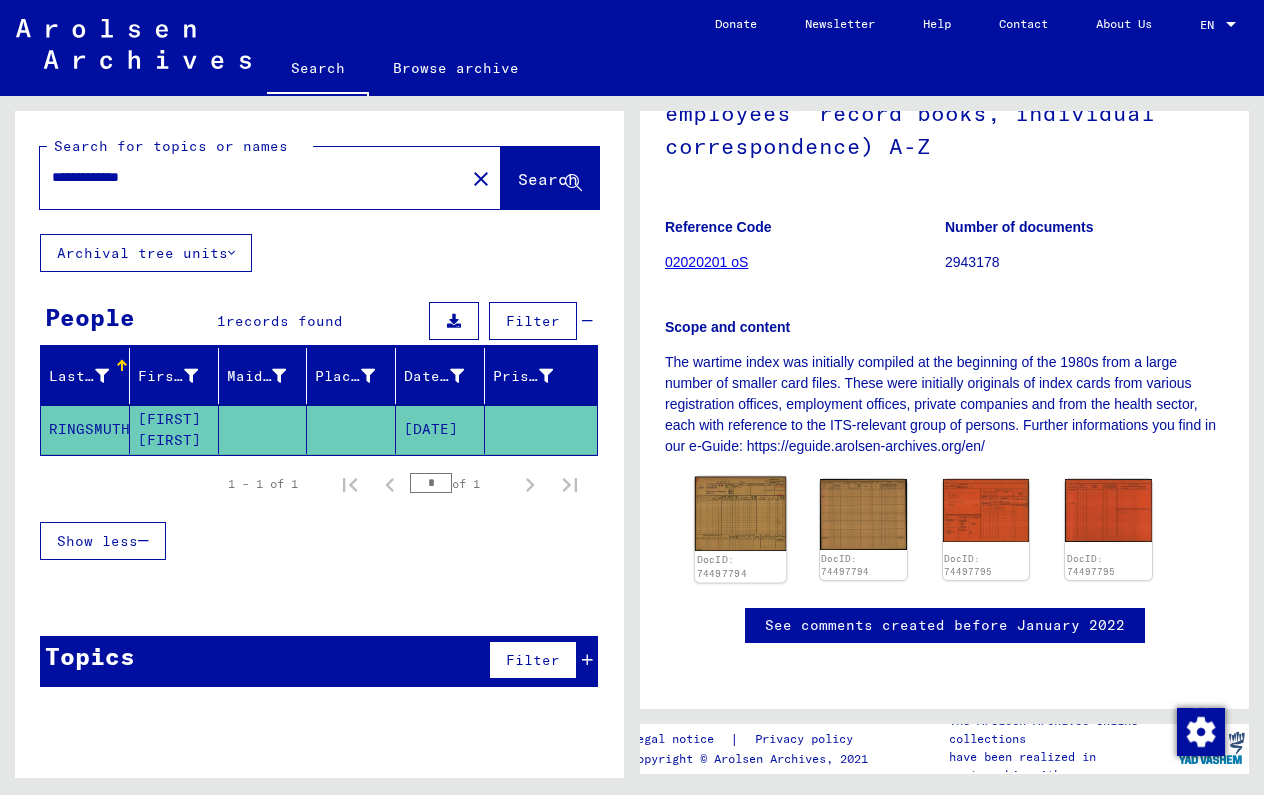click 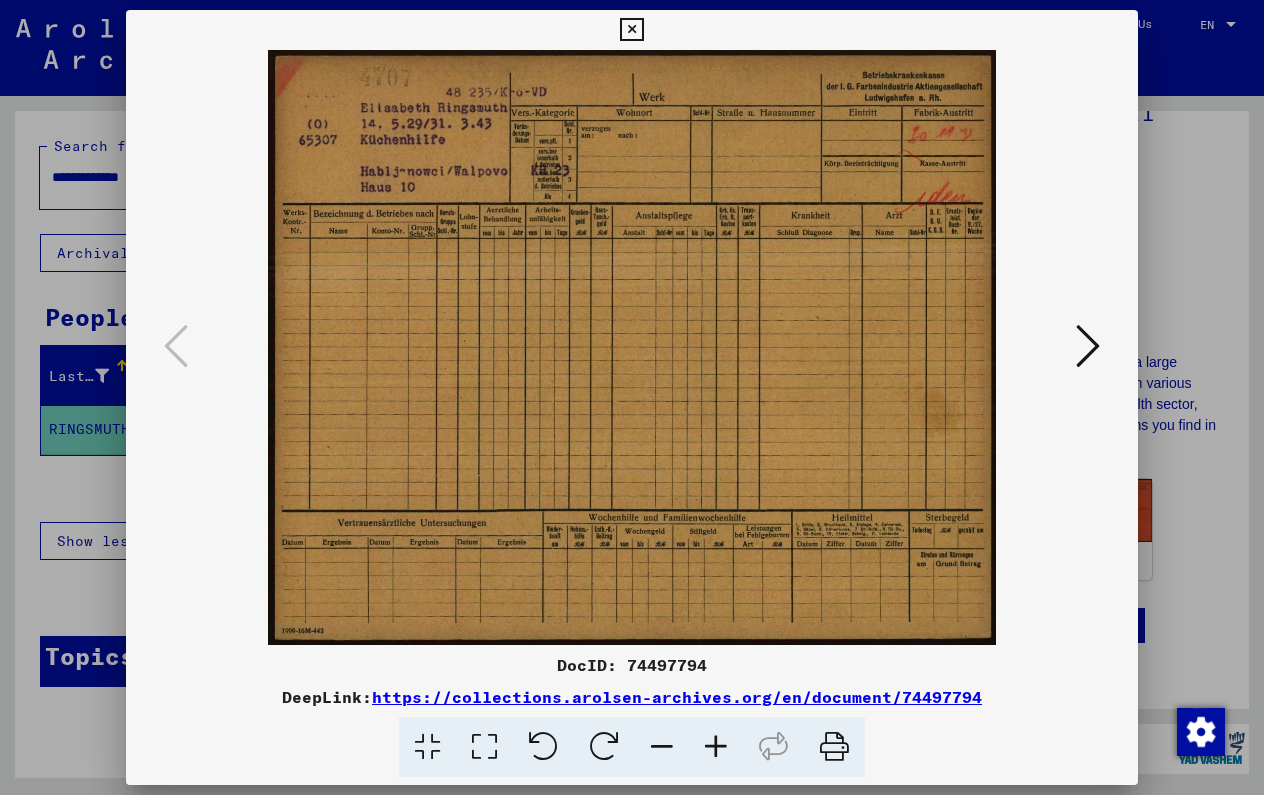 click at bounding box center [1088, 346] 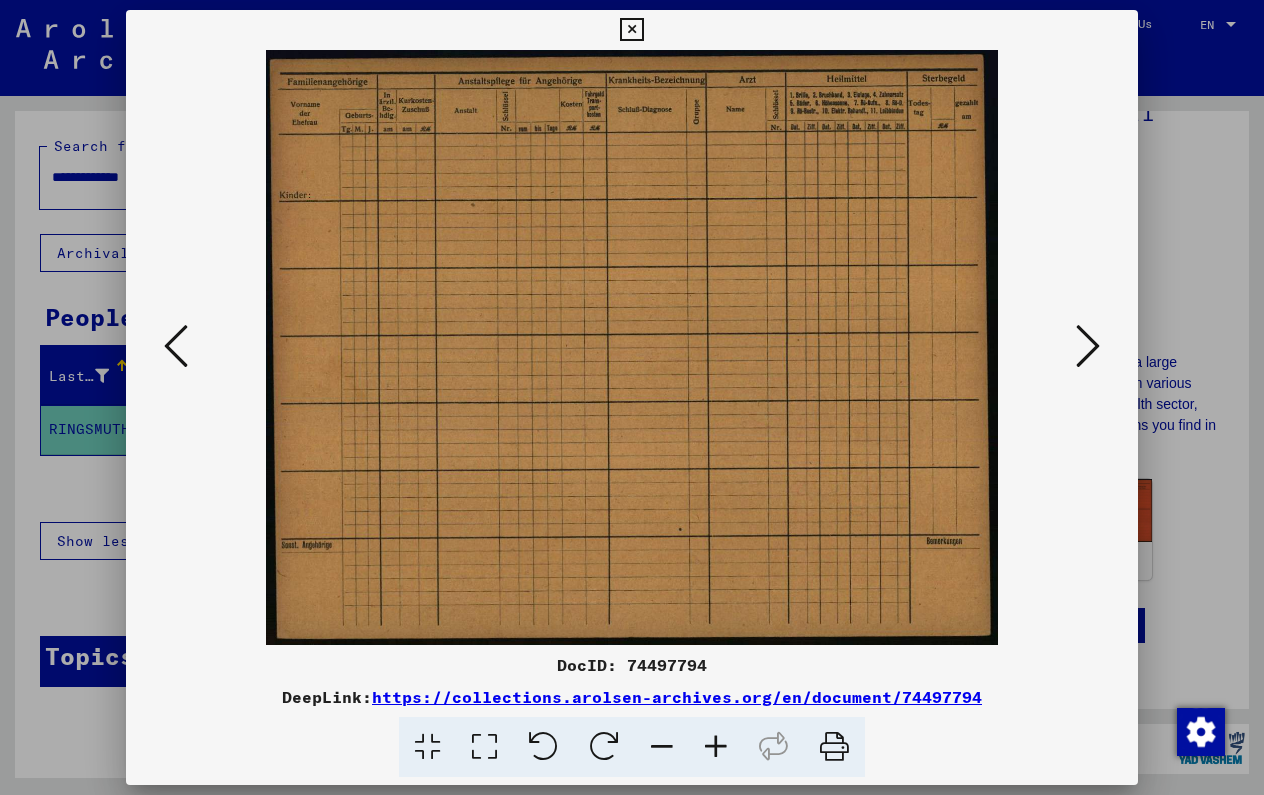 click at bounding box center [1088, 346] 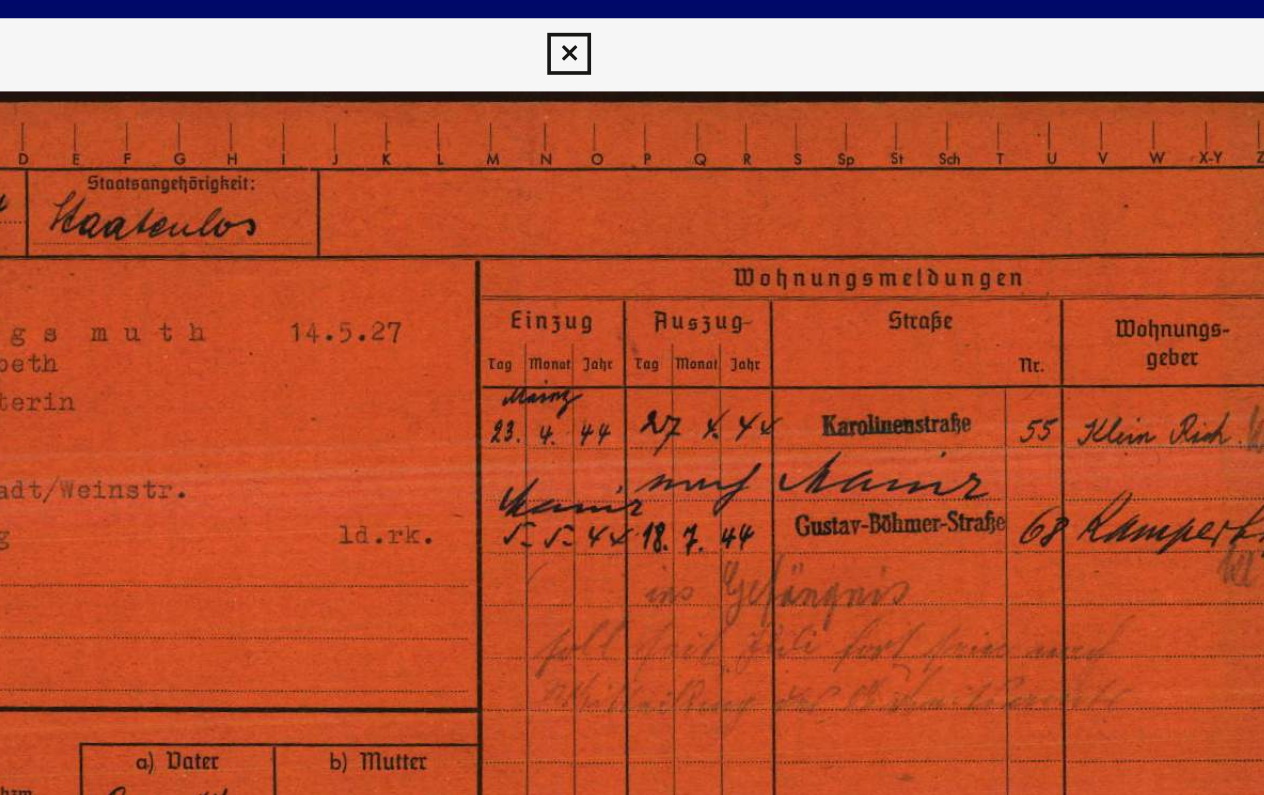 scroll, scrollTop: 0, scrollLeft: 0, axis: both 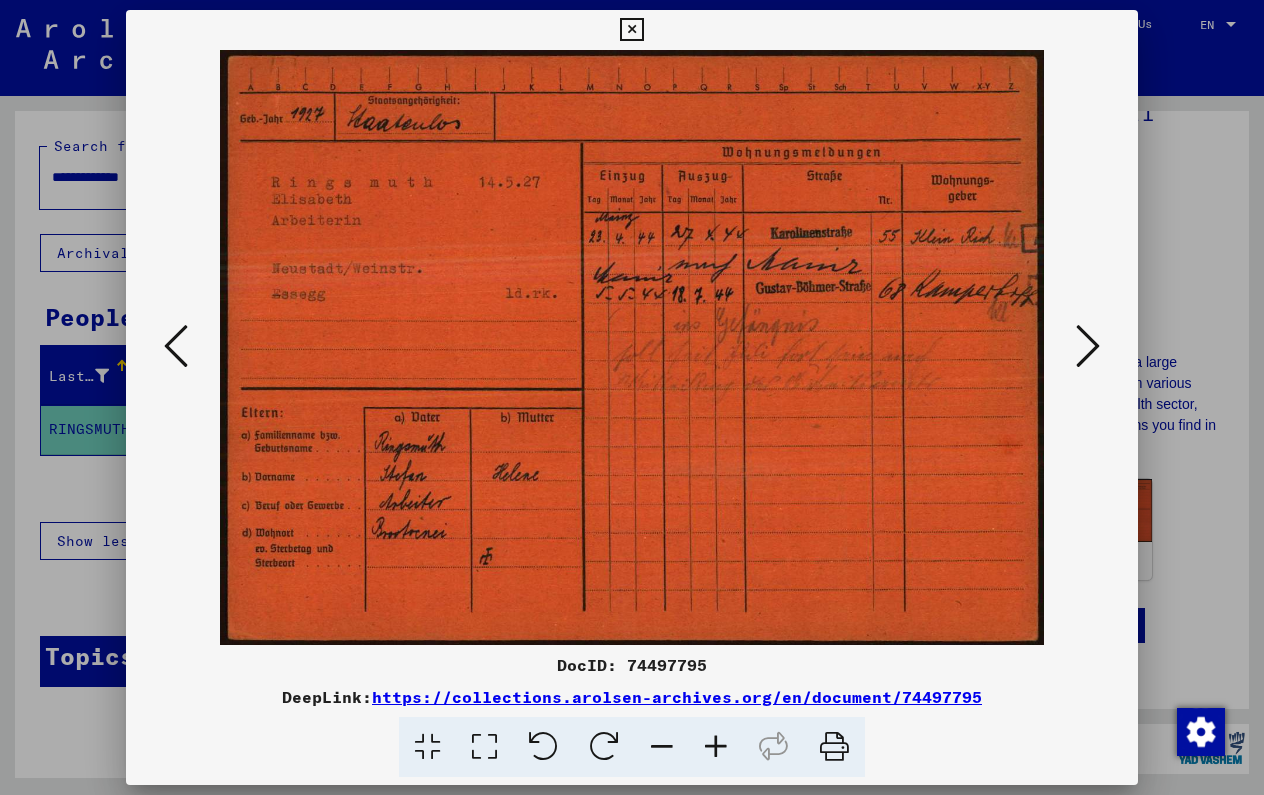 click at bounding box center (176, 346) 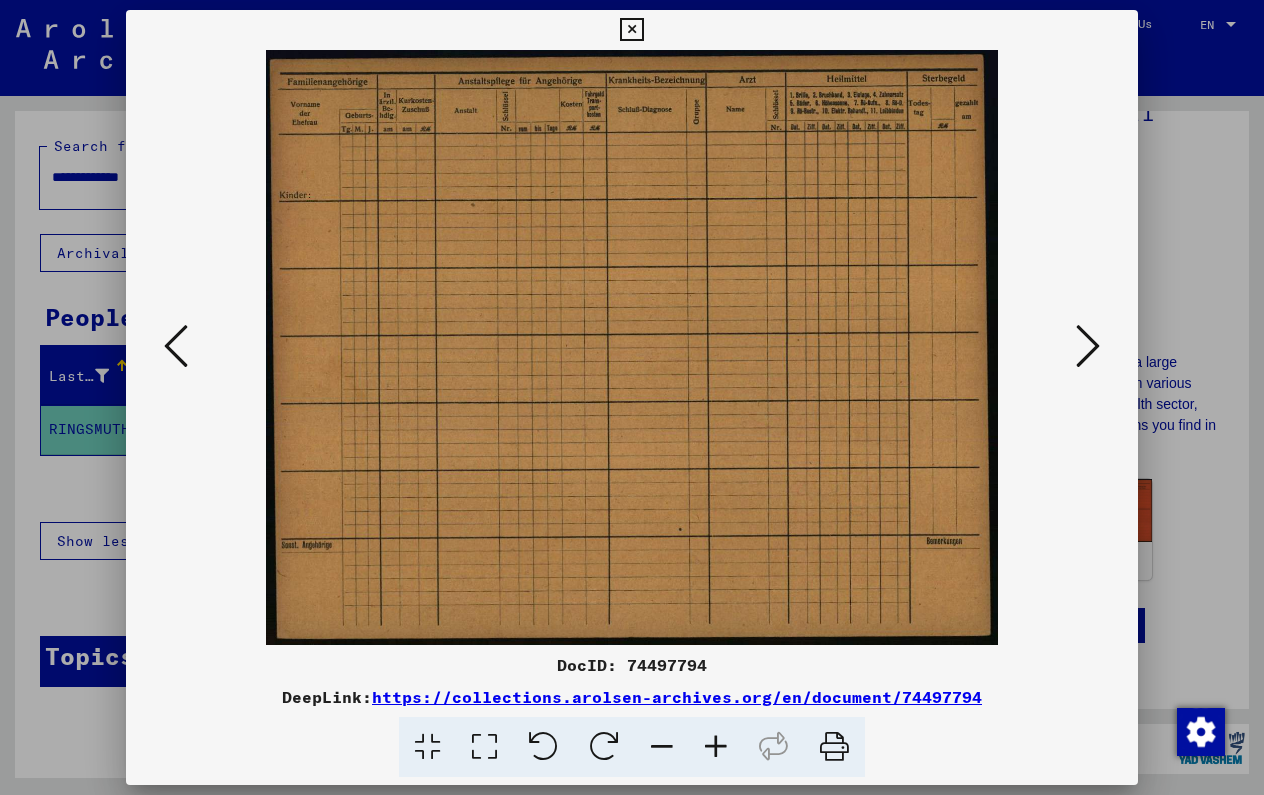 click at bounding box center (631, 347) 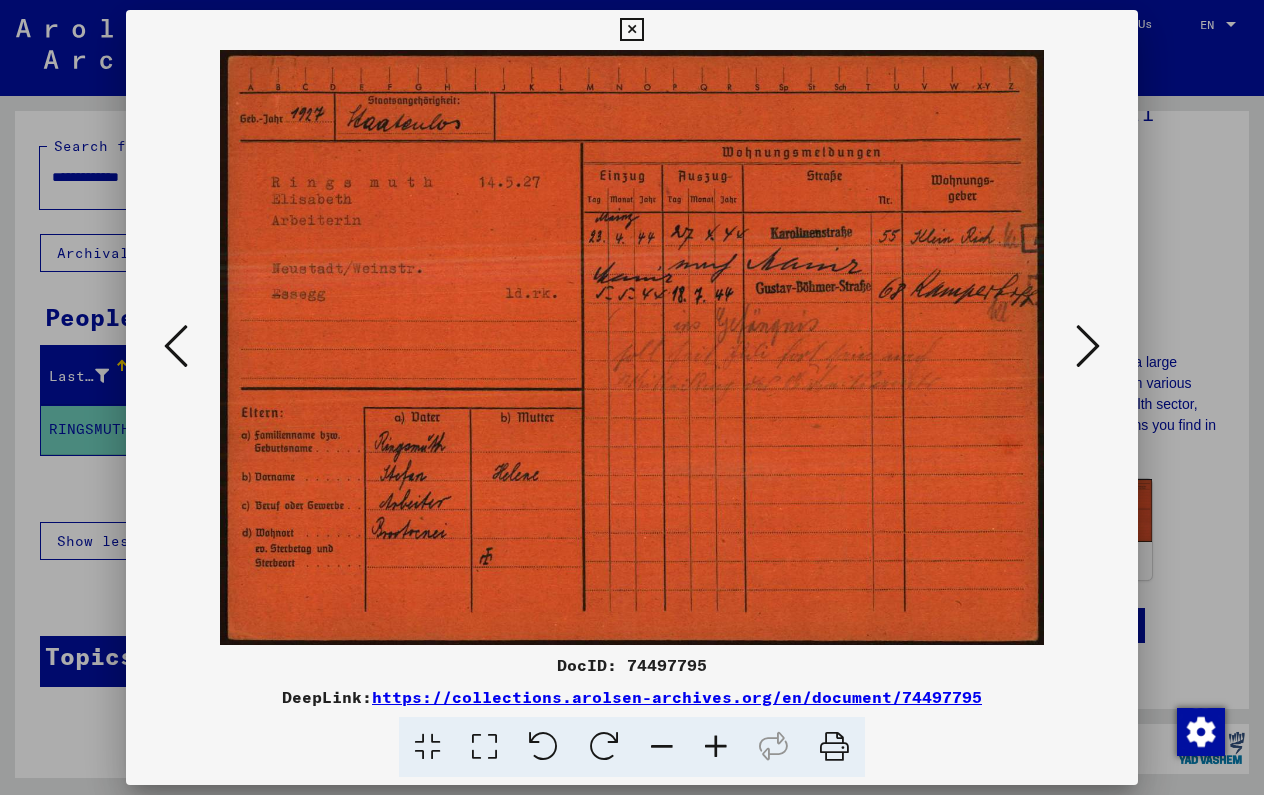 click at bounding box center (631, 30) 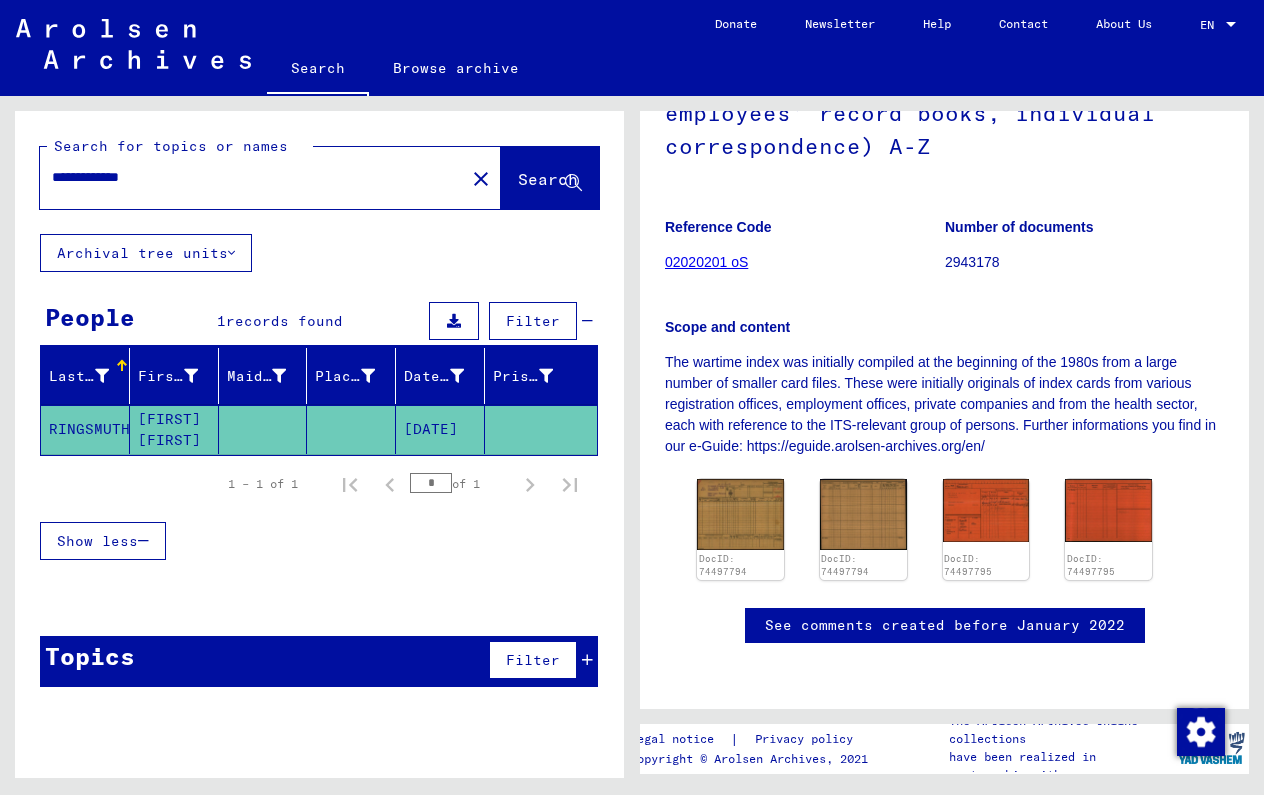 drag, startPoint x: 309, startPoint y: 185, endPoint x: -5, endPoint y: 180, distance: 314.0398 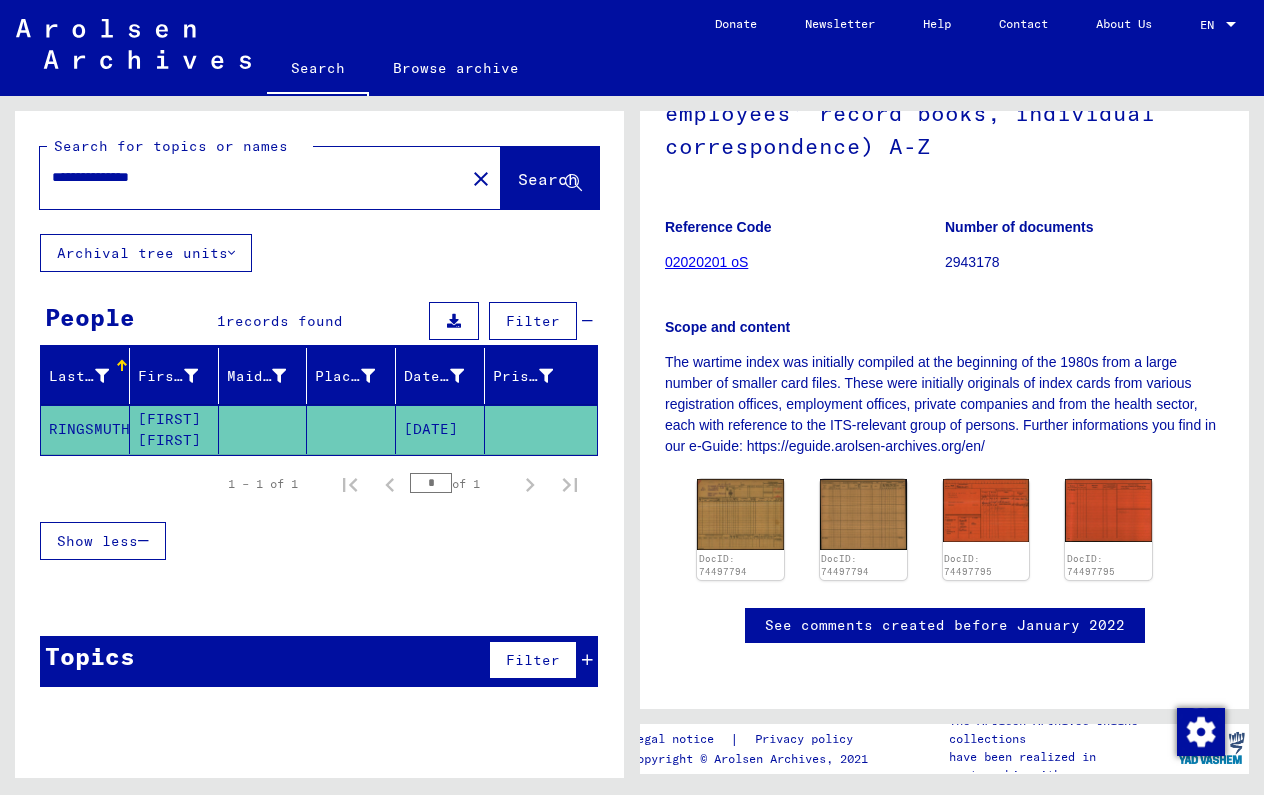 type on "**********" 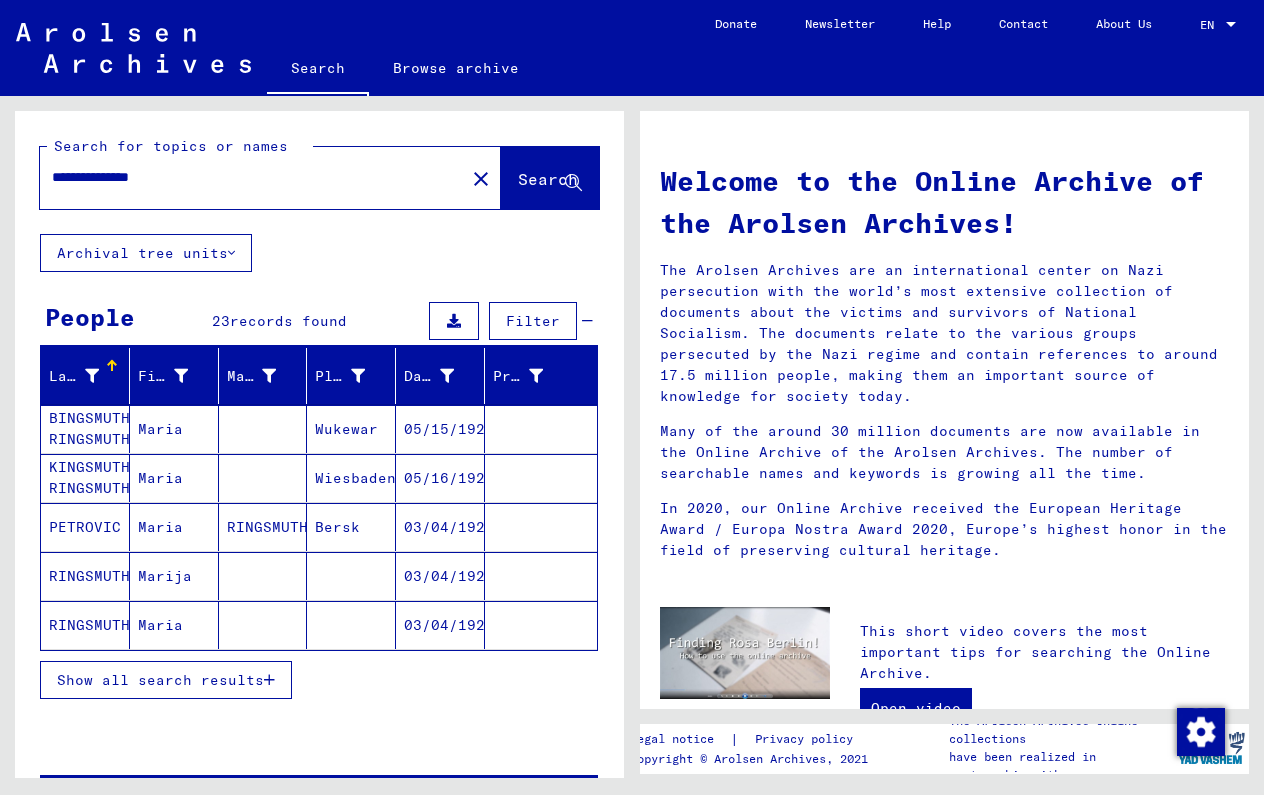 click at bounding box center (269, 680) 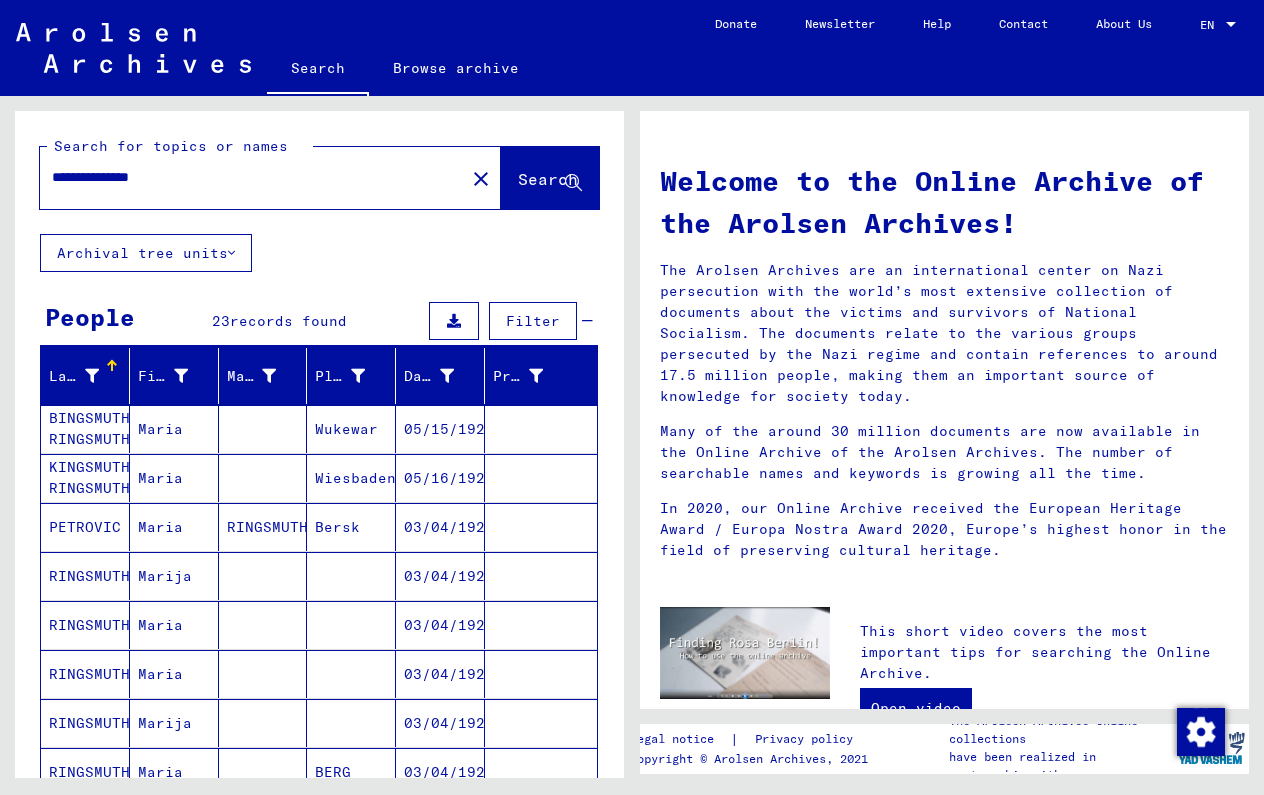 scroll, scrollTop: 0, scrollLeft: 0, axis: both 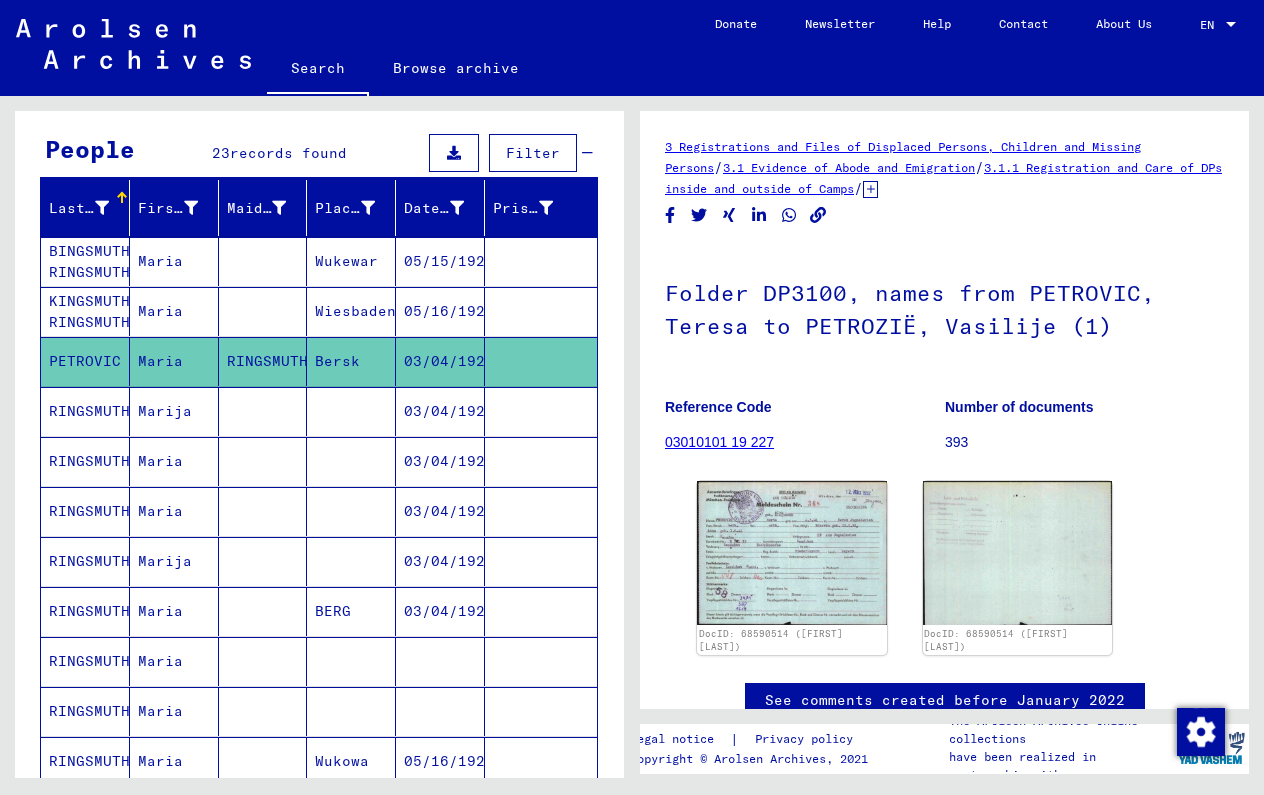 click on "03/04/1924" at bounding box center (440, 661) 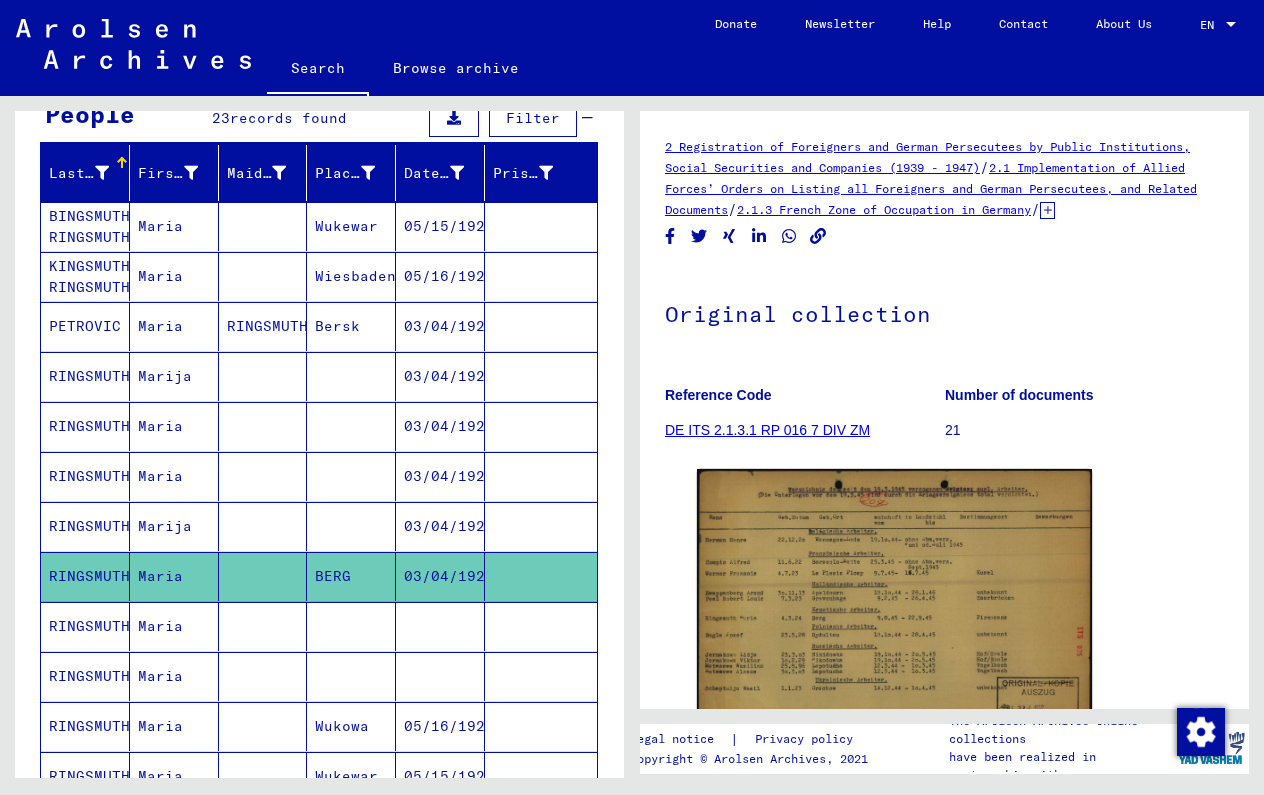 scroll, scrollTop: 206, scrollLeft: 0, axis: vertical 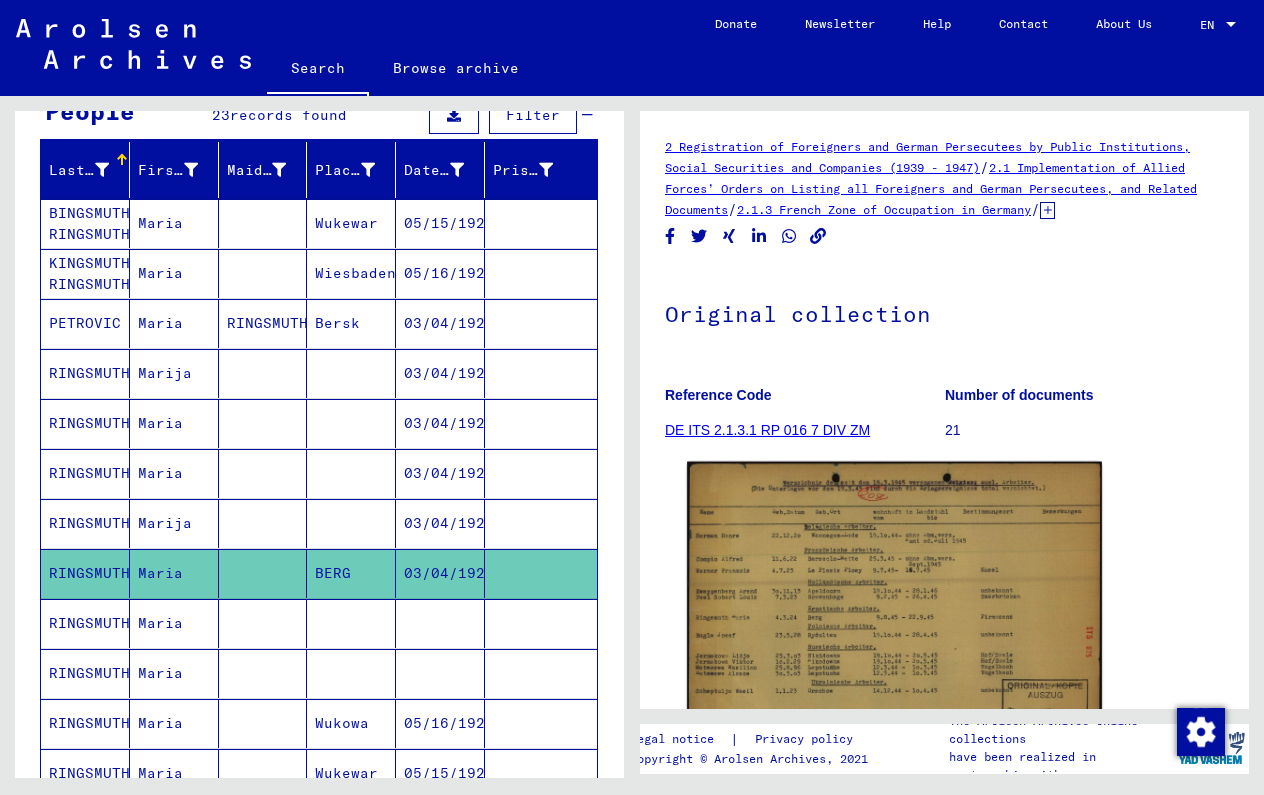 click 